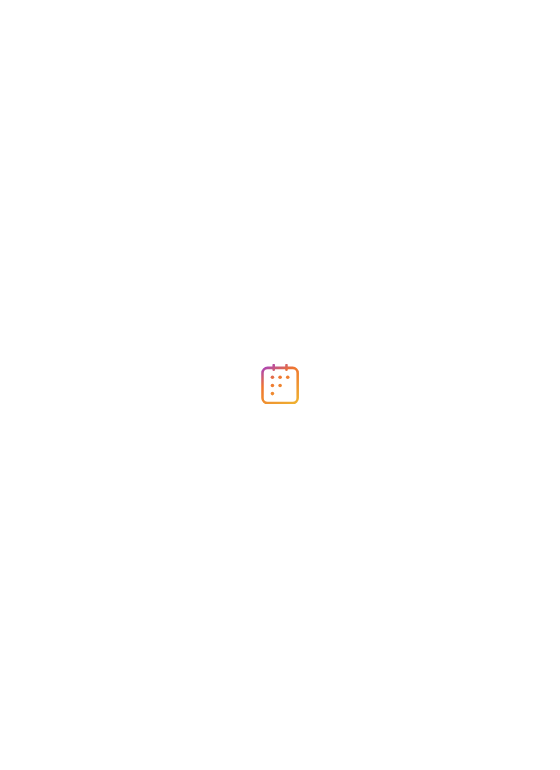 scroll, scrollTop: 0, scrollLeft: 0, axis: both 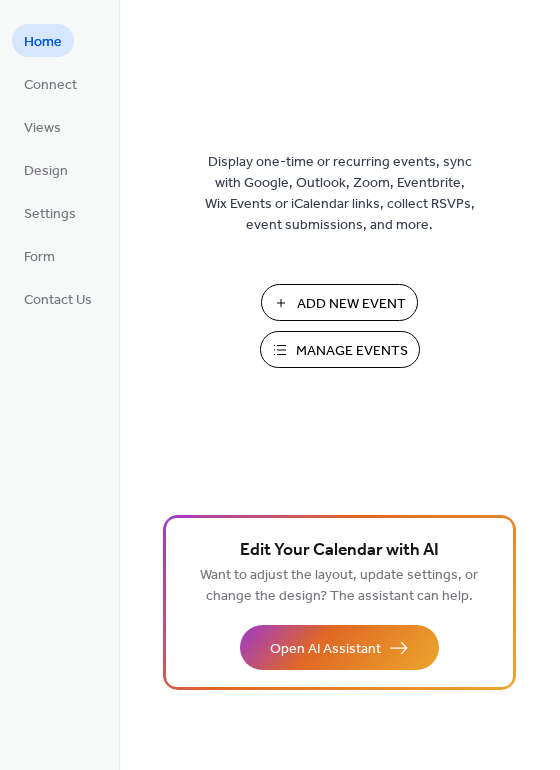 click on "Add New Event" at bounding box center [351, 304] 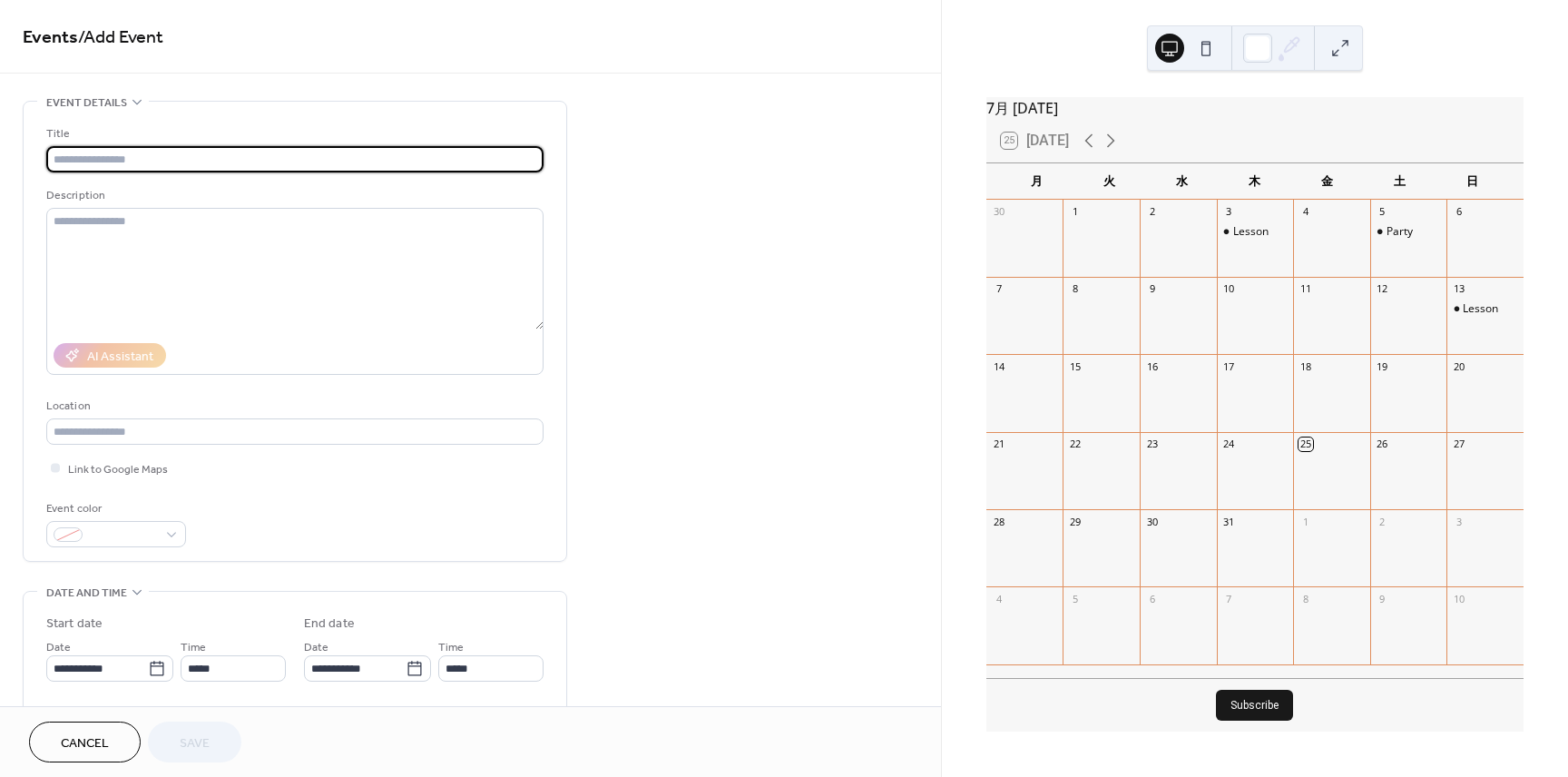 scroll, scrollTop: 0, scrollLeft: 0, axis: both 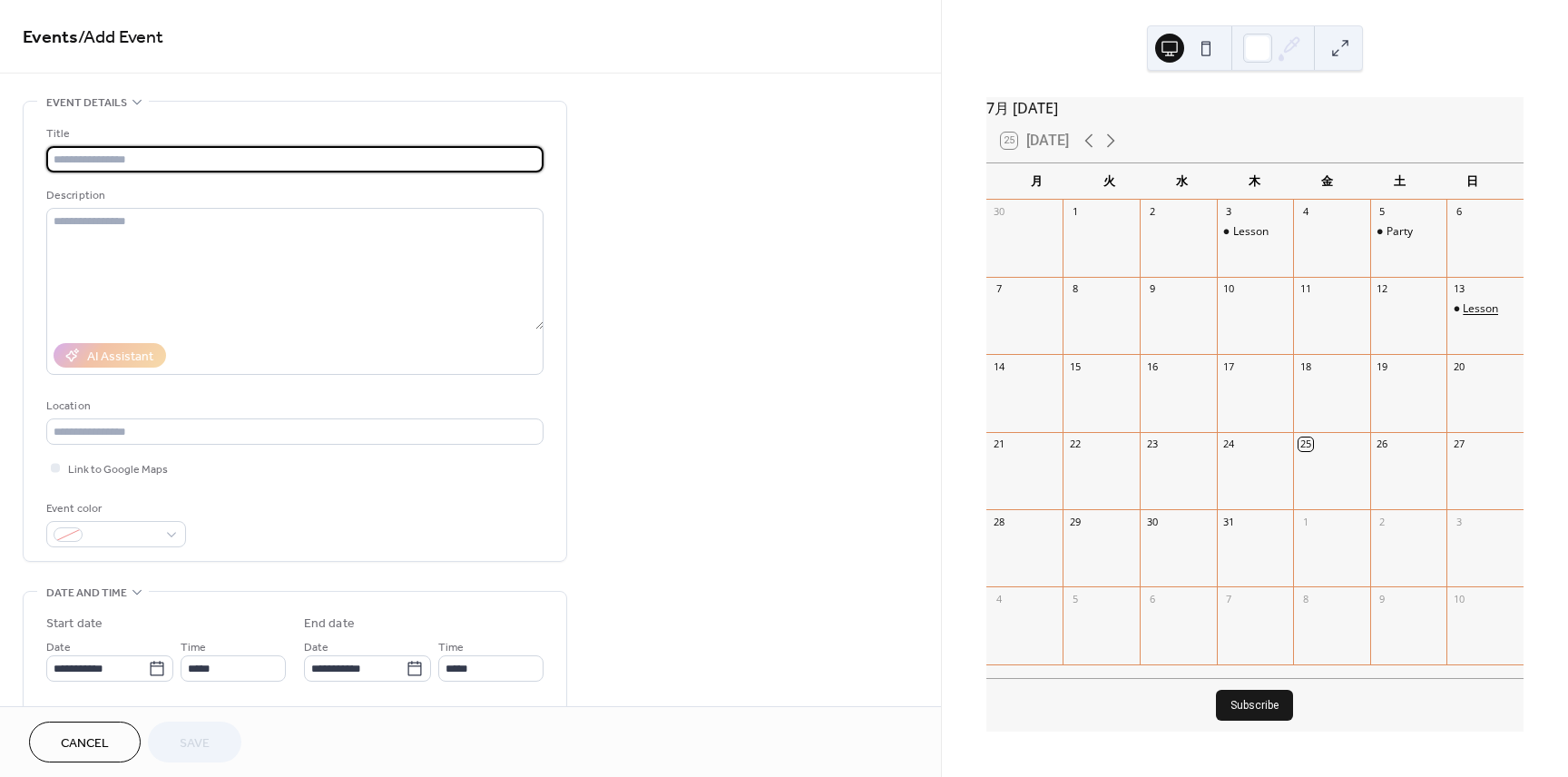 click on "Lesson" at bounding box center (1480, 309) 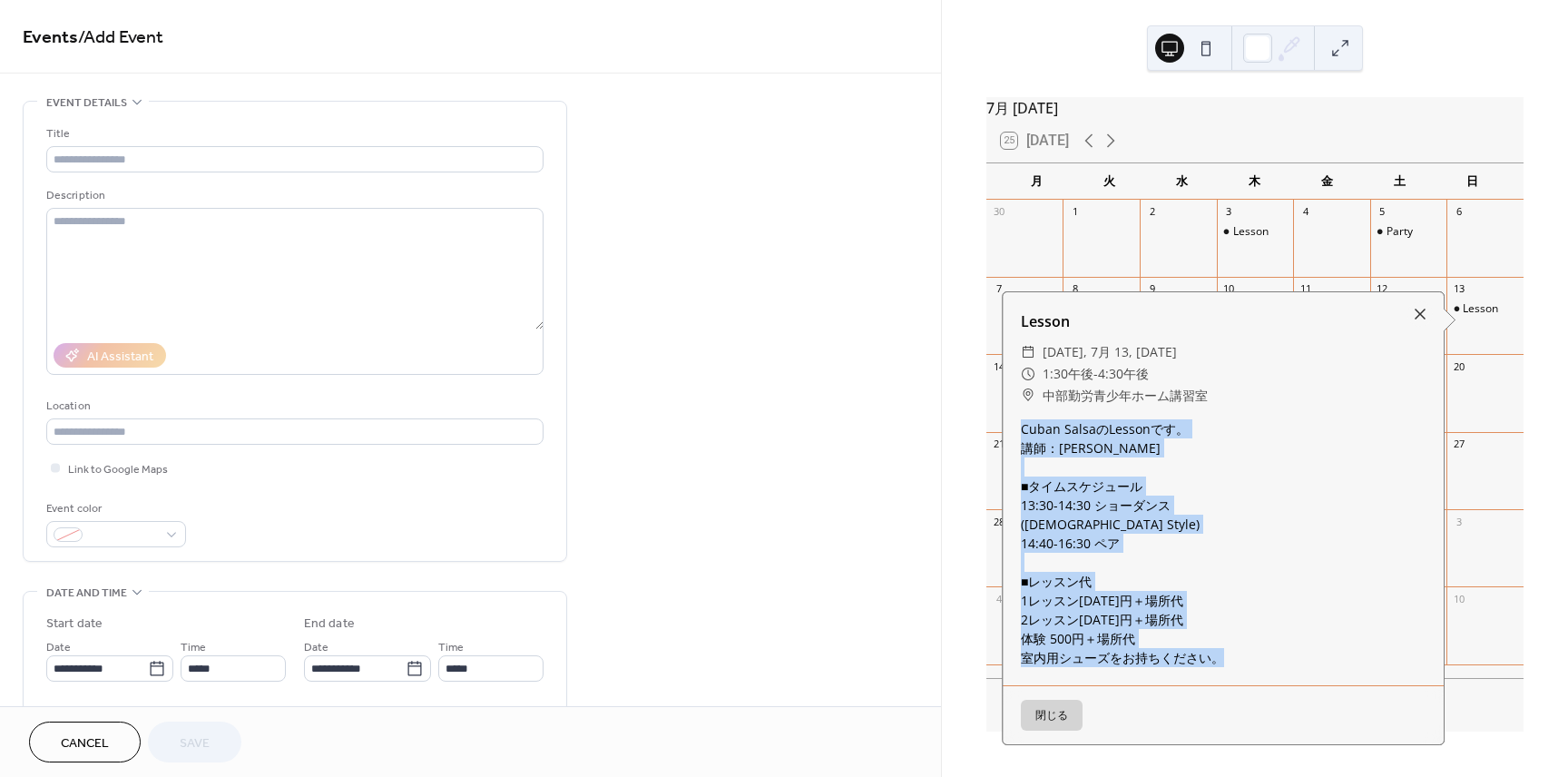 drag, startPoint x: 1018, startPoint y: 430, endPoint x: 1259, endPoint y: 670, distance: 340.1191 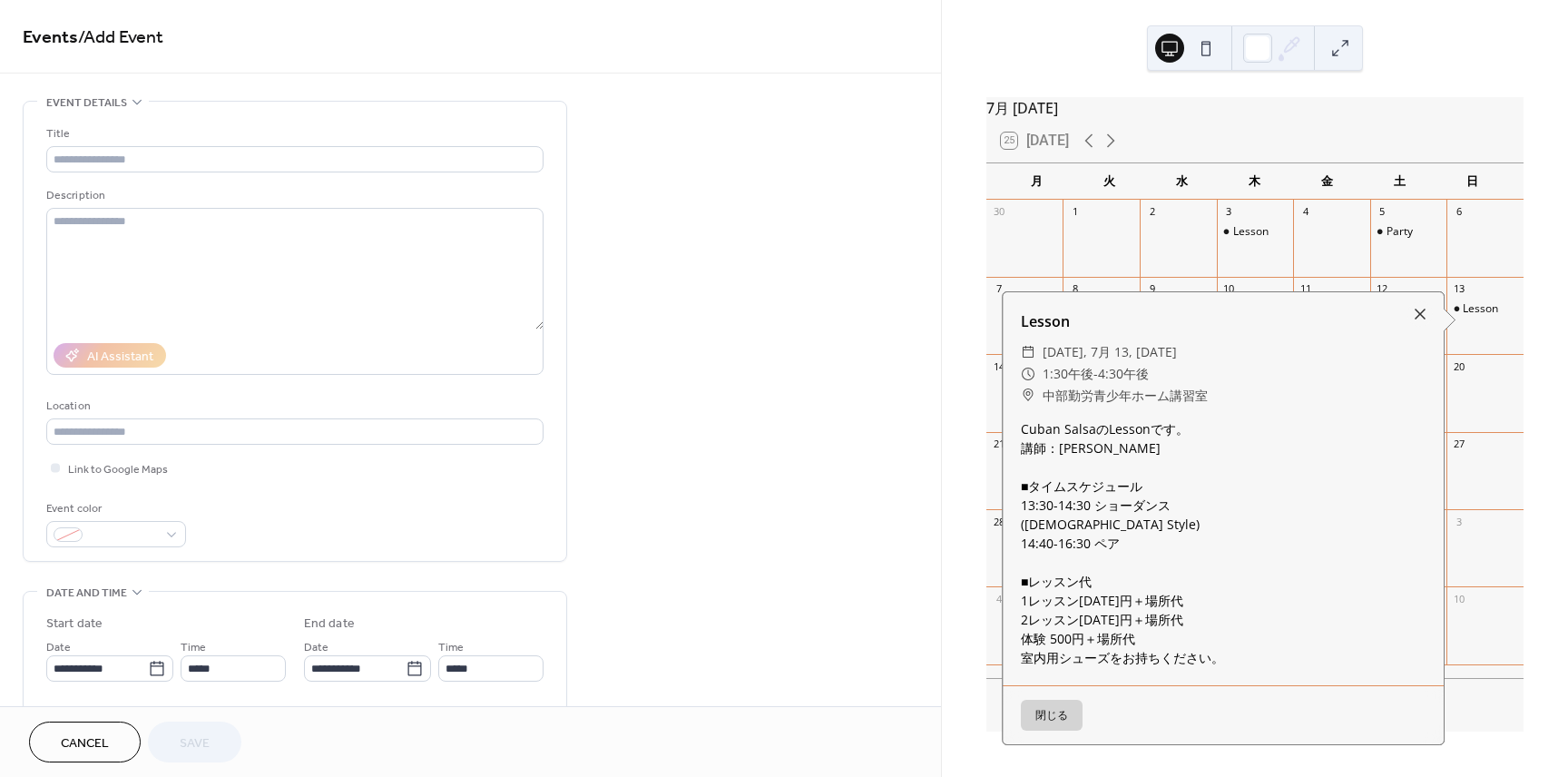 click at bounding box center (1485, 247) 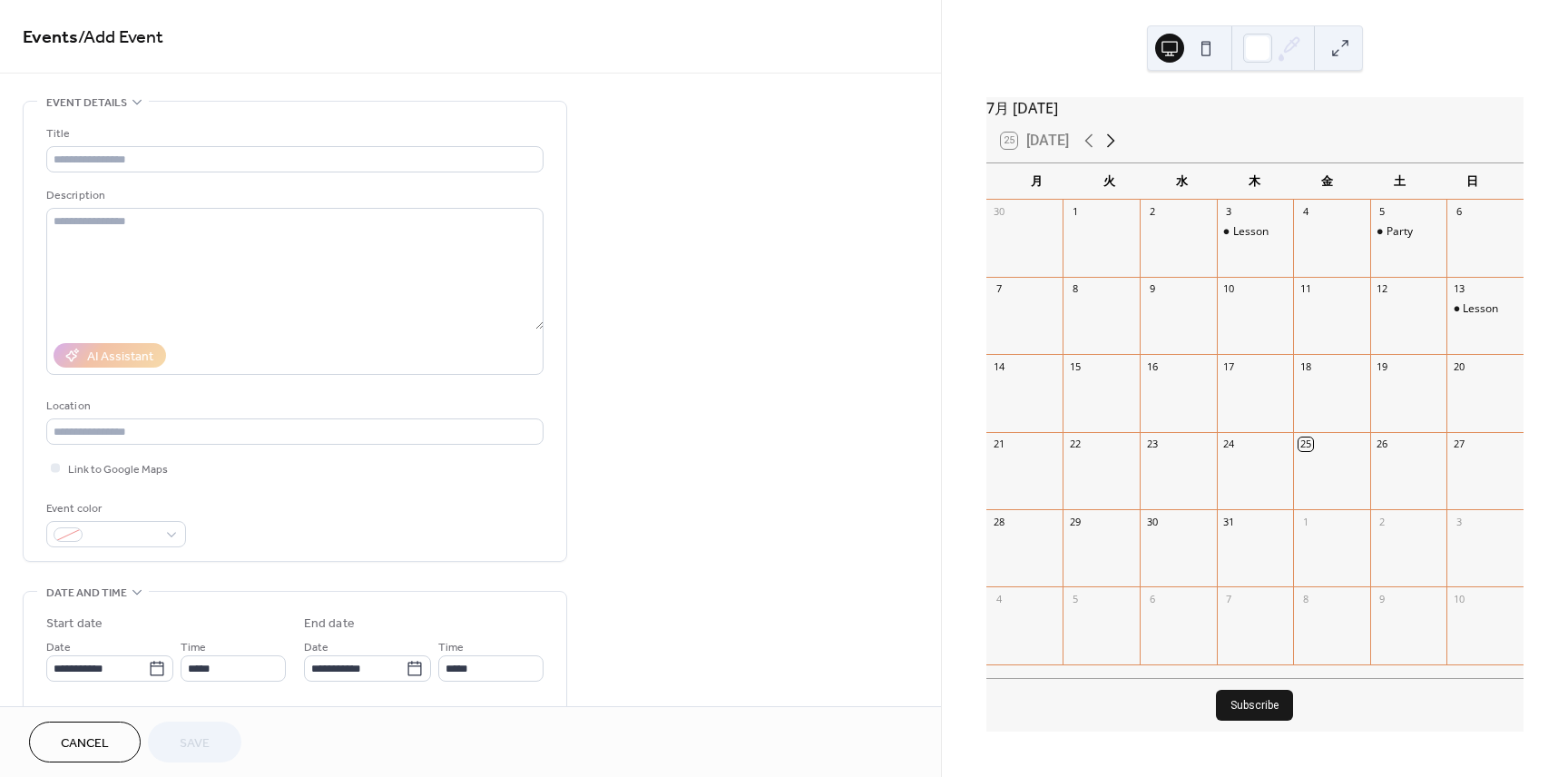 click 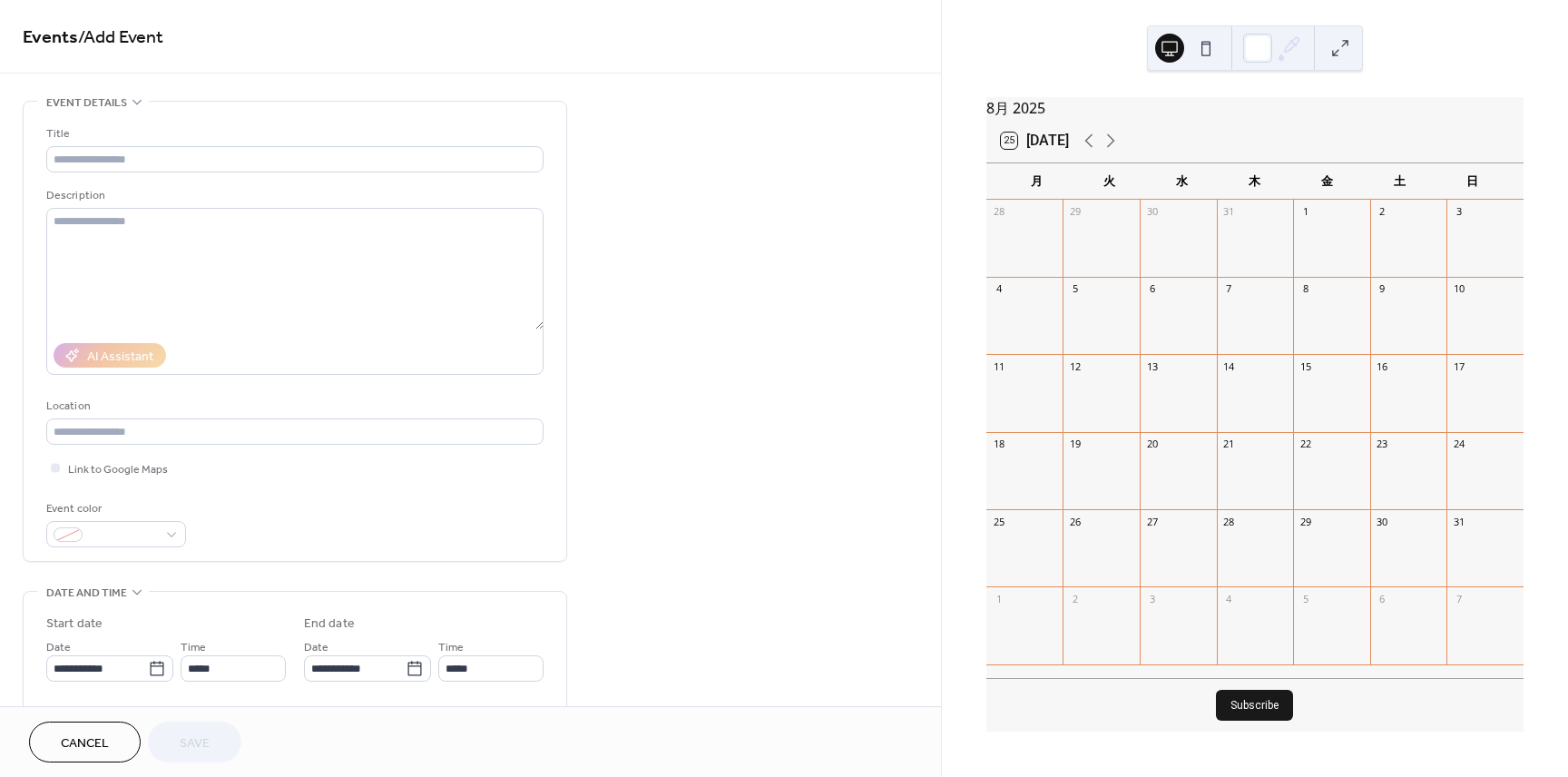 click at bounding box center [1485, 247] 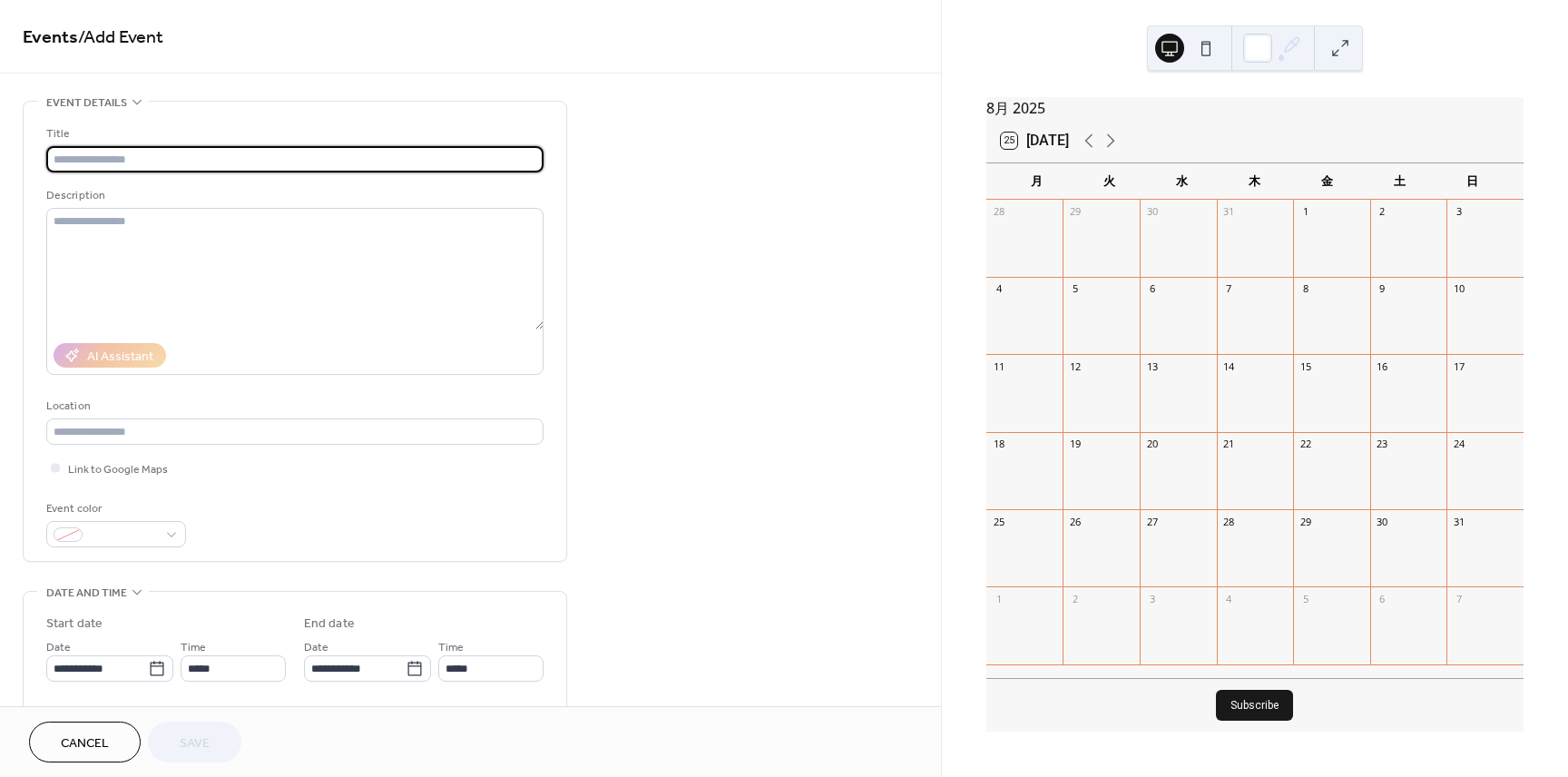 click at bounding box center [295, 159] 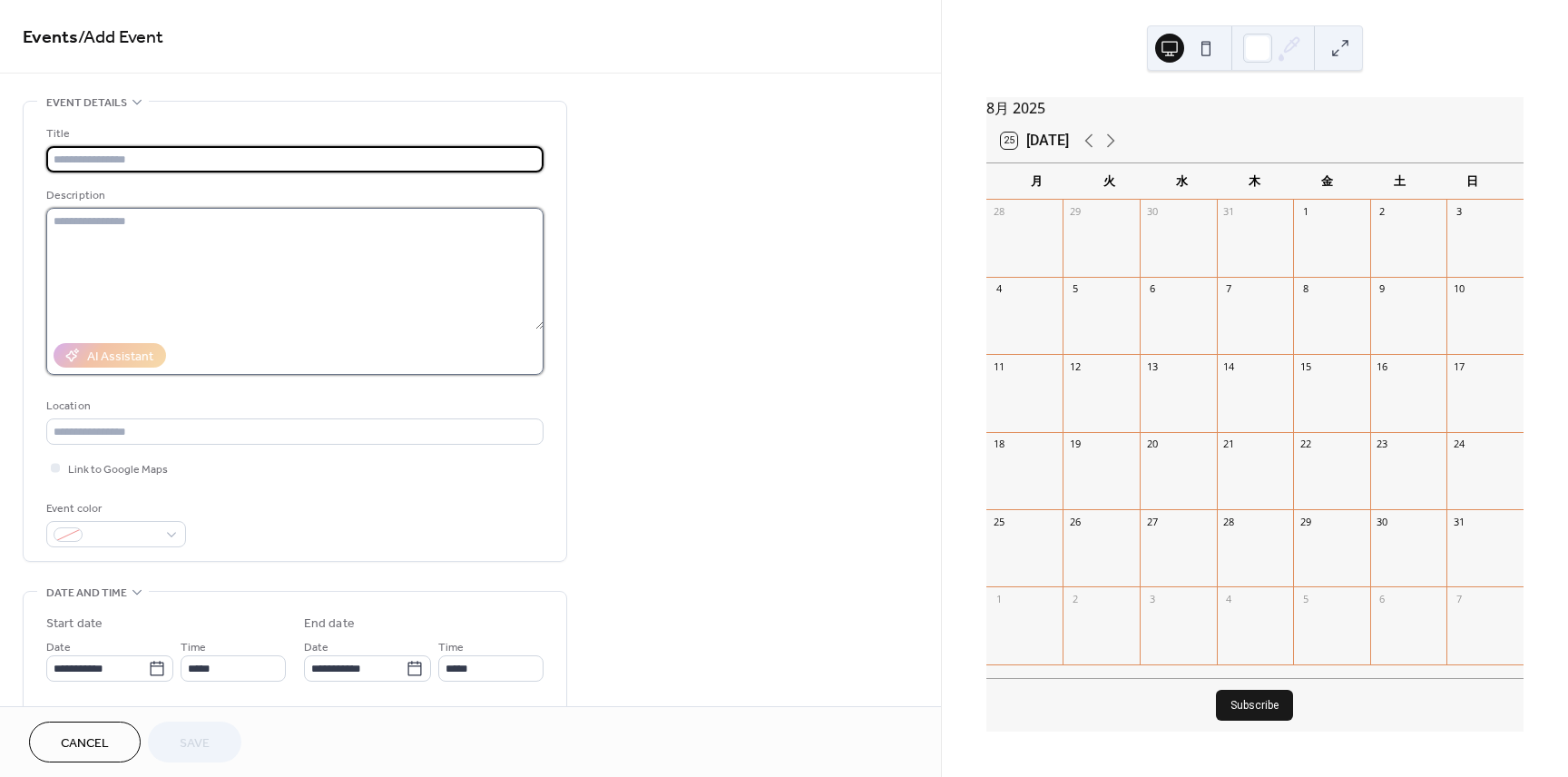 click at bounding box center (295, 269) 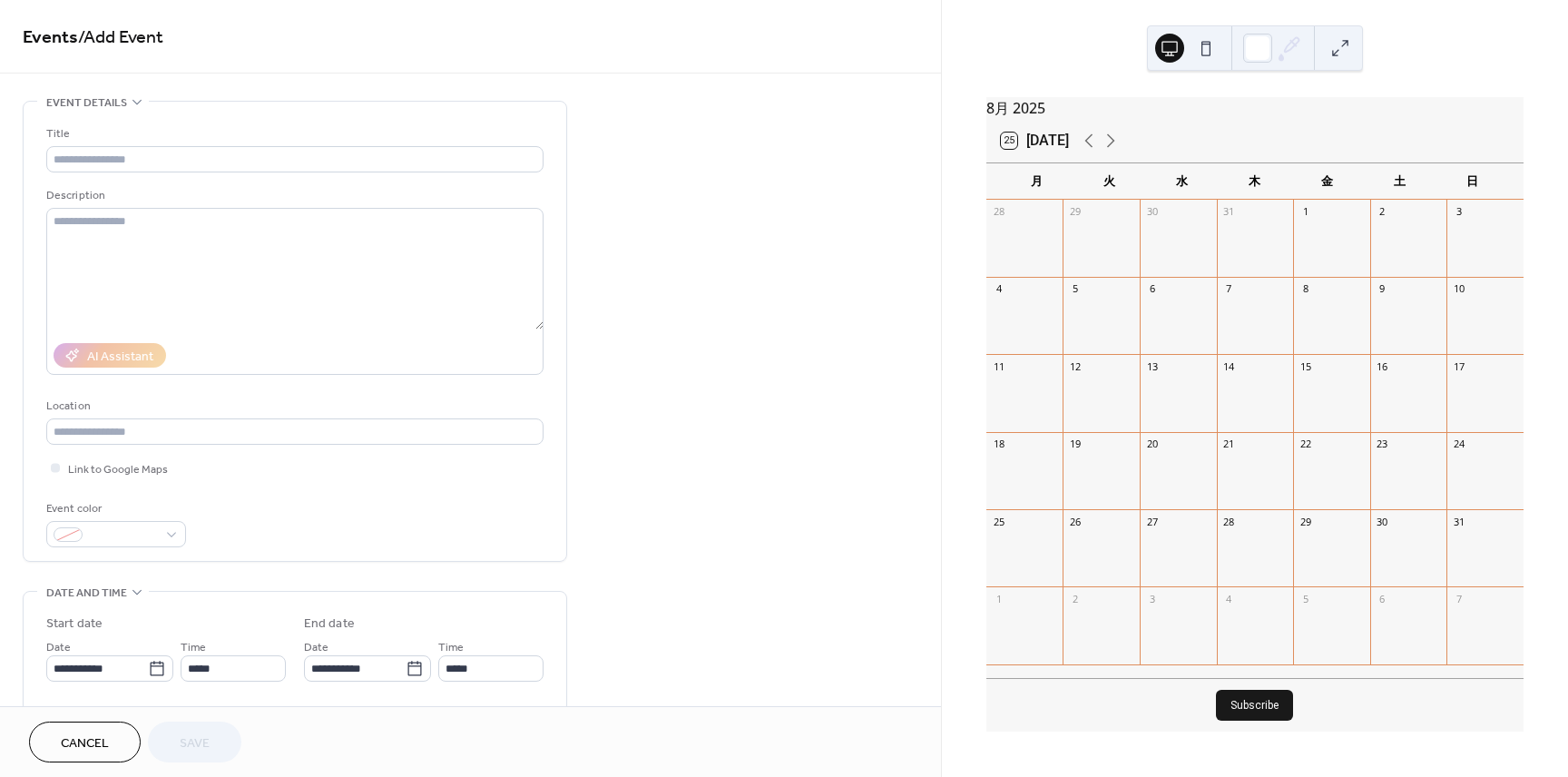 click on "3" at bounding box center (1485, 211) 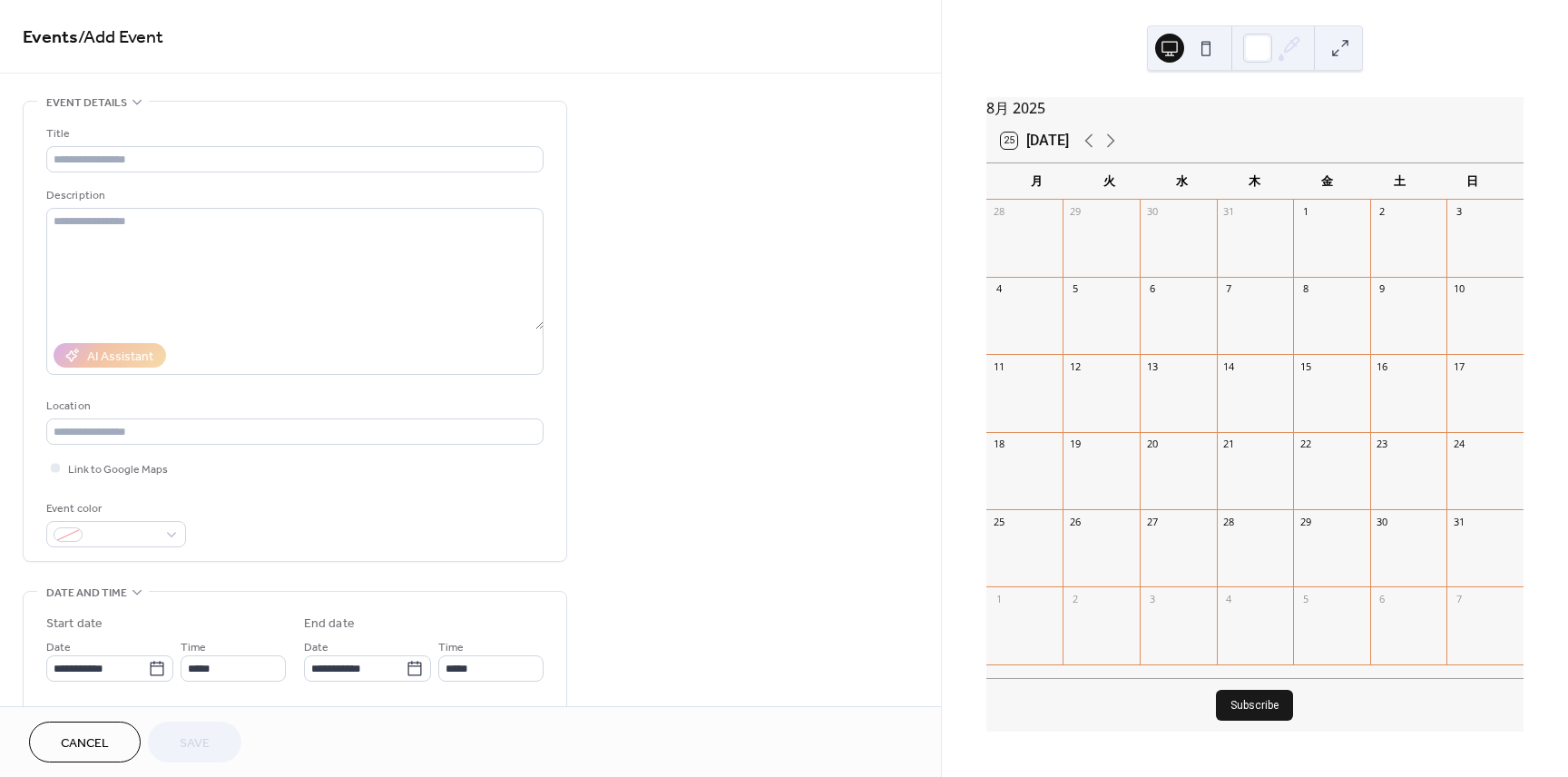 click at bounding box center (1485, 247) 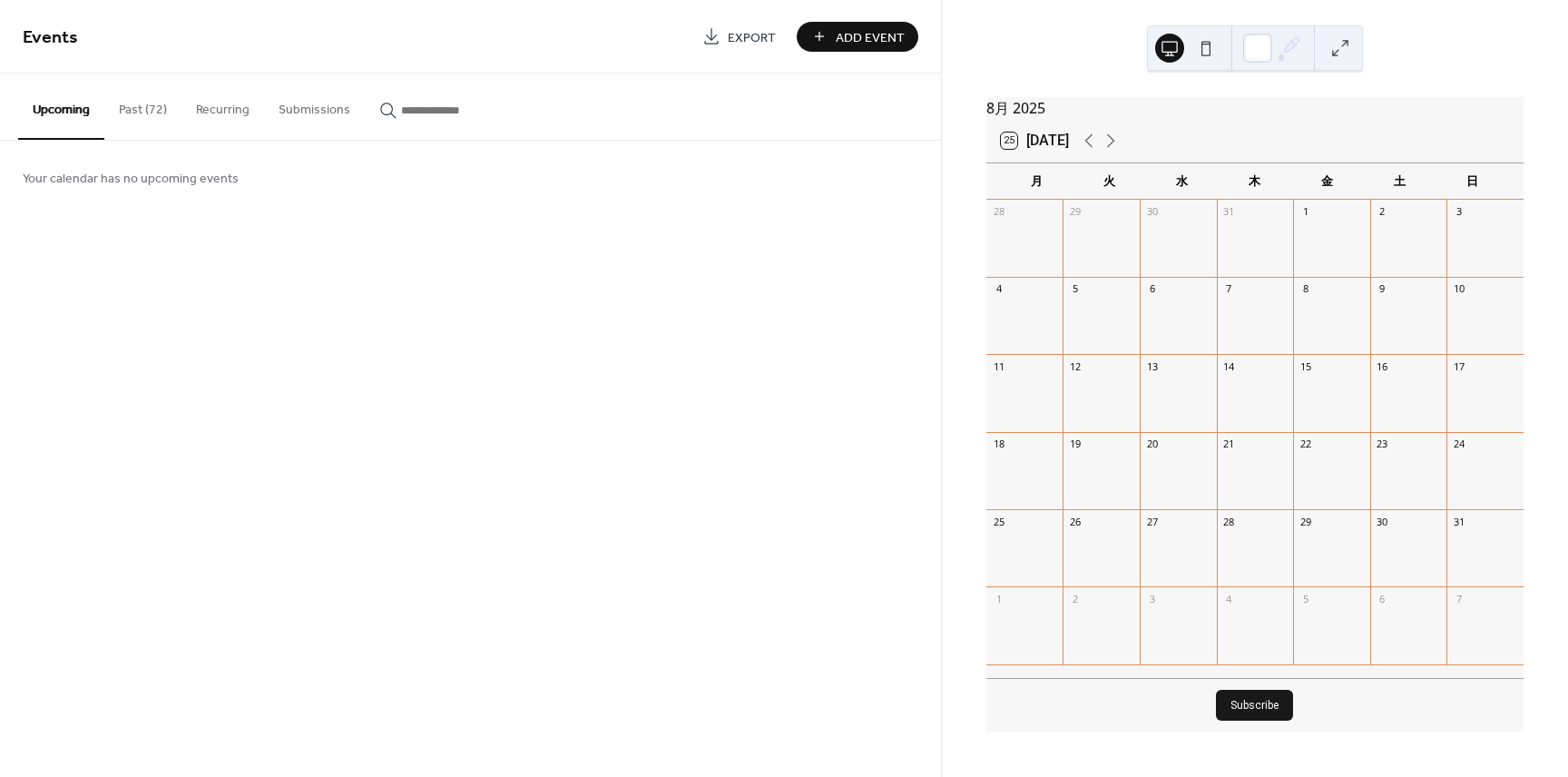 click on "Add Event" at bounding box center (870, 37) 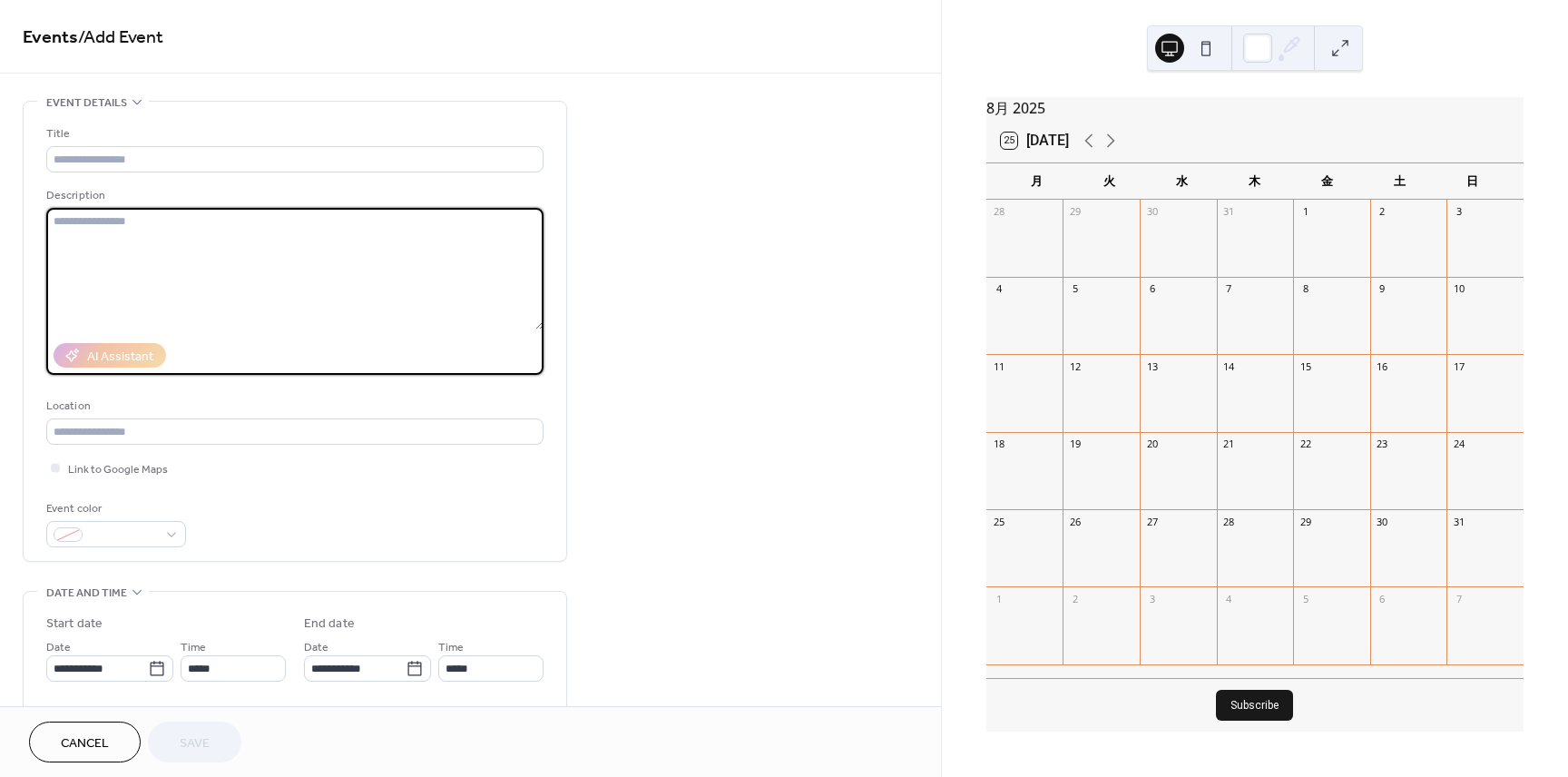 click at bounding box center (295, 269) 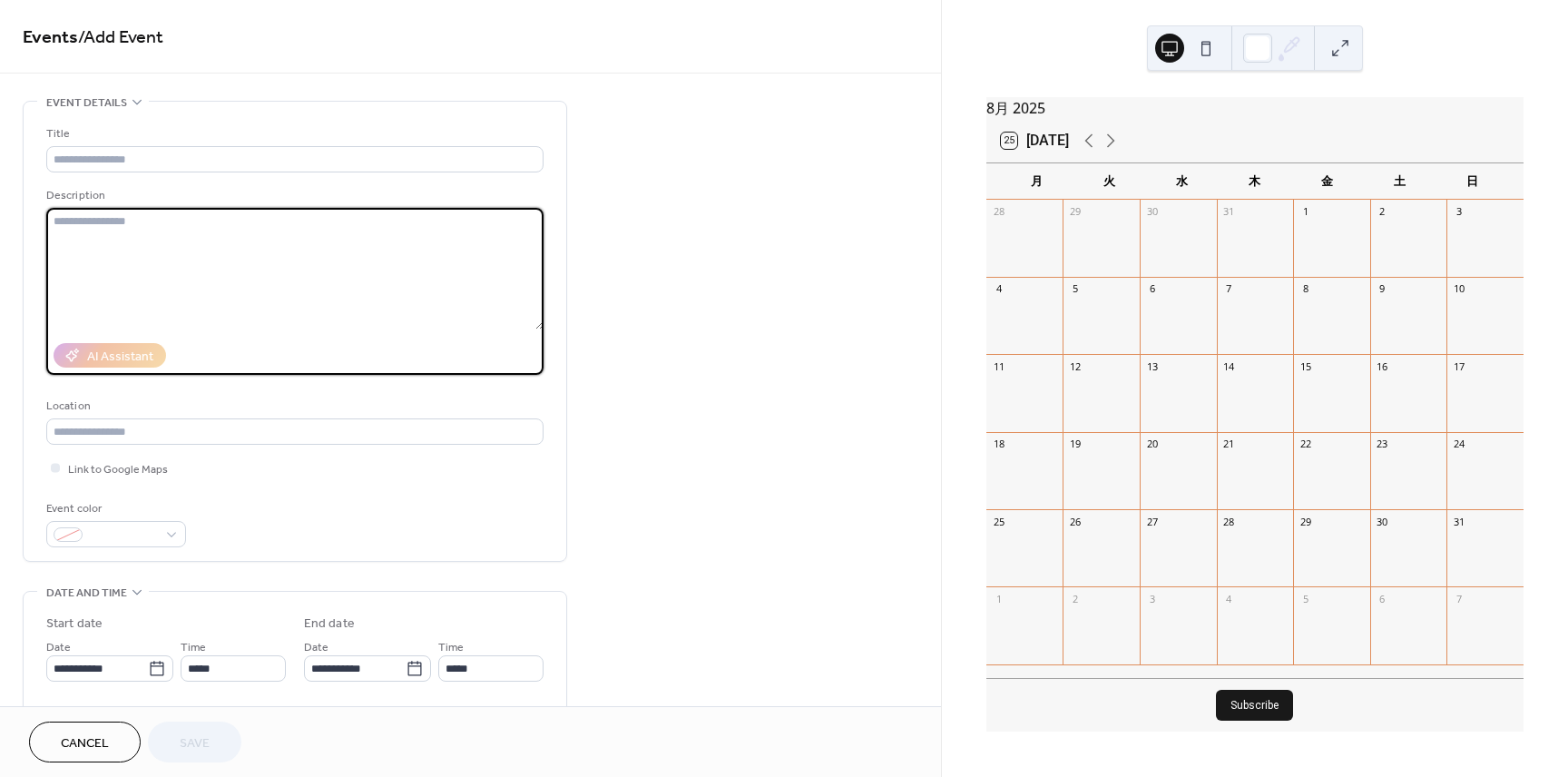 paste on "**********" 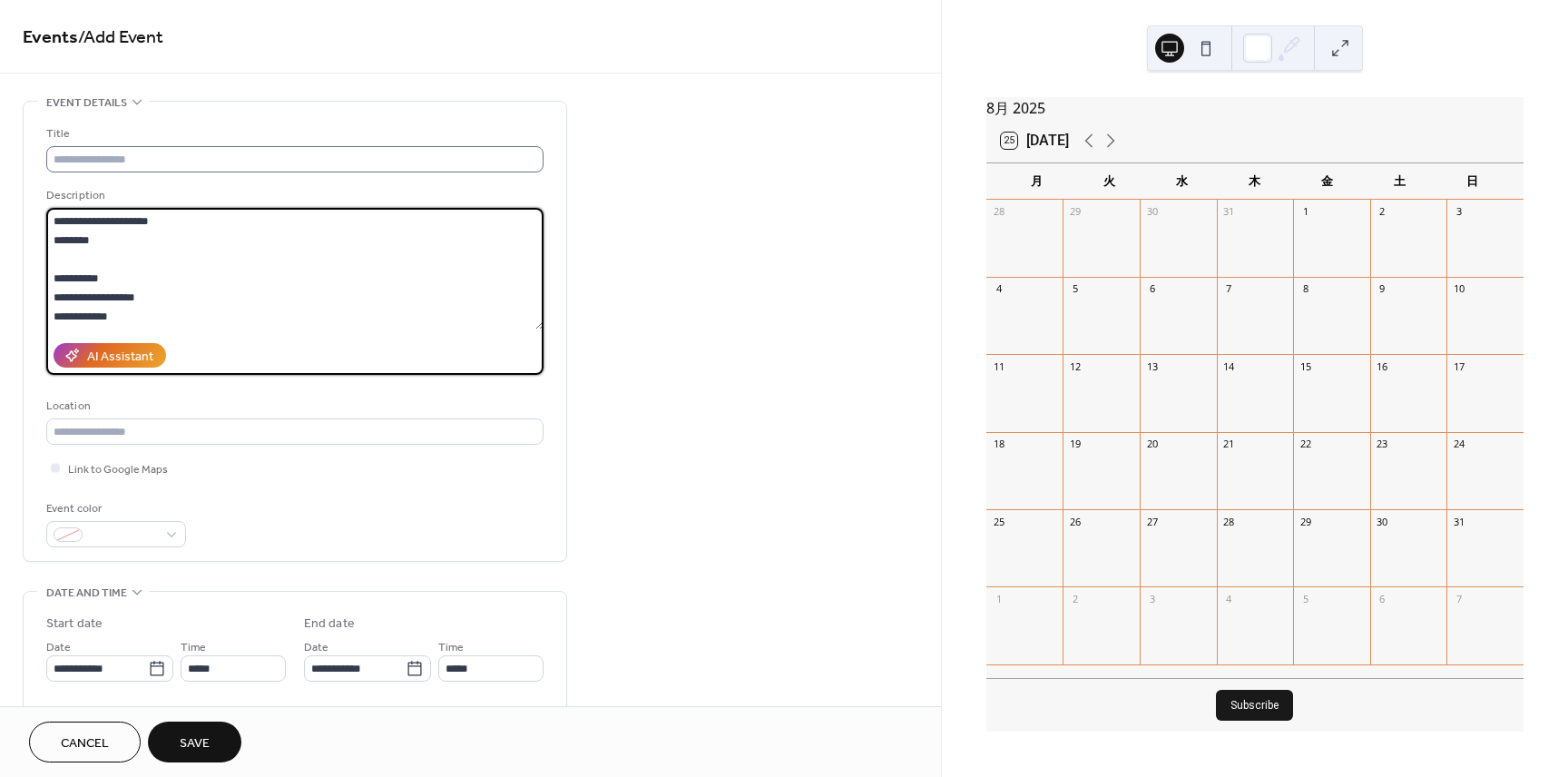 scroll, scrollTop: 131, scrollLeft: 0, axis: vertical 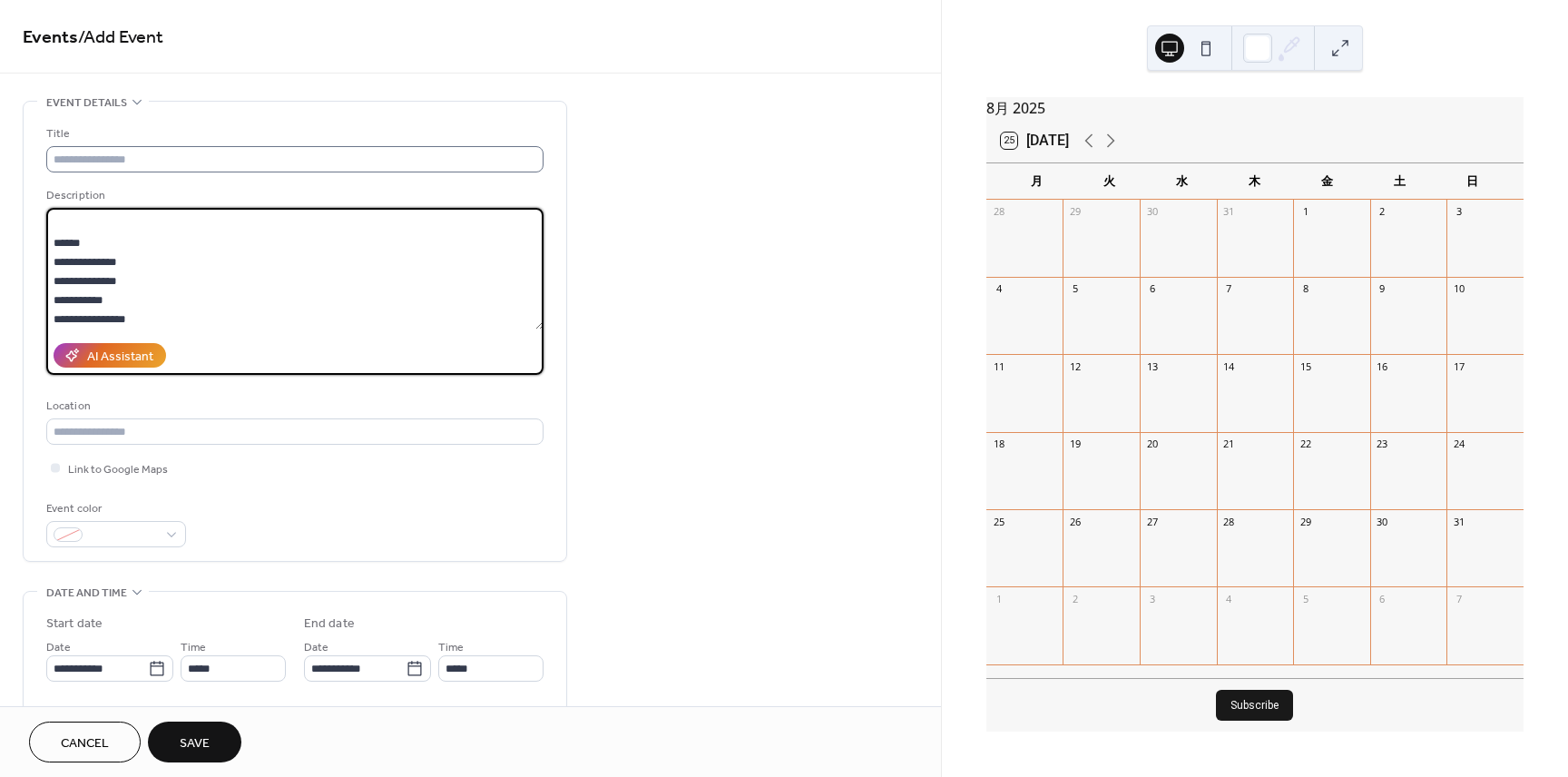 type on "**********" 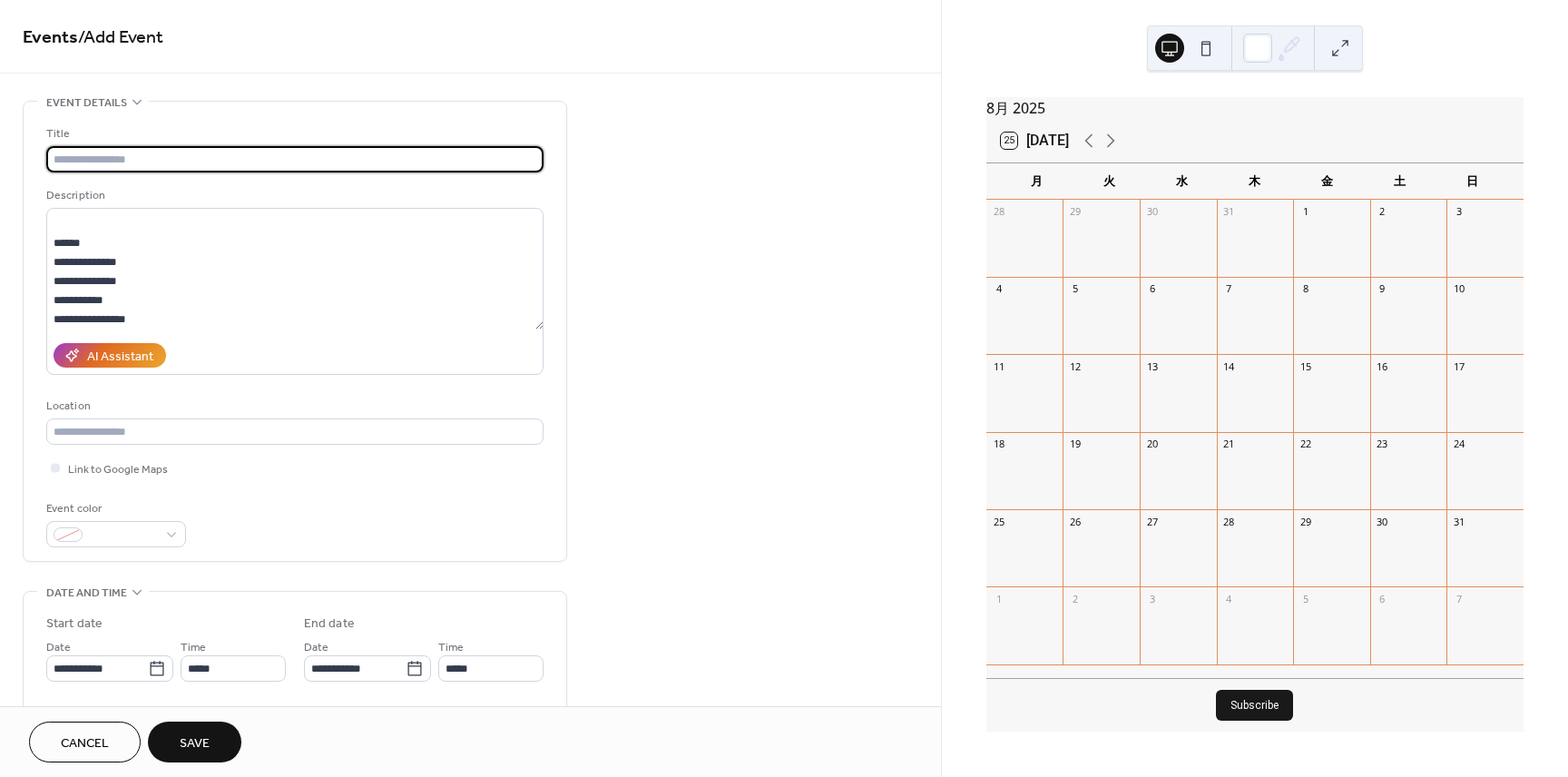 click at bounding box center [295, 159] 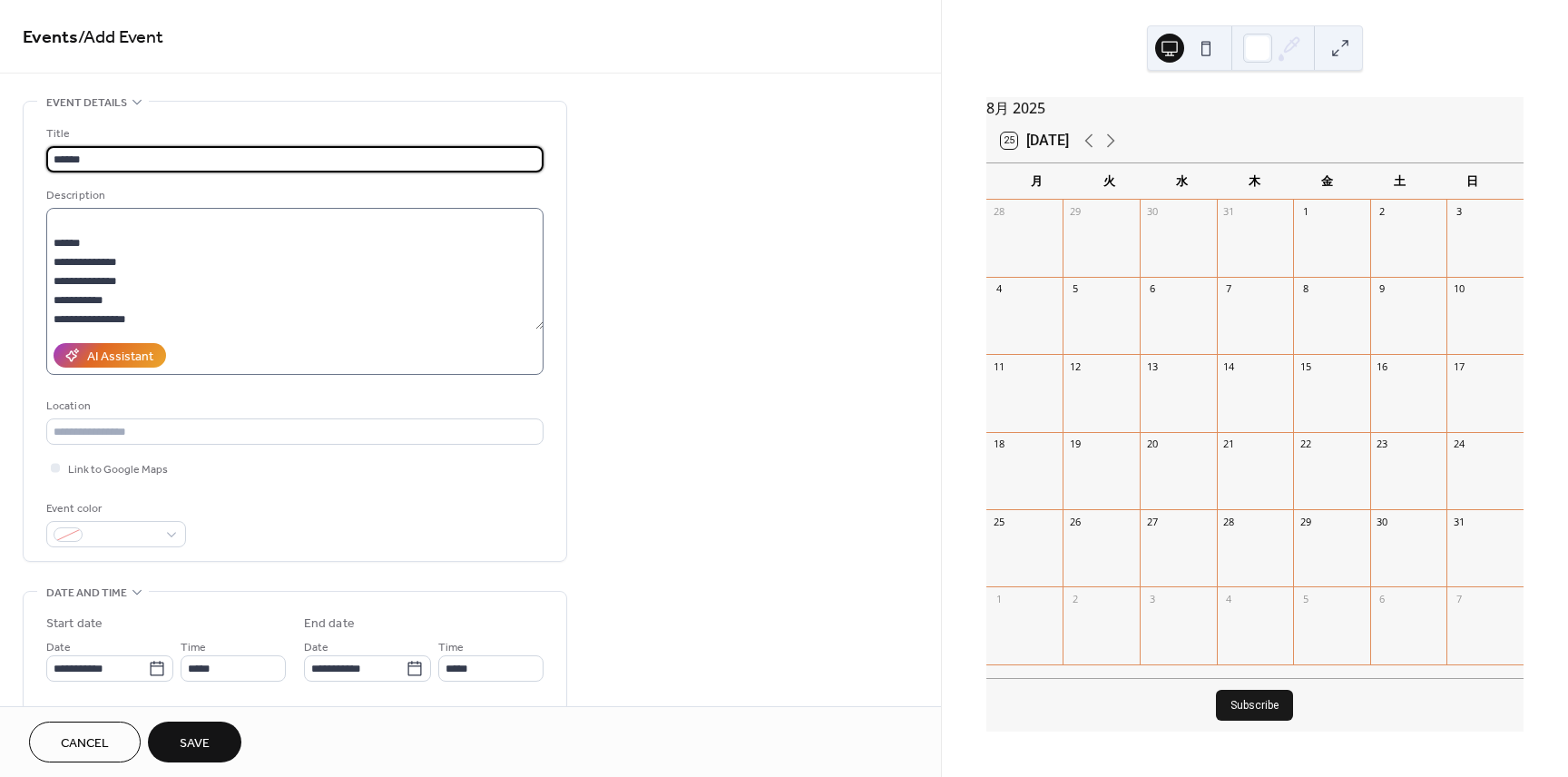 type on "******" 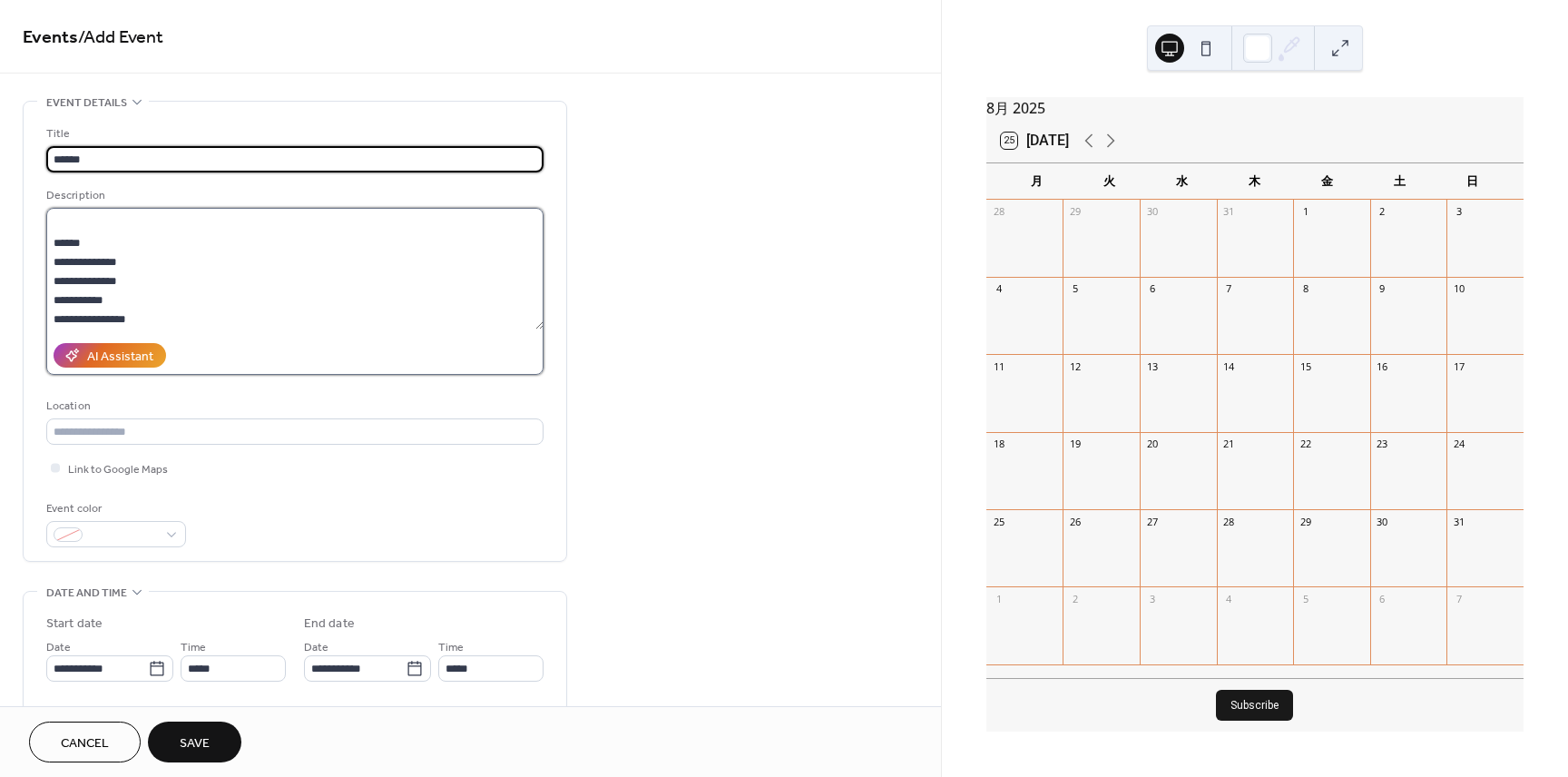 click on "**********" at bounding box center [295, 269] 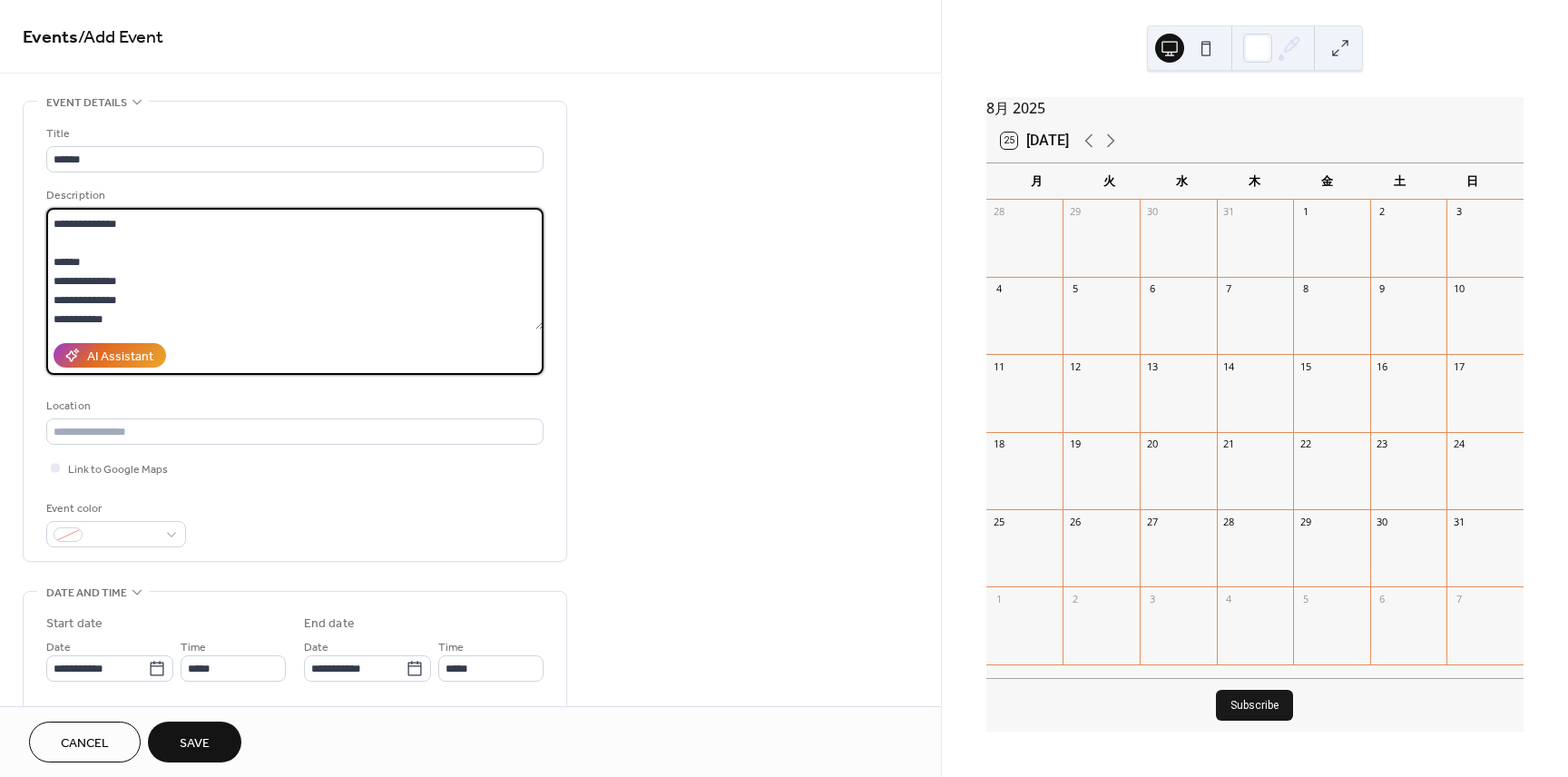 scroll, scrollTop: 131, scrollLeft: 0, axis: vertical 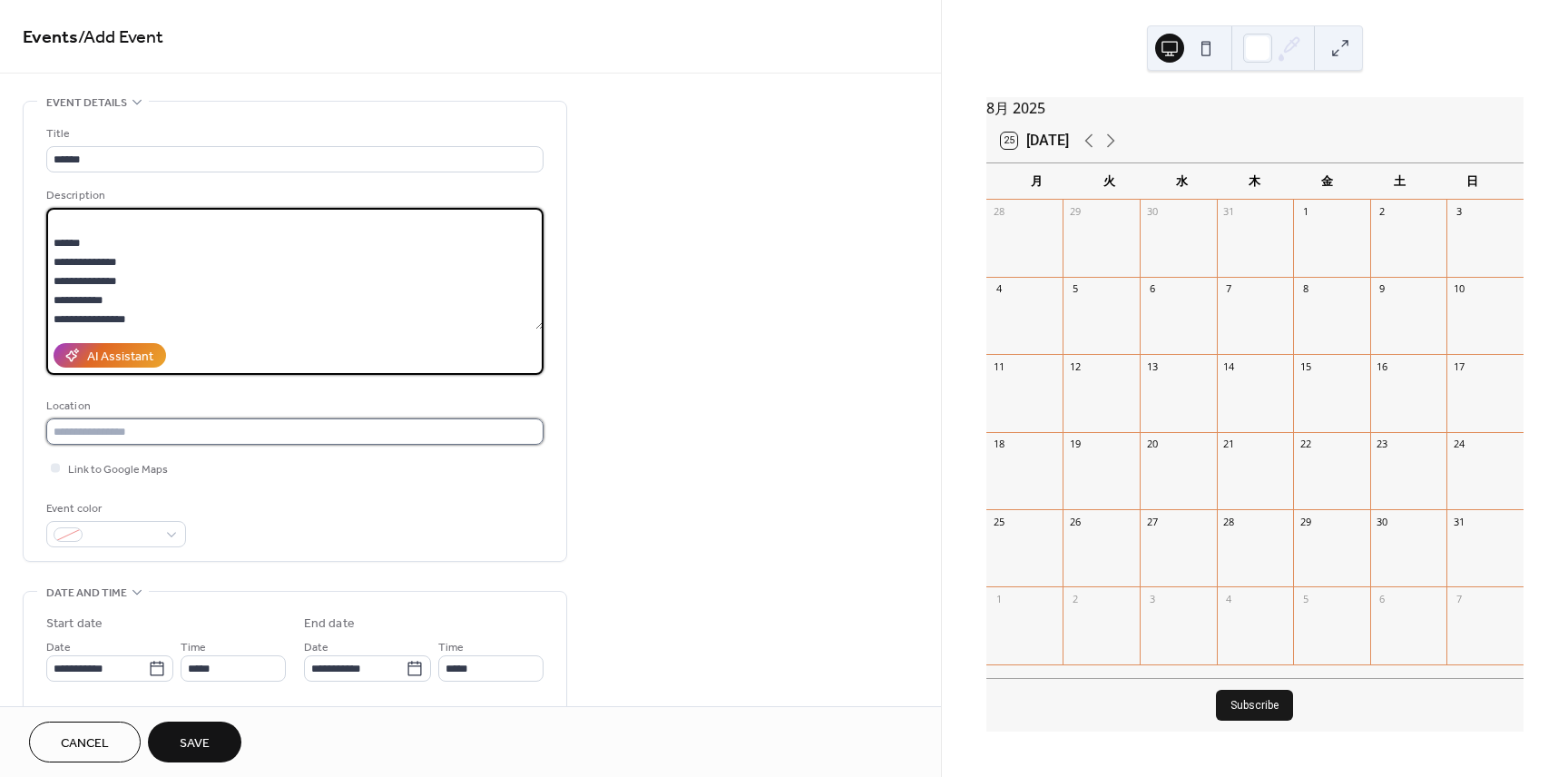 click at bounding box center (295, 431) 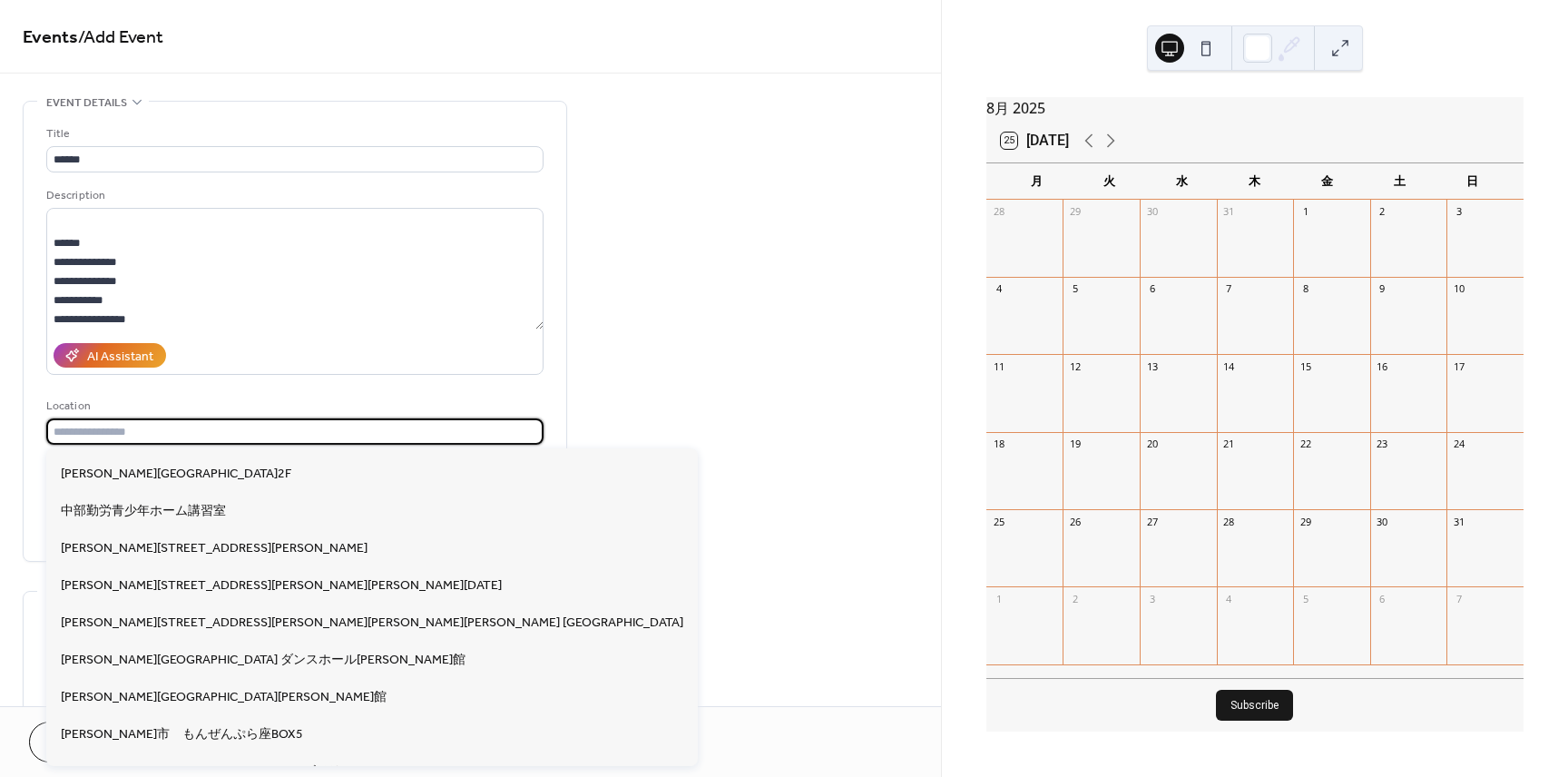 scroll, scrollTop: 851, scrollLeft: 0, axis: vertical 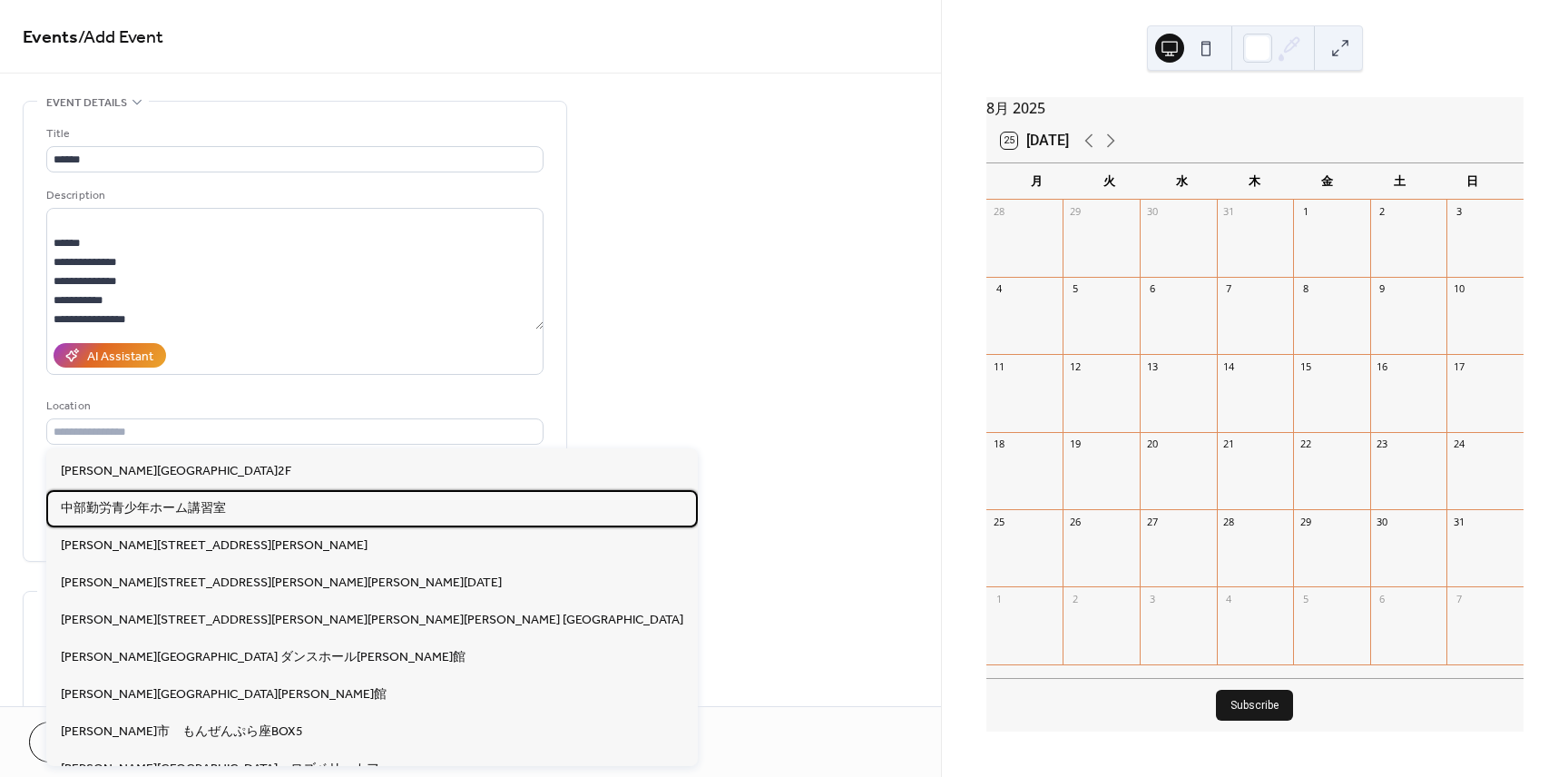 click on "中部勤労青少年ホーム講習室" at bounding box center (143, 508) 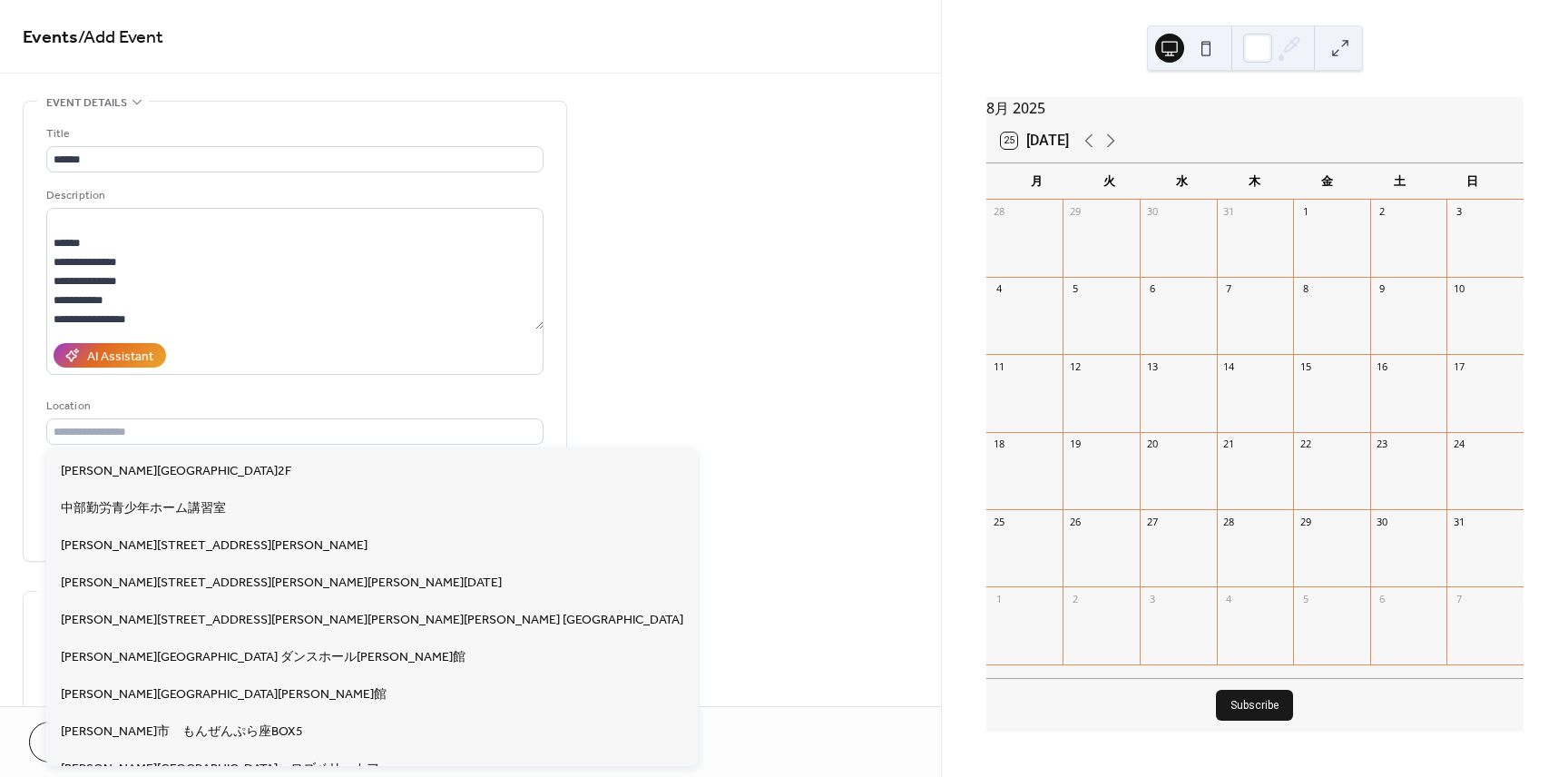 type on "**********" 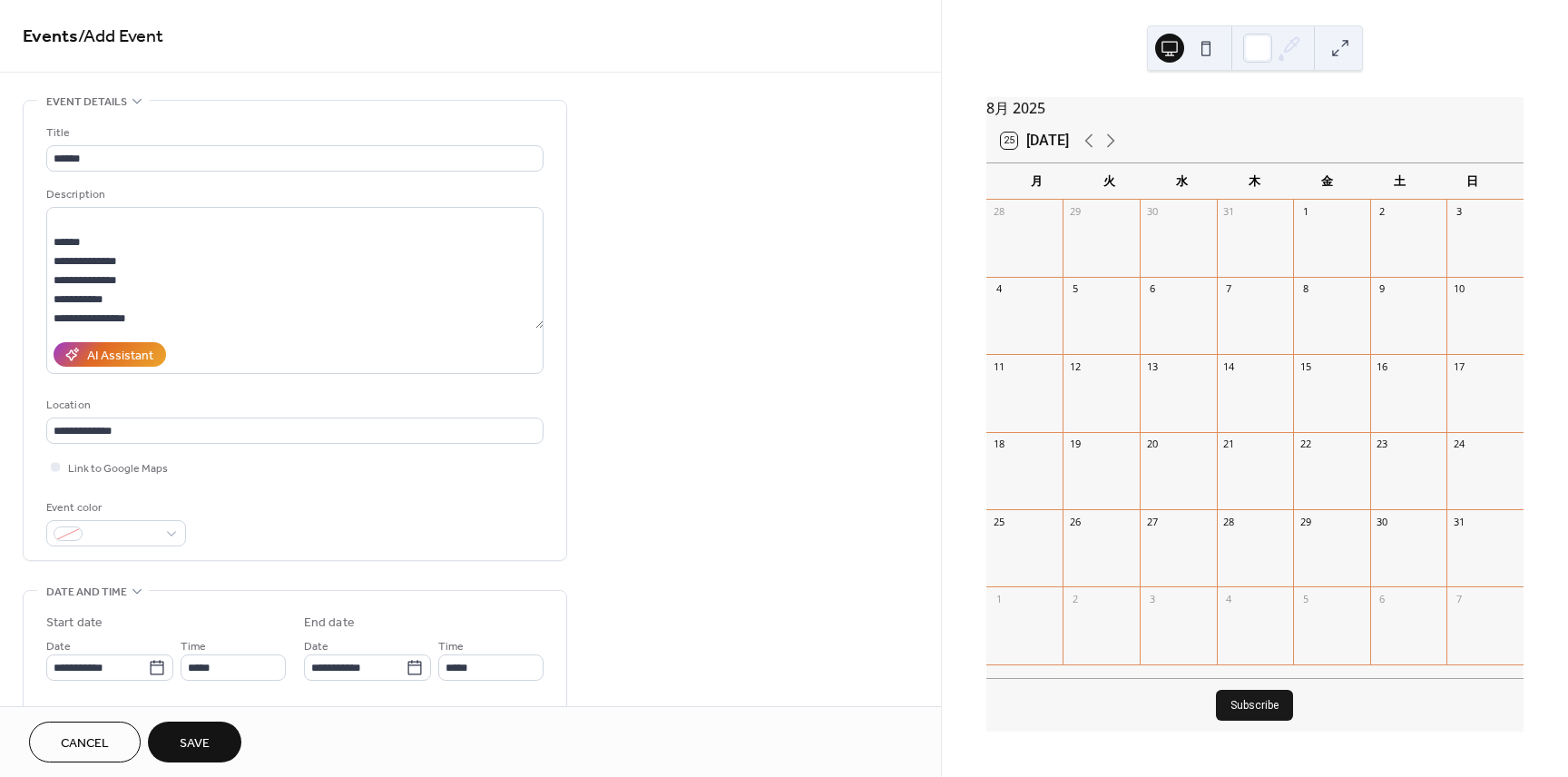 scroll, scrollTop: 5, scrollLeft: 0, axis: vertical 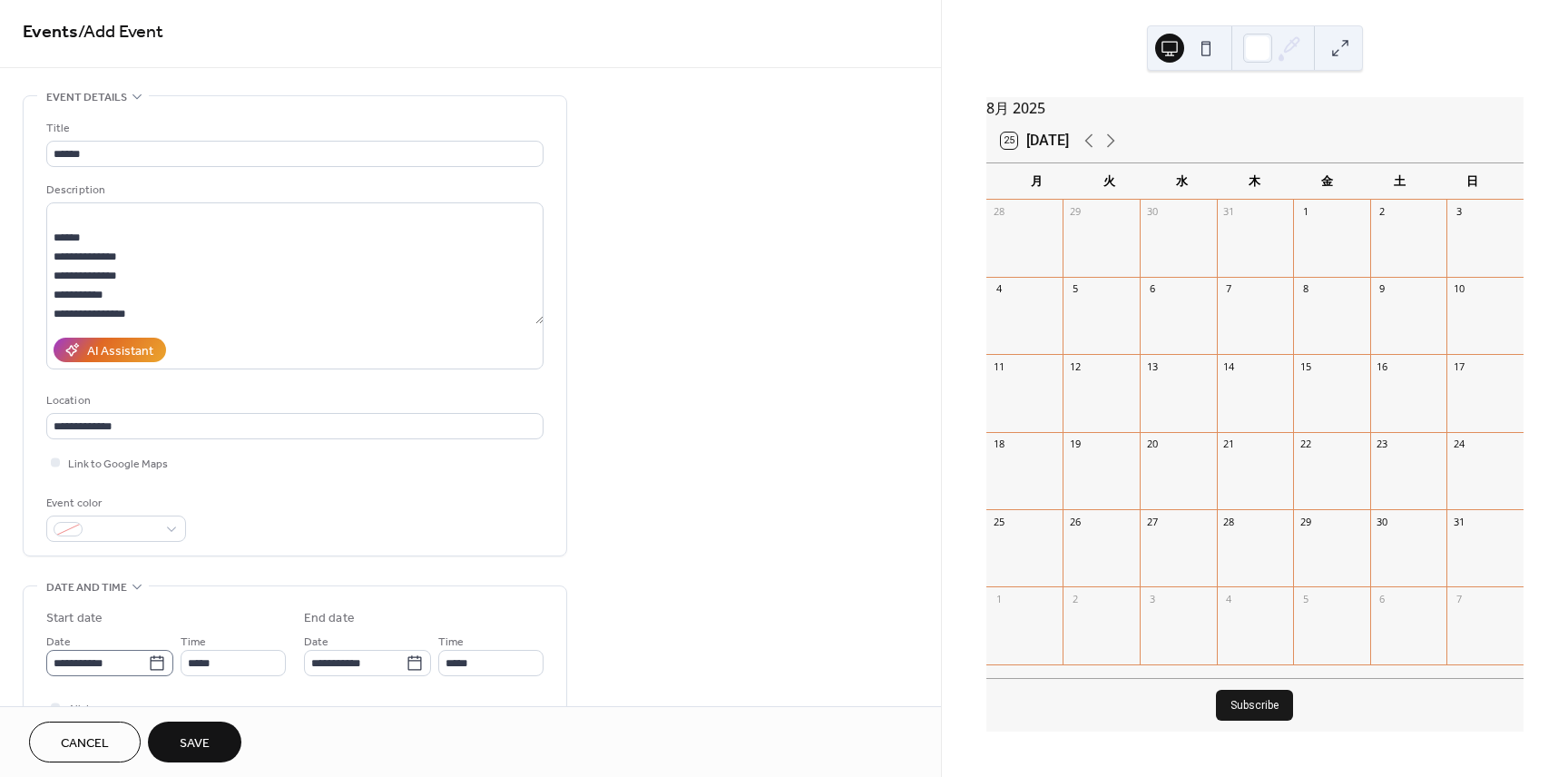click 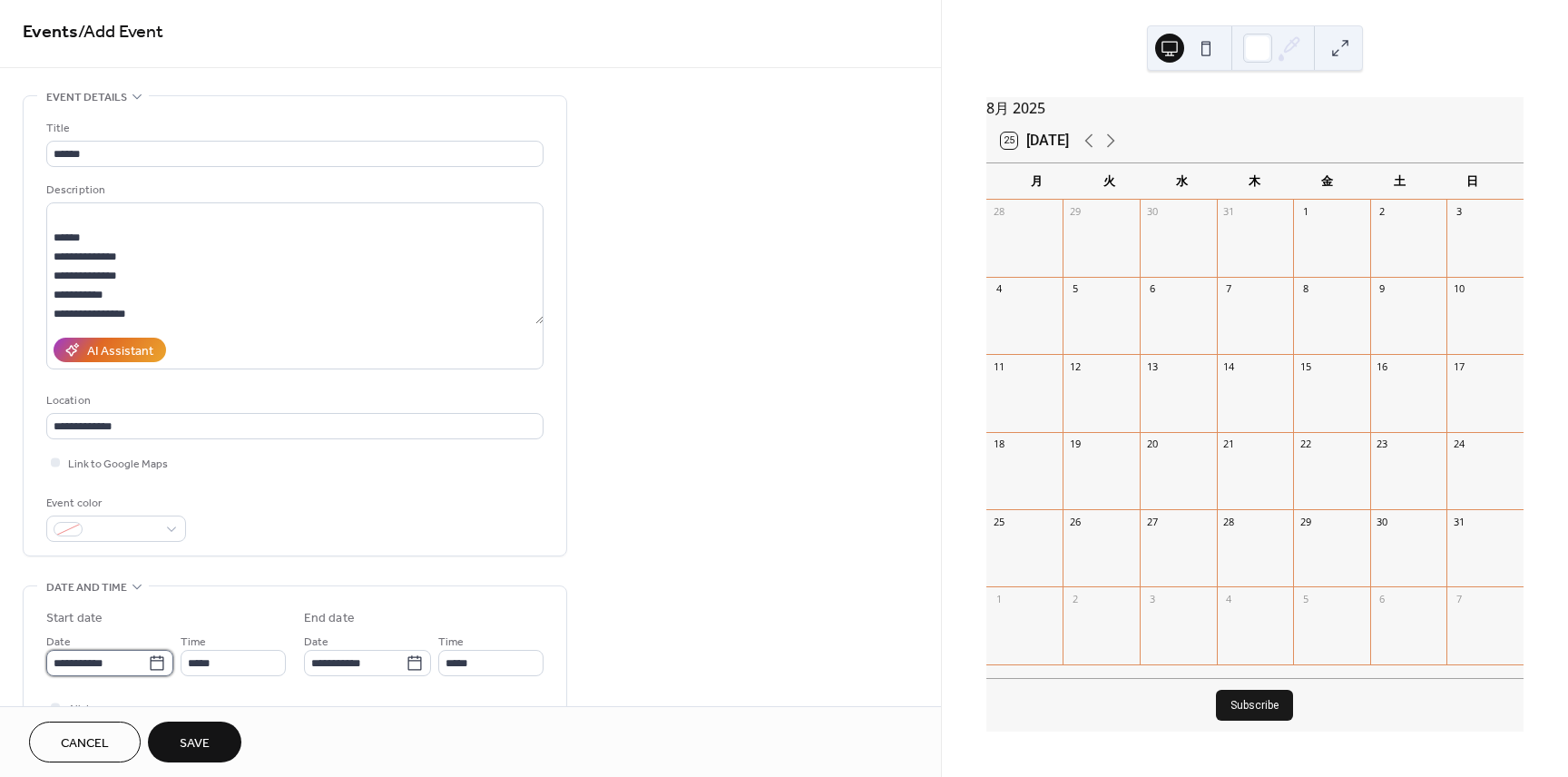 click on "**********" at bounding box center (97, 663) 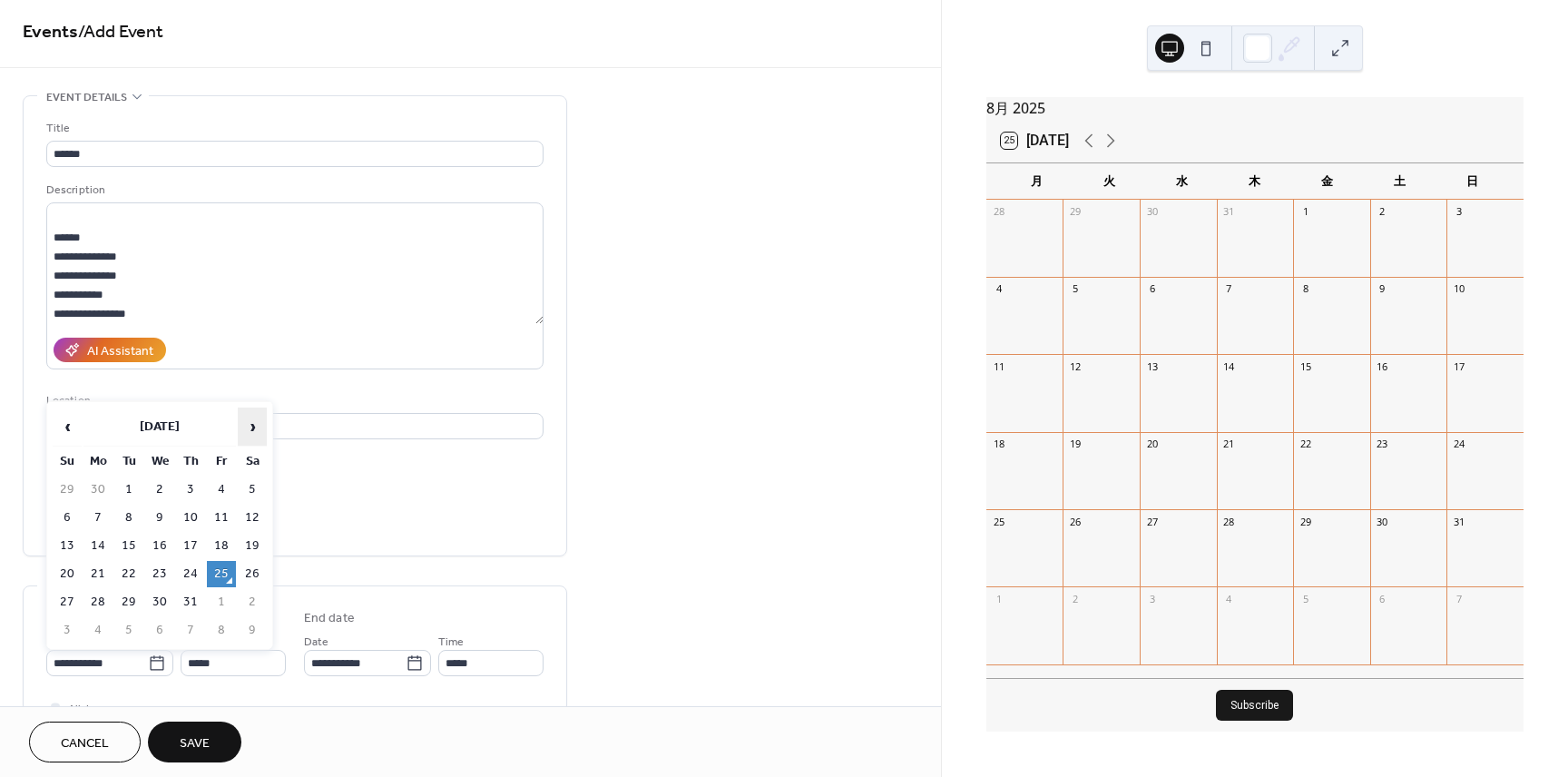 click on "›" at bounding box center [252, 427] 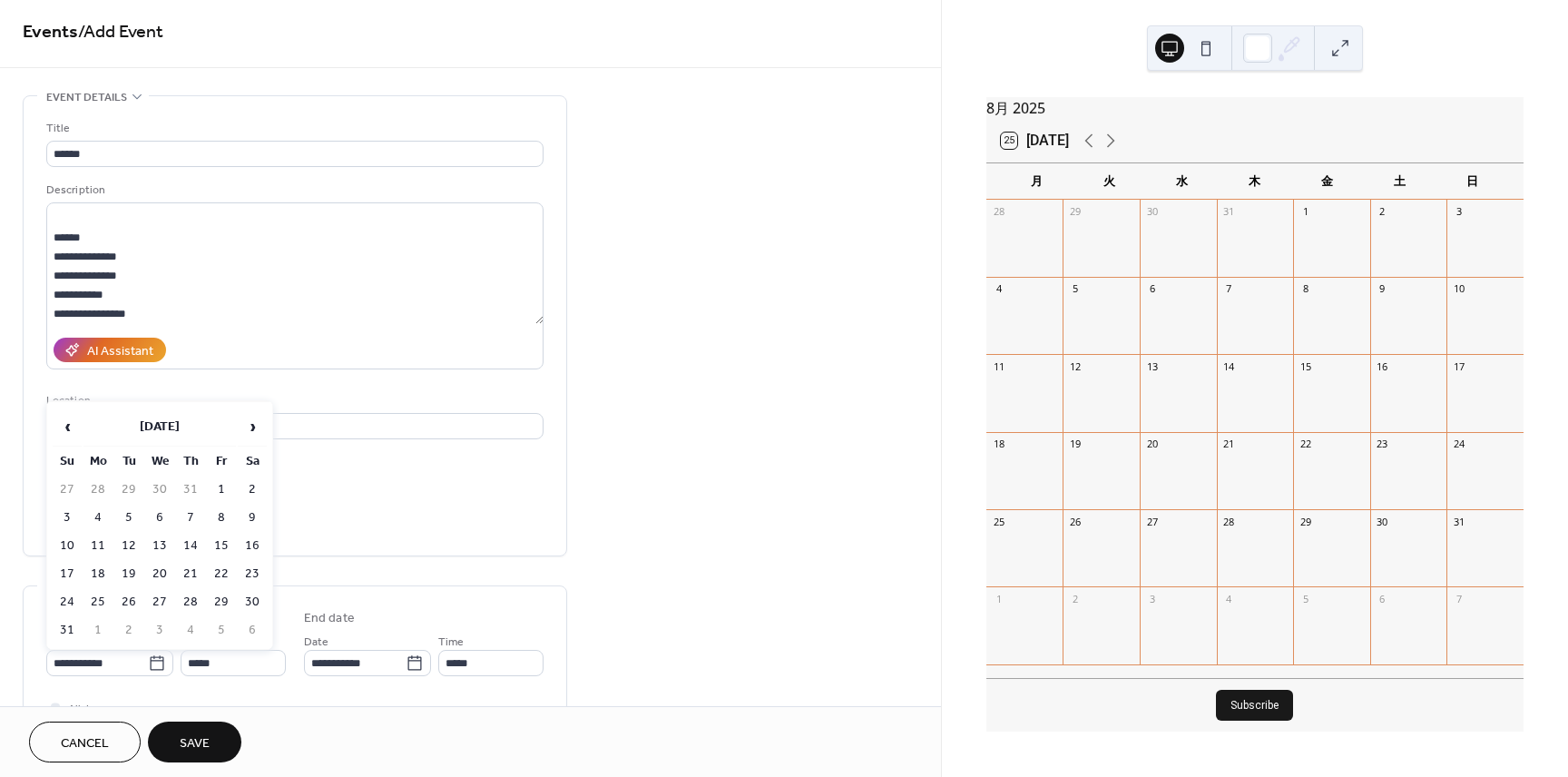 click on "3" at bounding box center (67, 517) 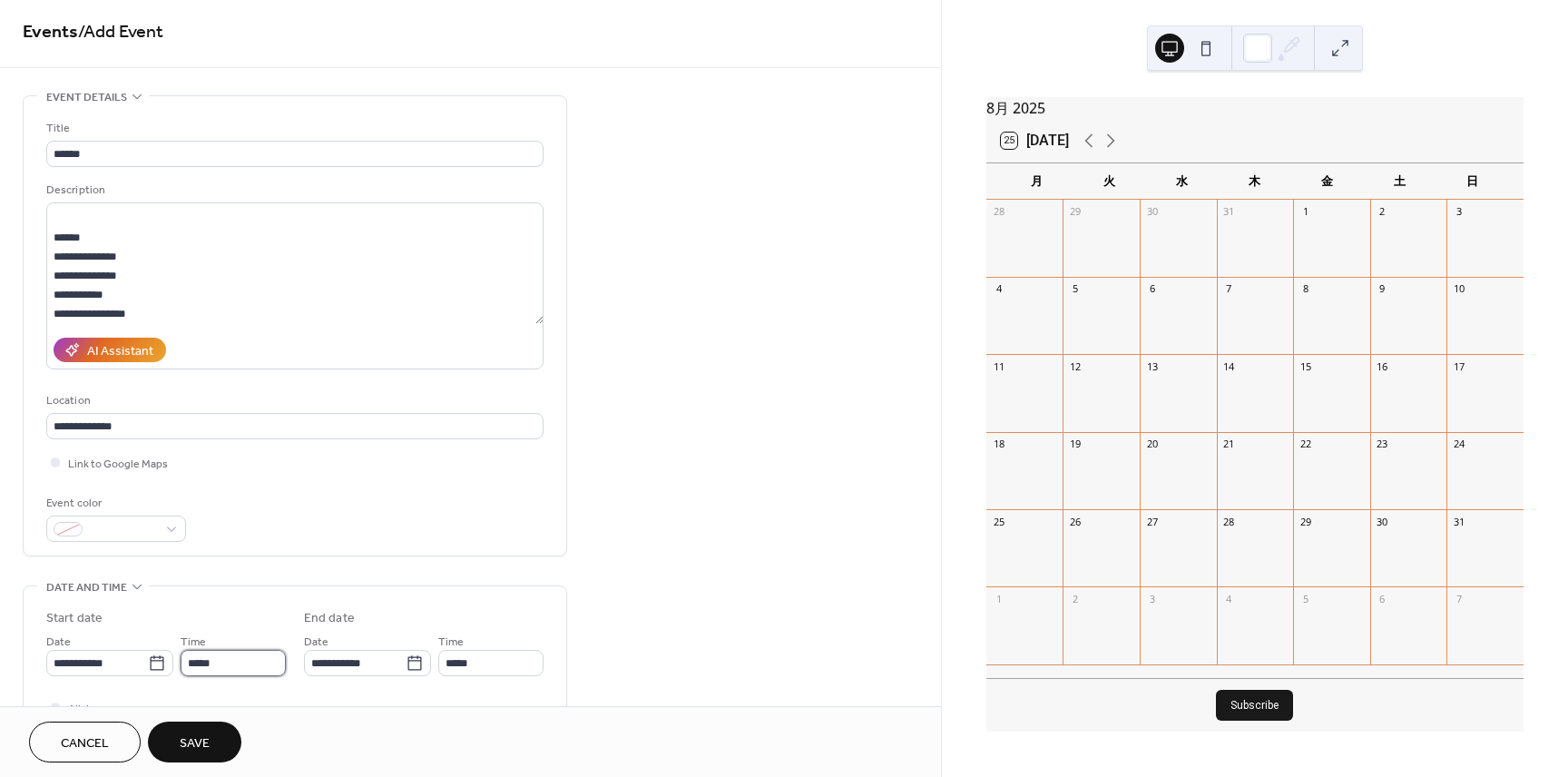 click on "*****" at bounding box center (233, 663) 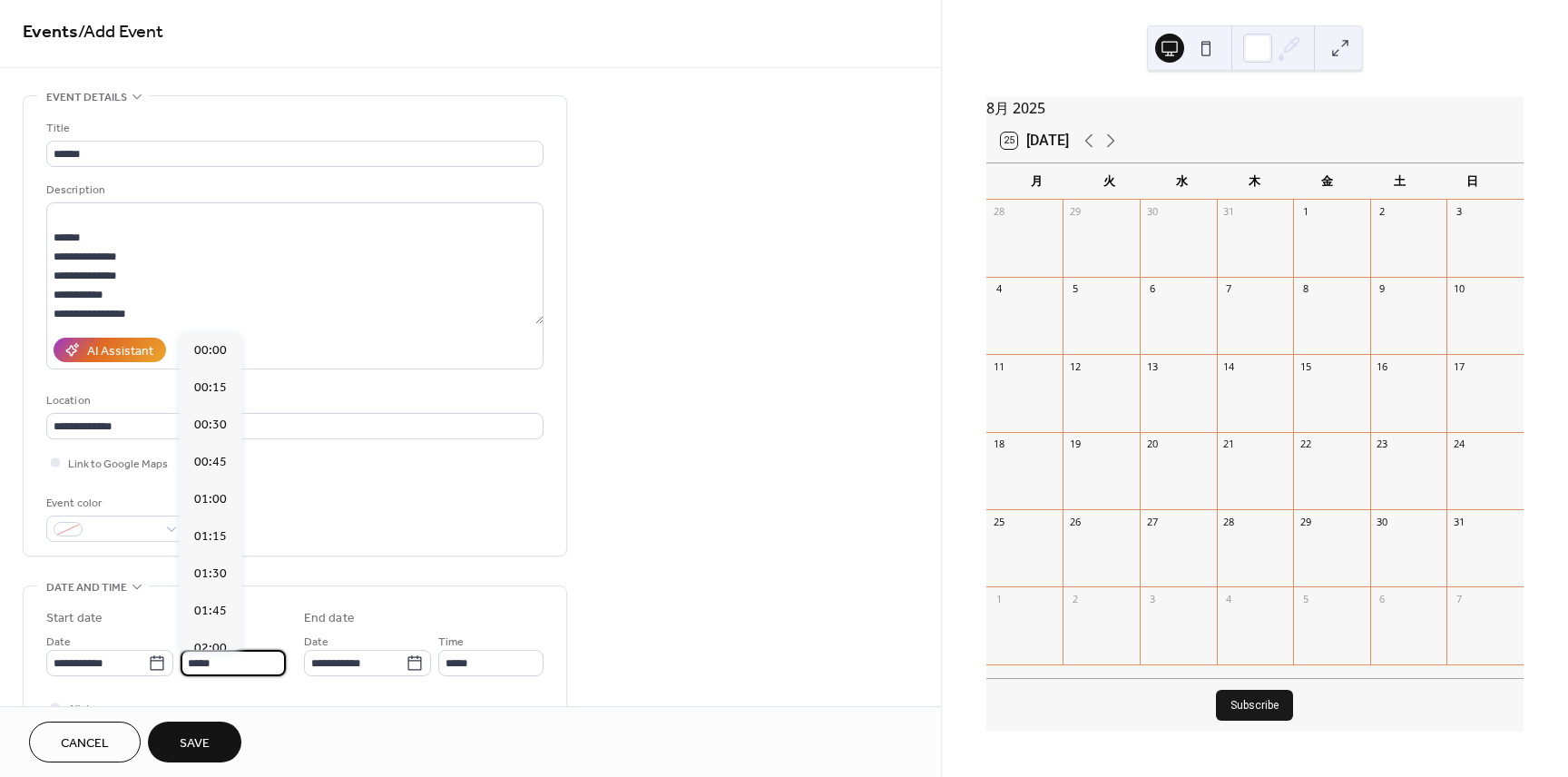 scroll, scrollTop: 1874, scrollLeft: 0, axis: vertical 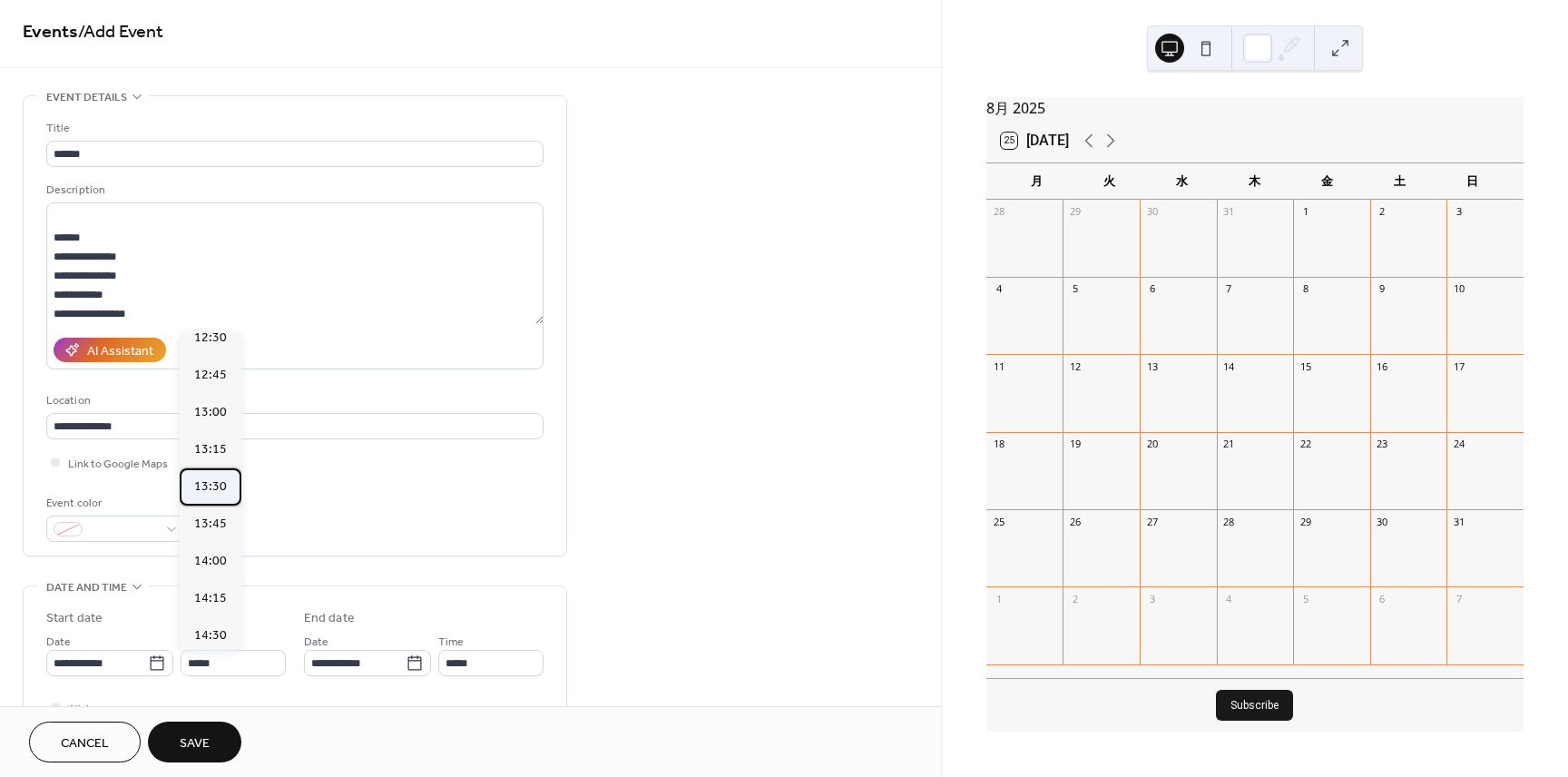 click on "13:30" at bounding box center (211, 487) 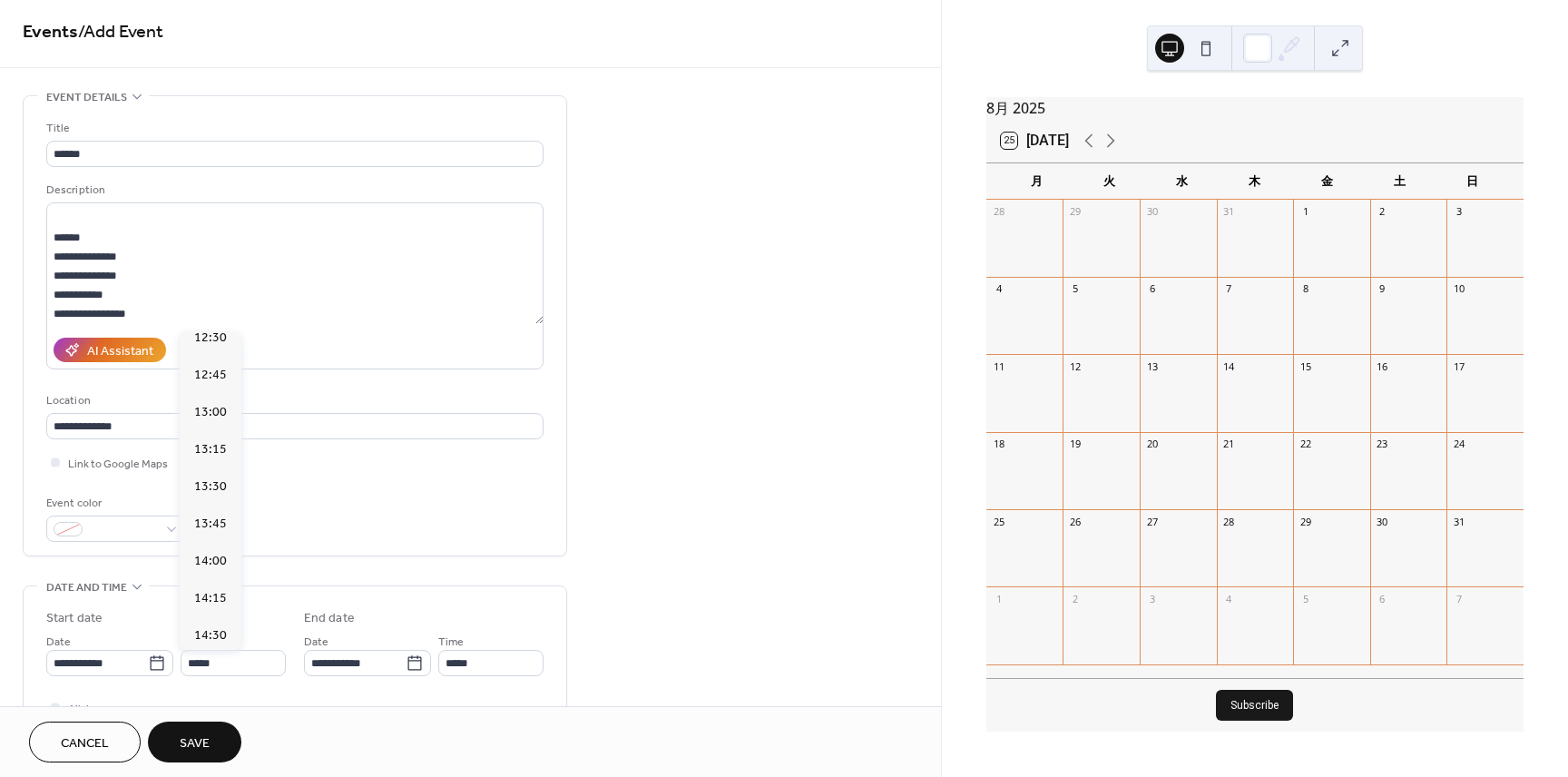 type on "*****" 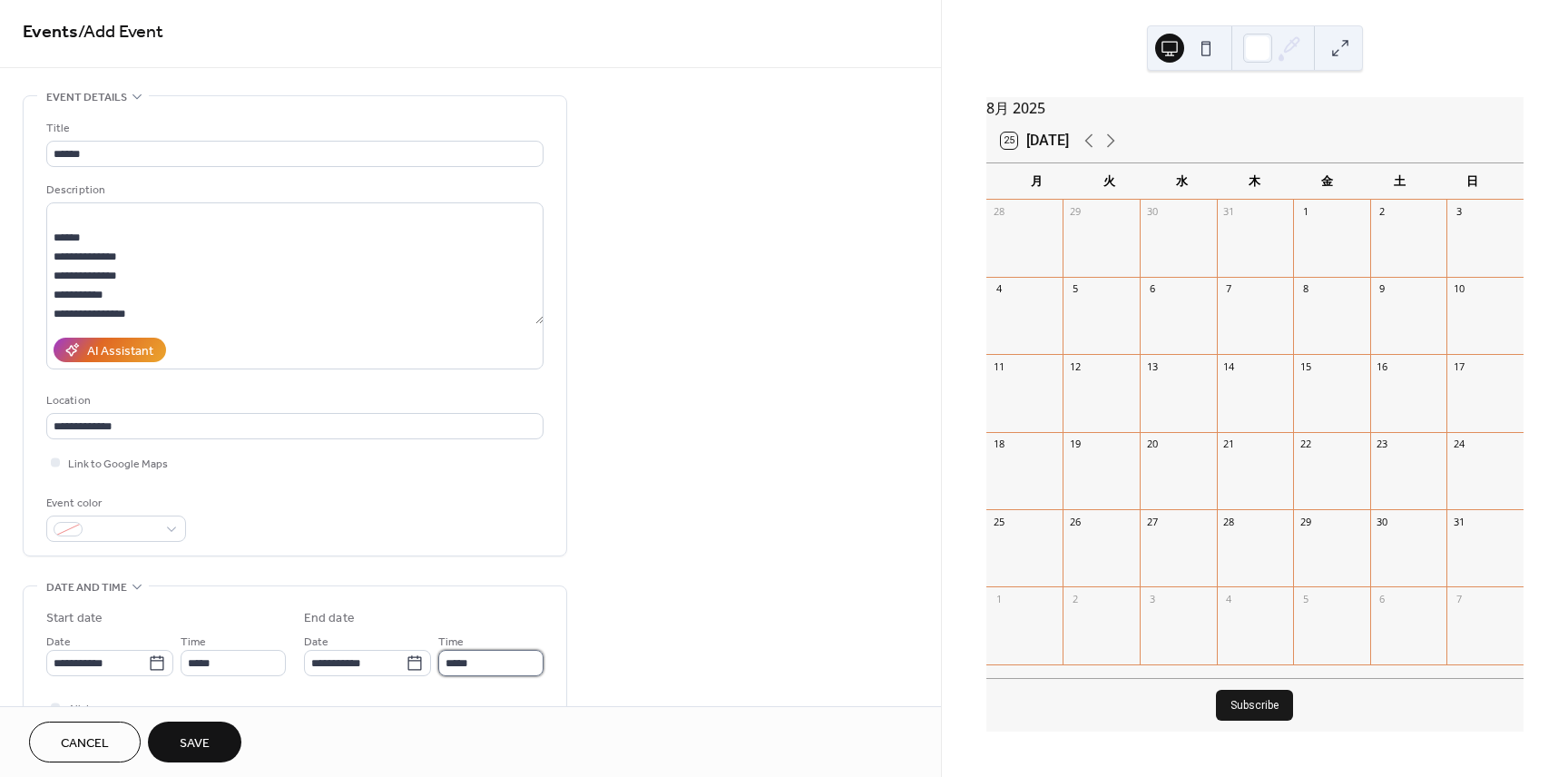 click on "*****" at bounding box center (491, 663) 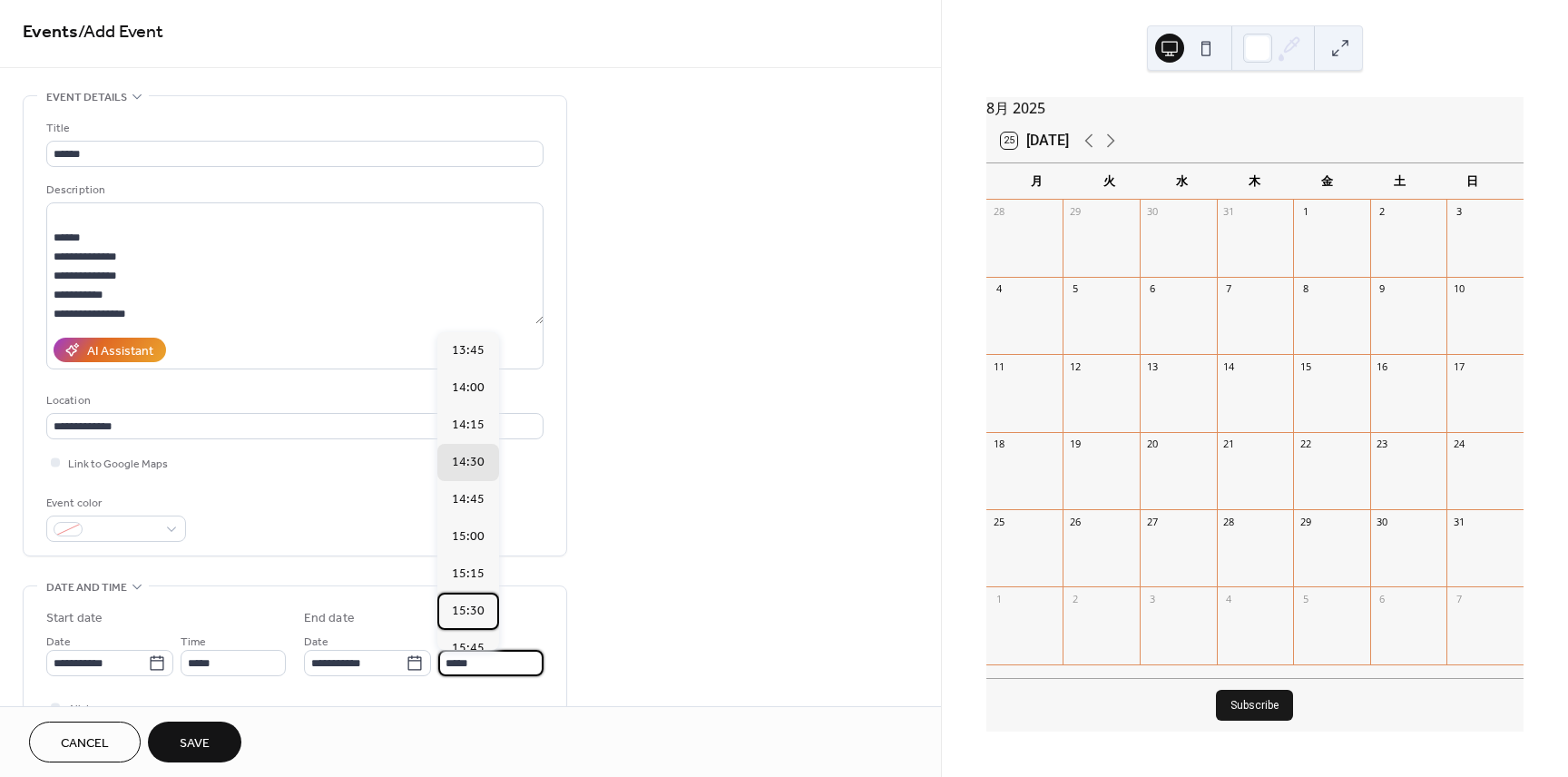 click on "15:30" at bounding box center (468, 611) 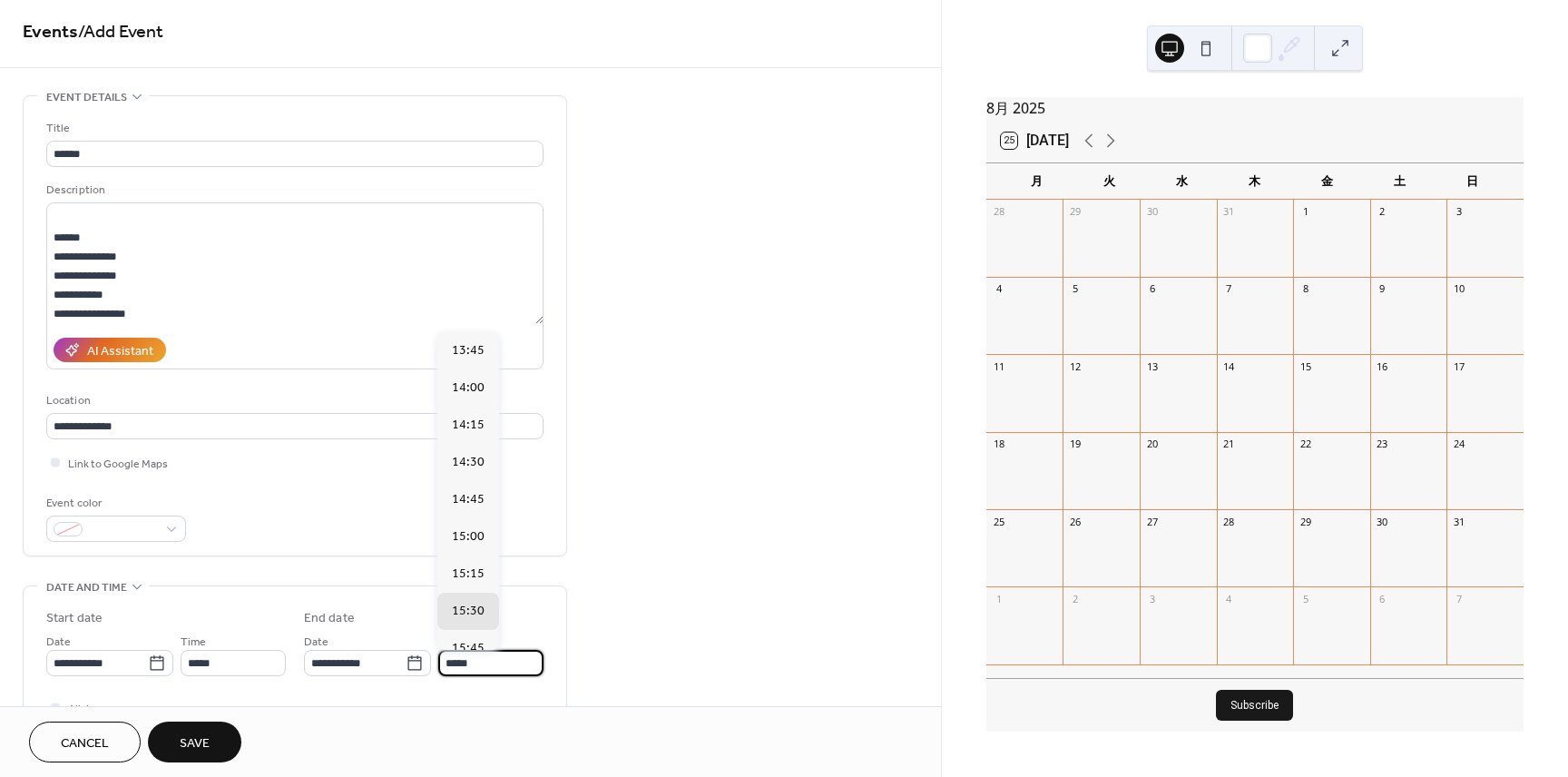 click on "*****" at bounding box center [491, 663] 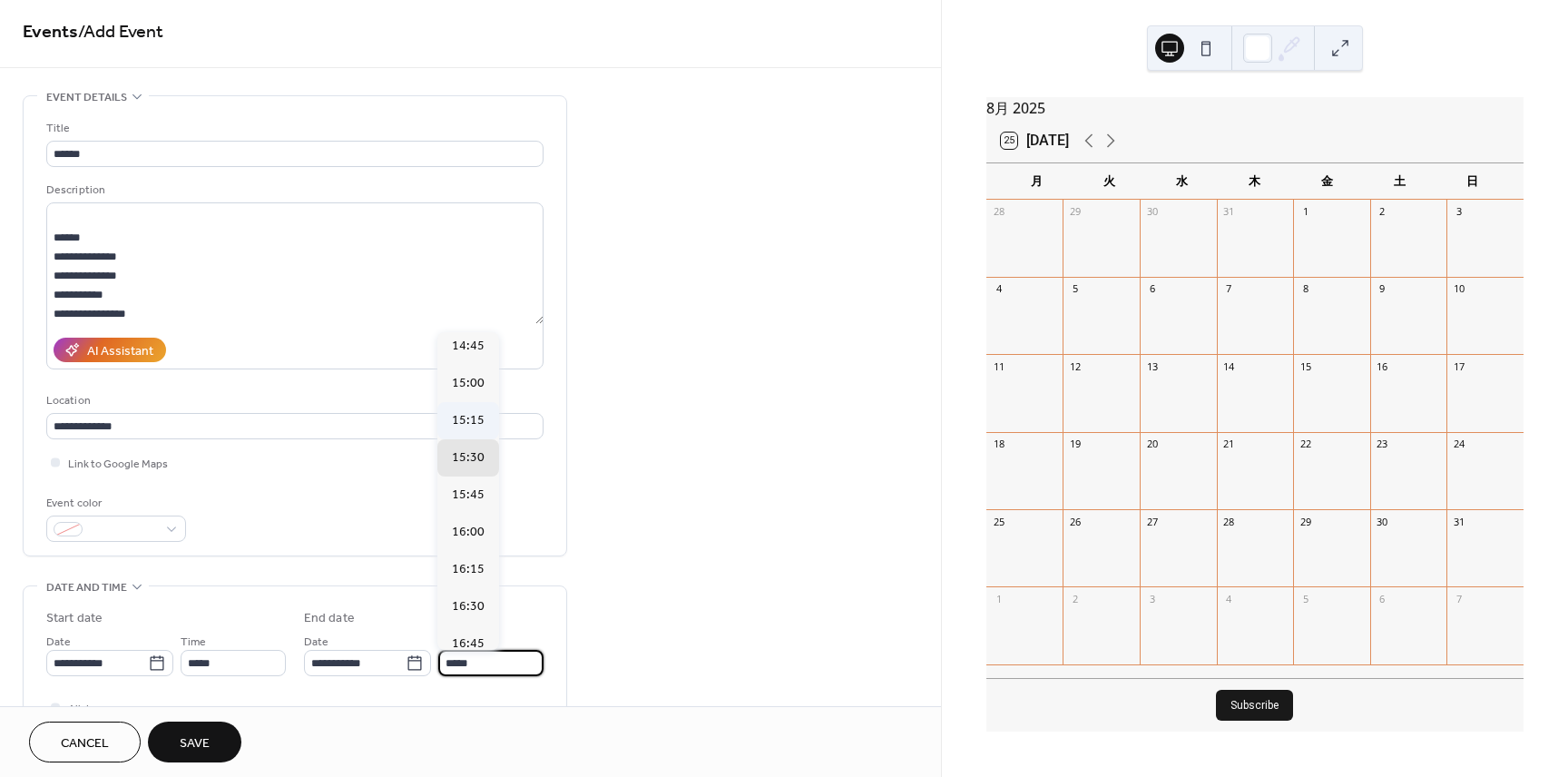scroll, scrollTop: 167, scrollLeft: 0, axis: vertical 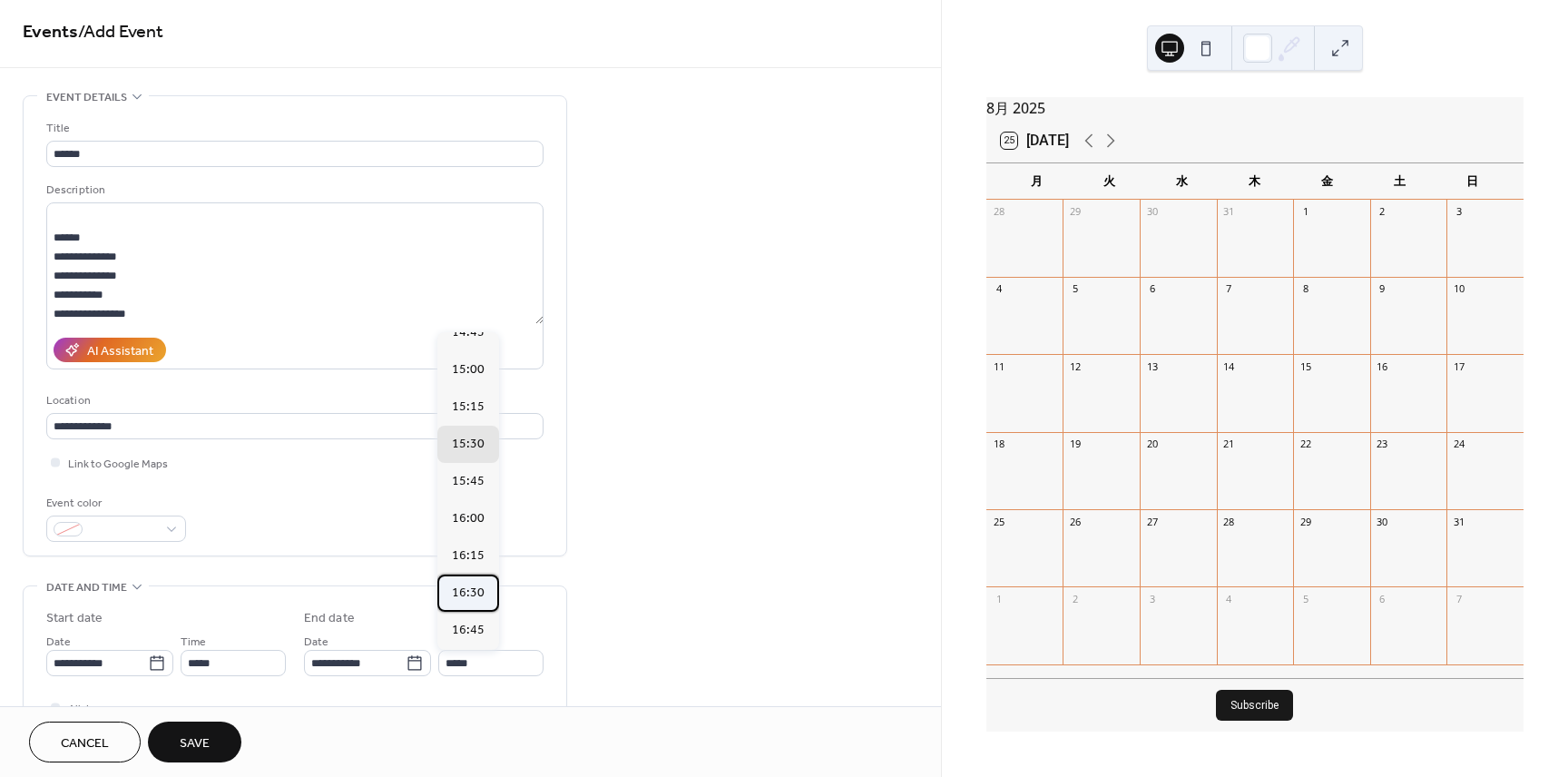 click on "16:30" at bounding box center [468, 593] 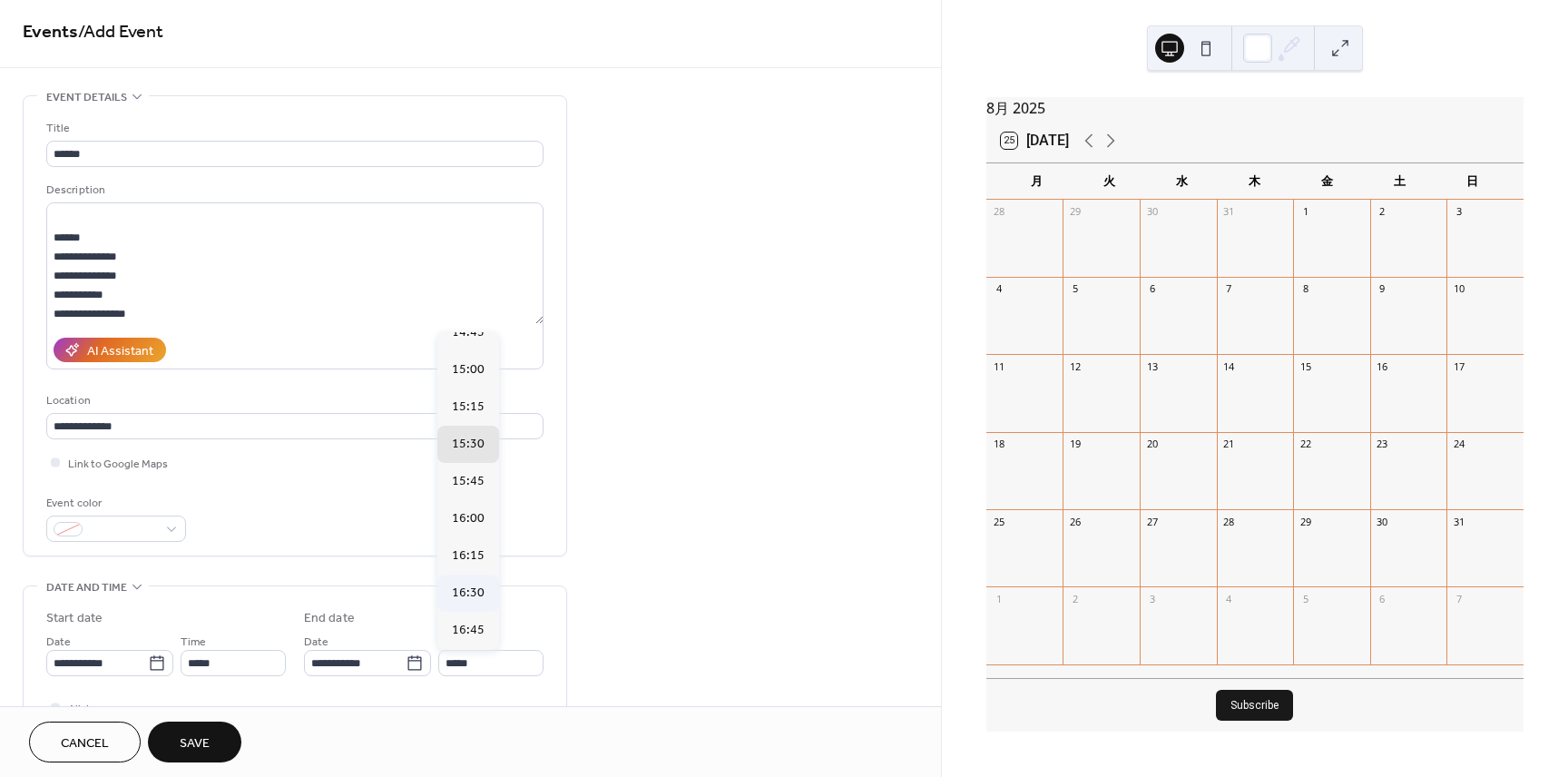 type on "*****" 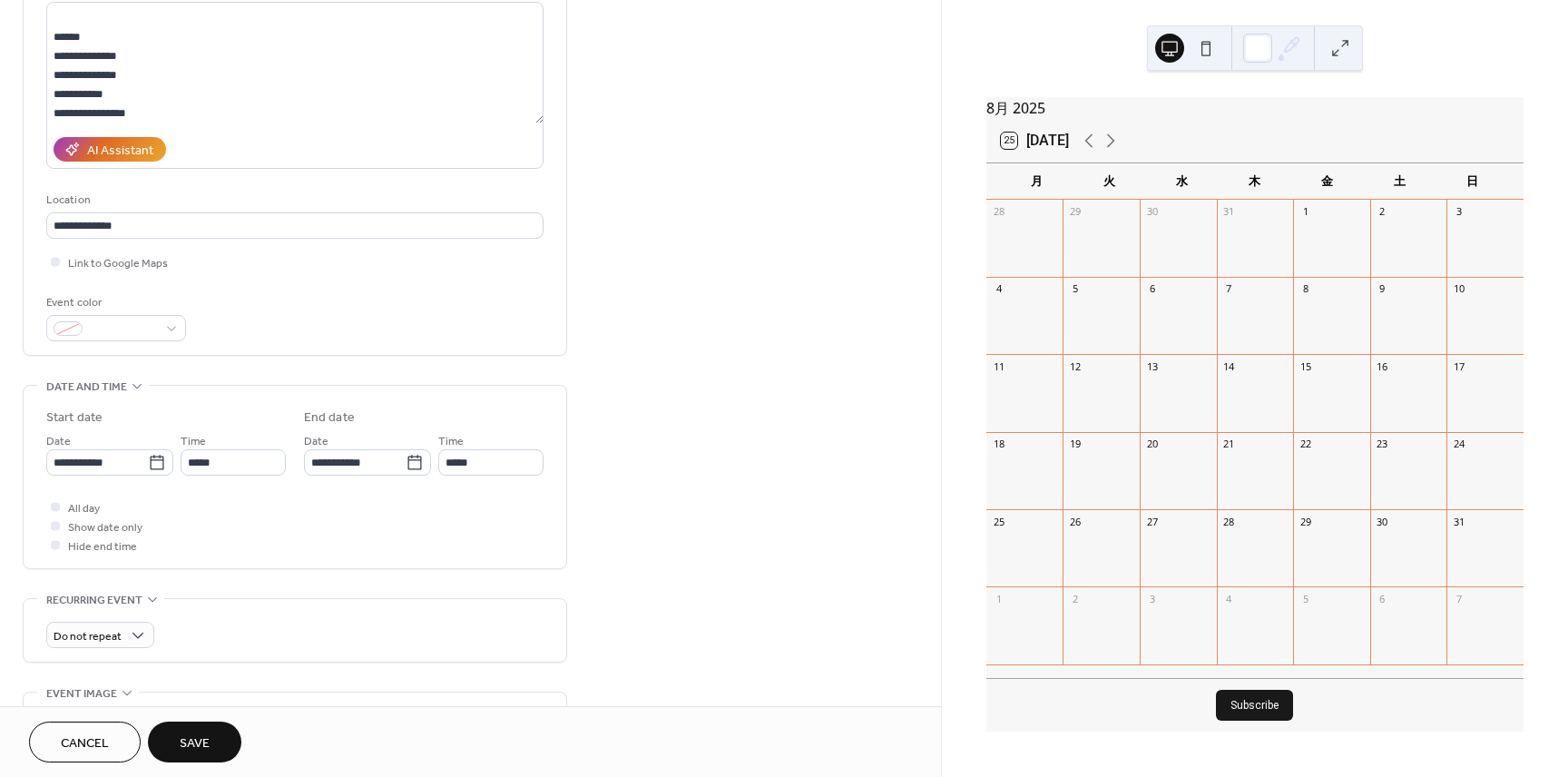 scroll, scrollTop: 209, scrollLeft: 0, axis: vertical 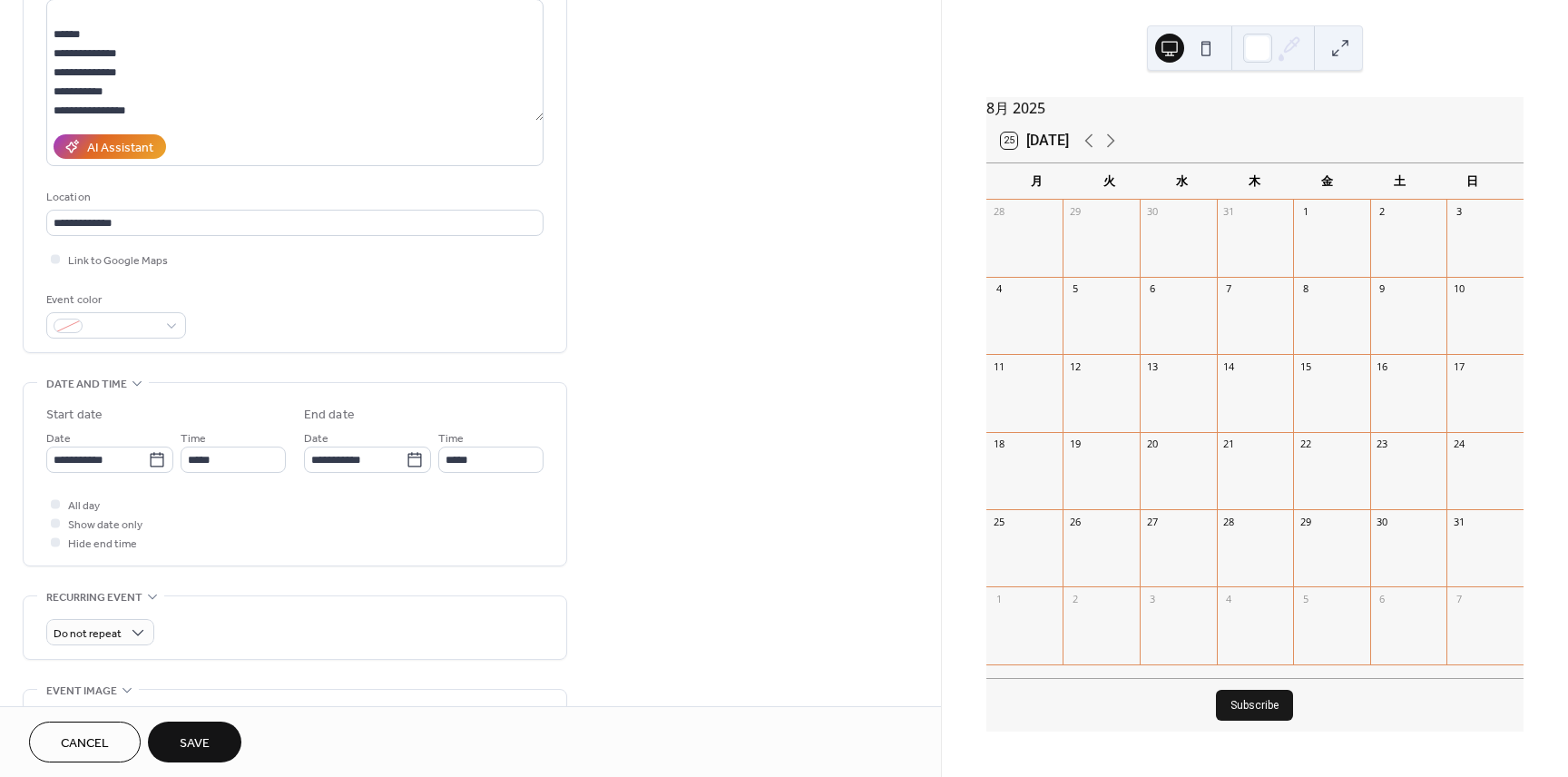 click on "Save" at bounding box center (194, 743) 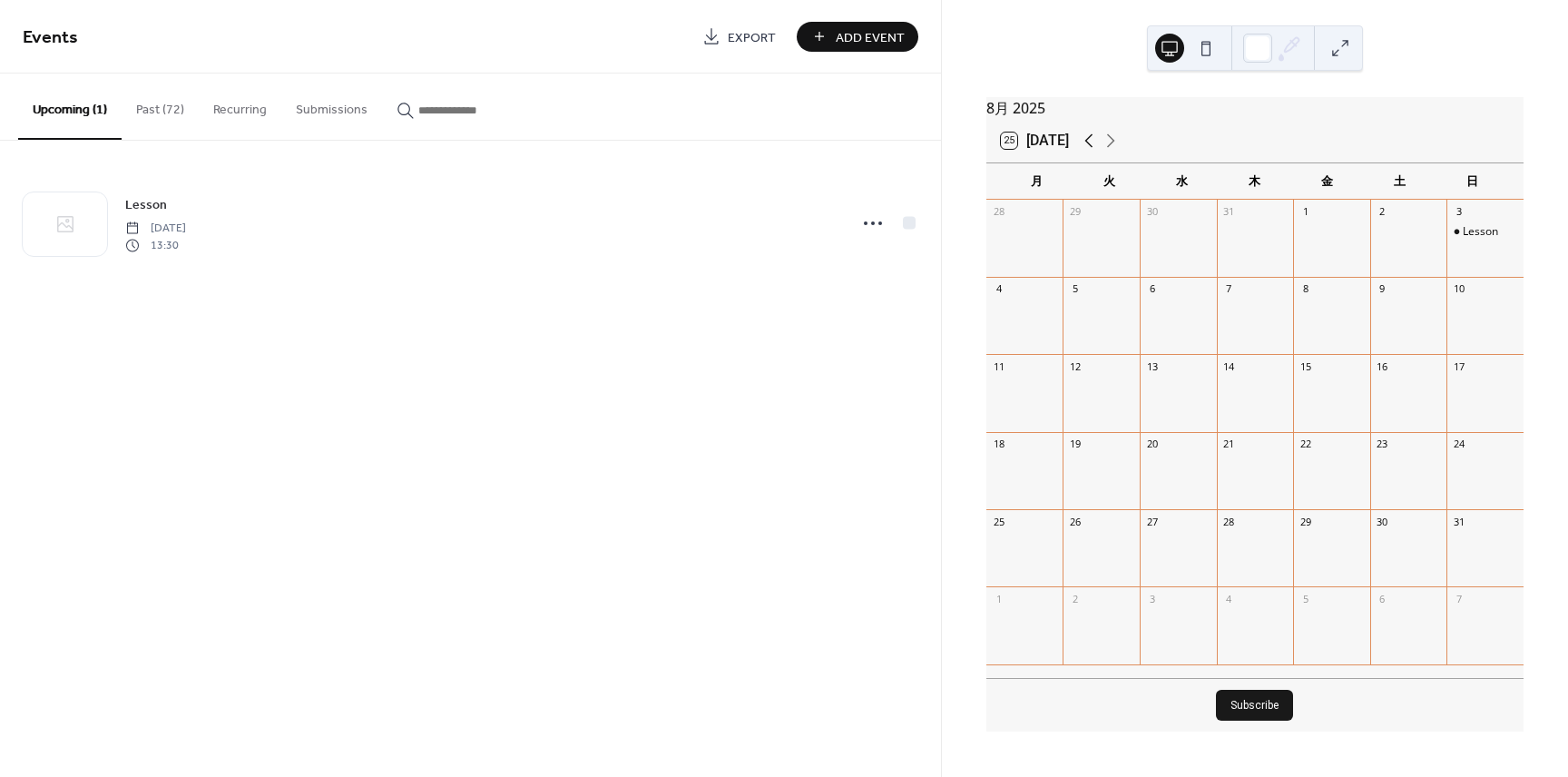 click 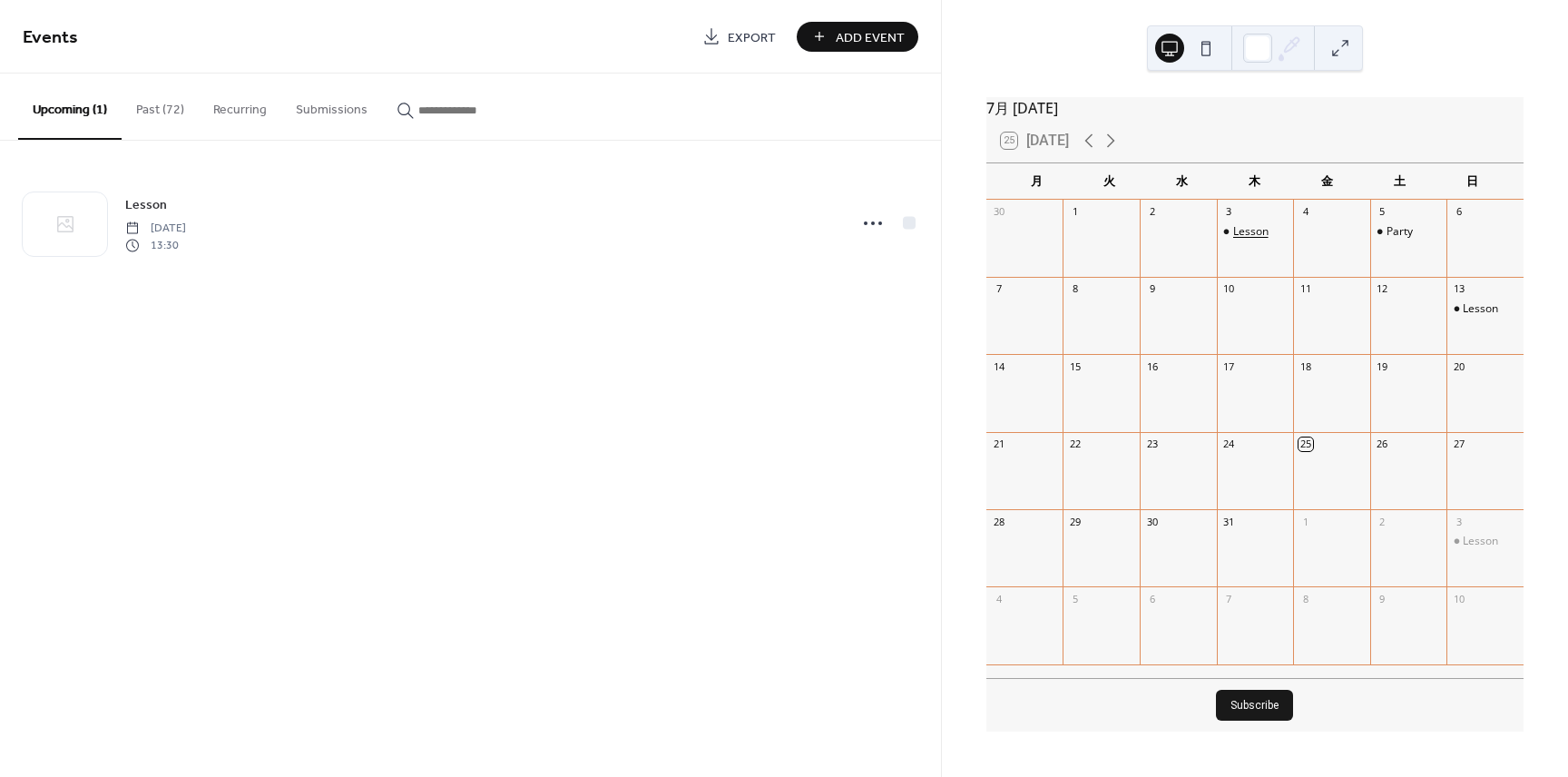 click on "Lesson" at bounding box center (1250, 231) 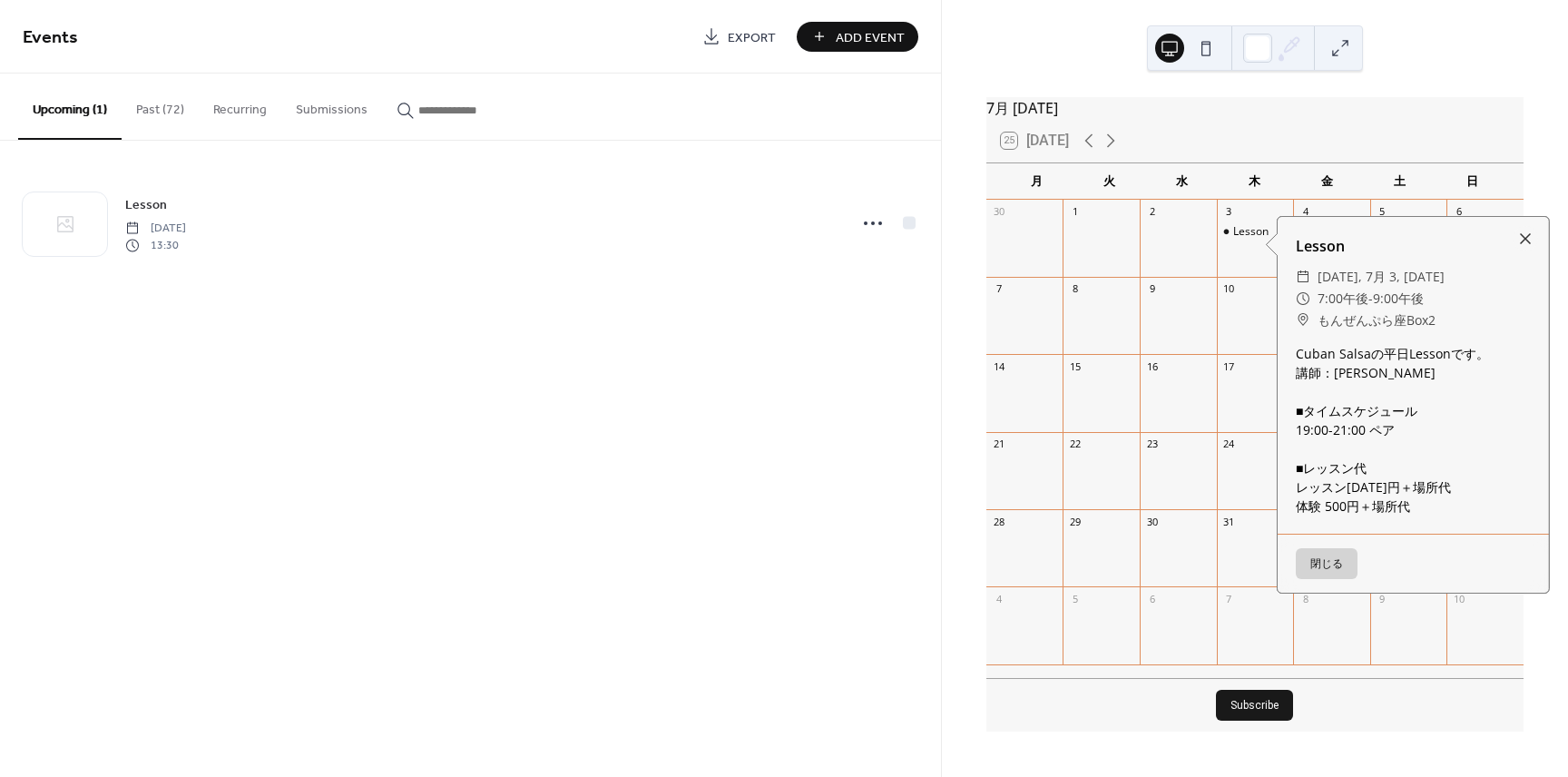 click on "閉じる" at bounding box center [1327, 564] 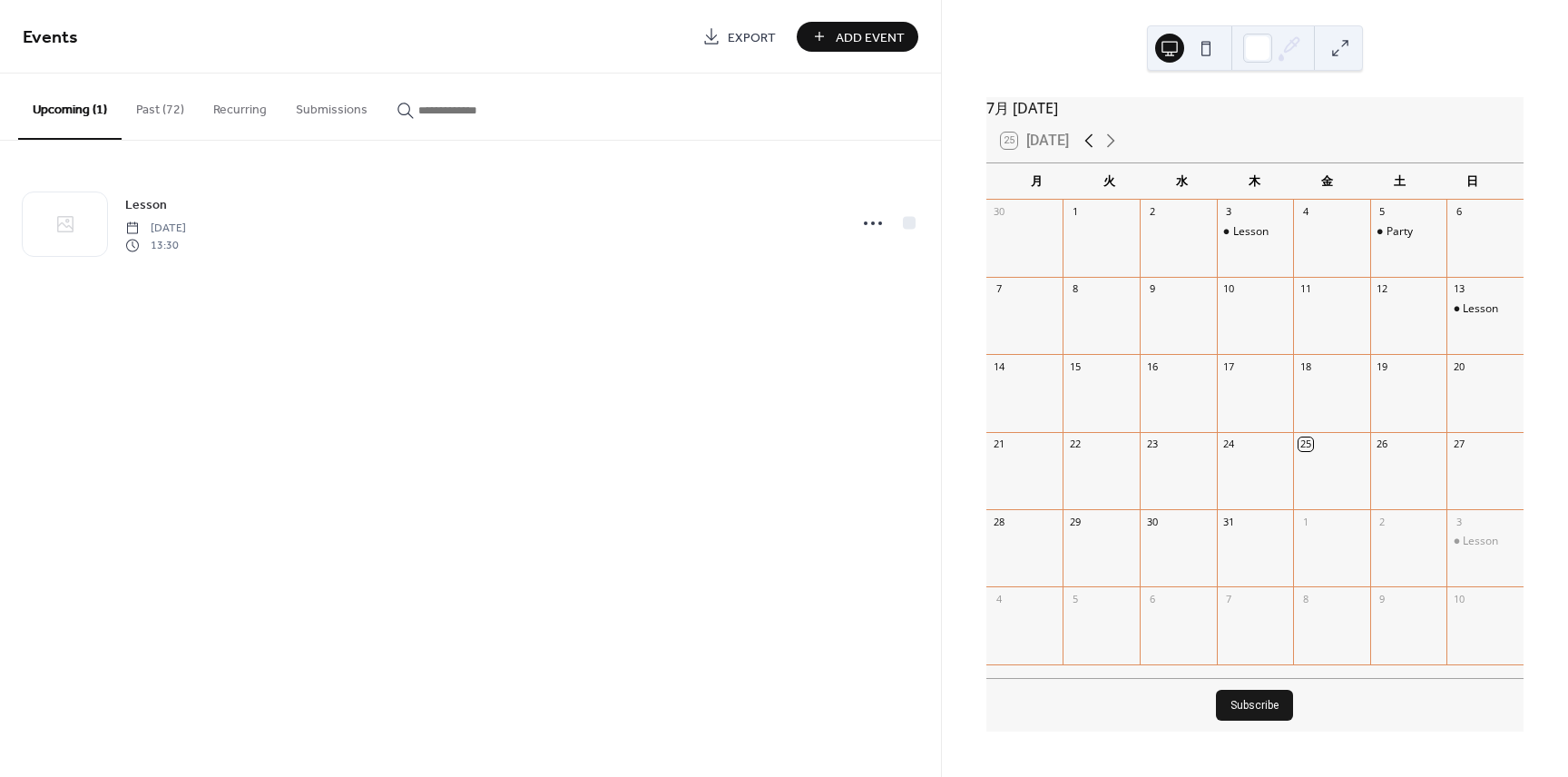 click 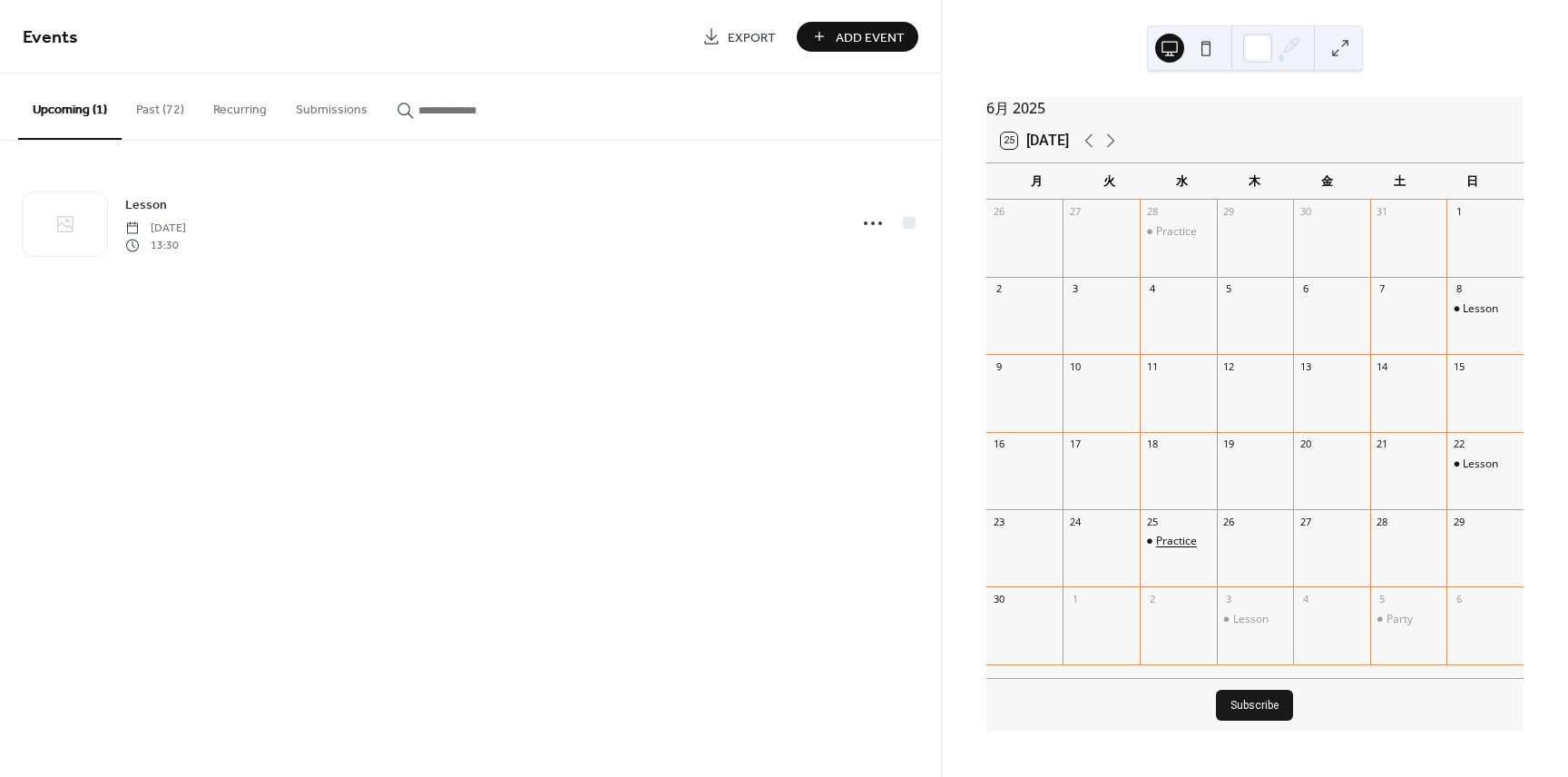 click on "Practice" at bounding box center [1176, 541] 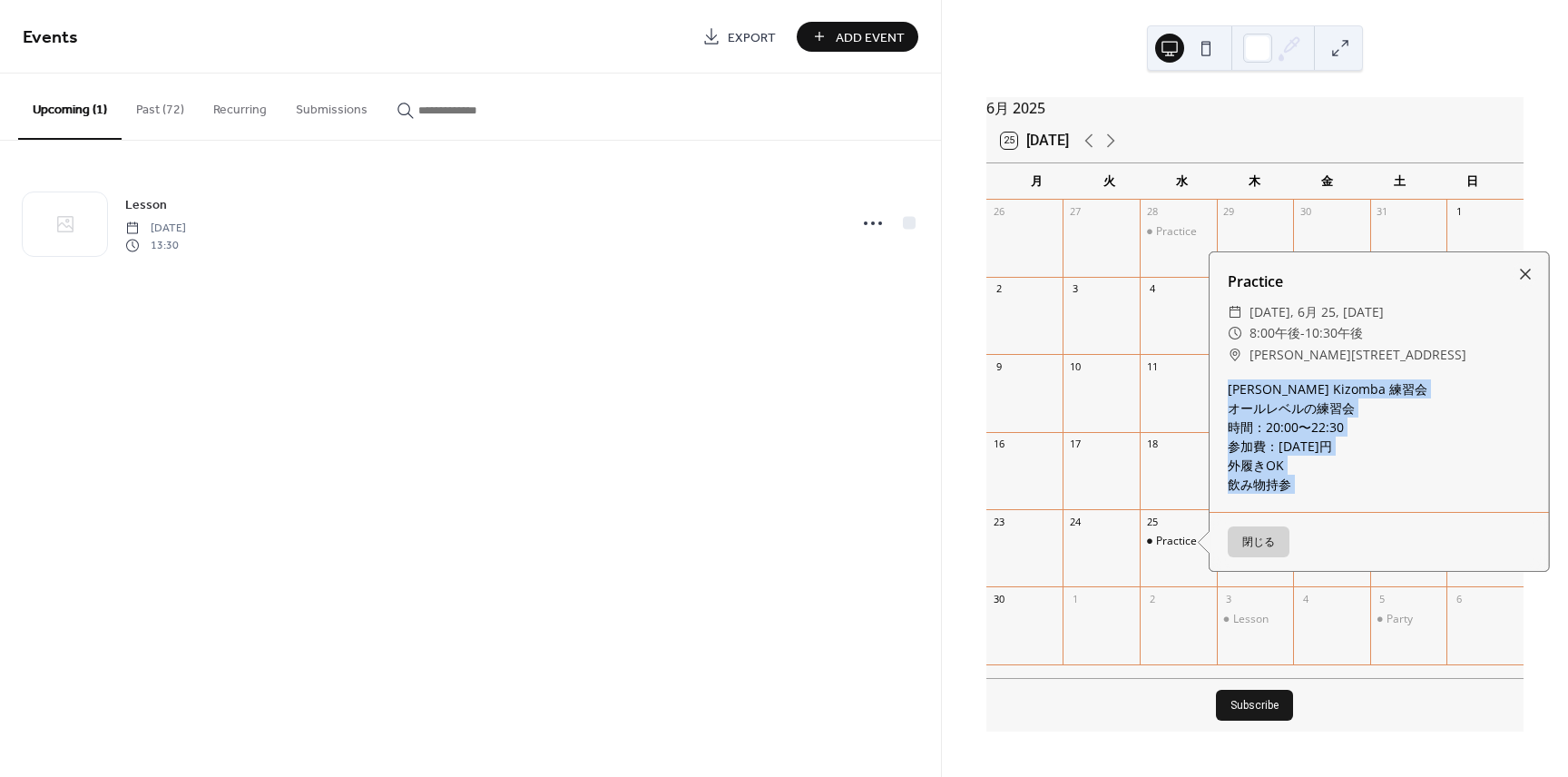 drag, startPoint x: 1230, startPoint y: 402, endPoint x: 1335, endPoint y: 541, distance: 174.20103 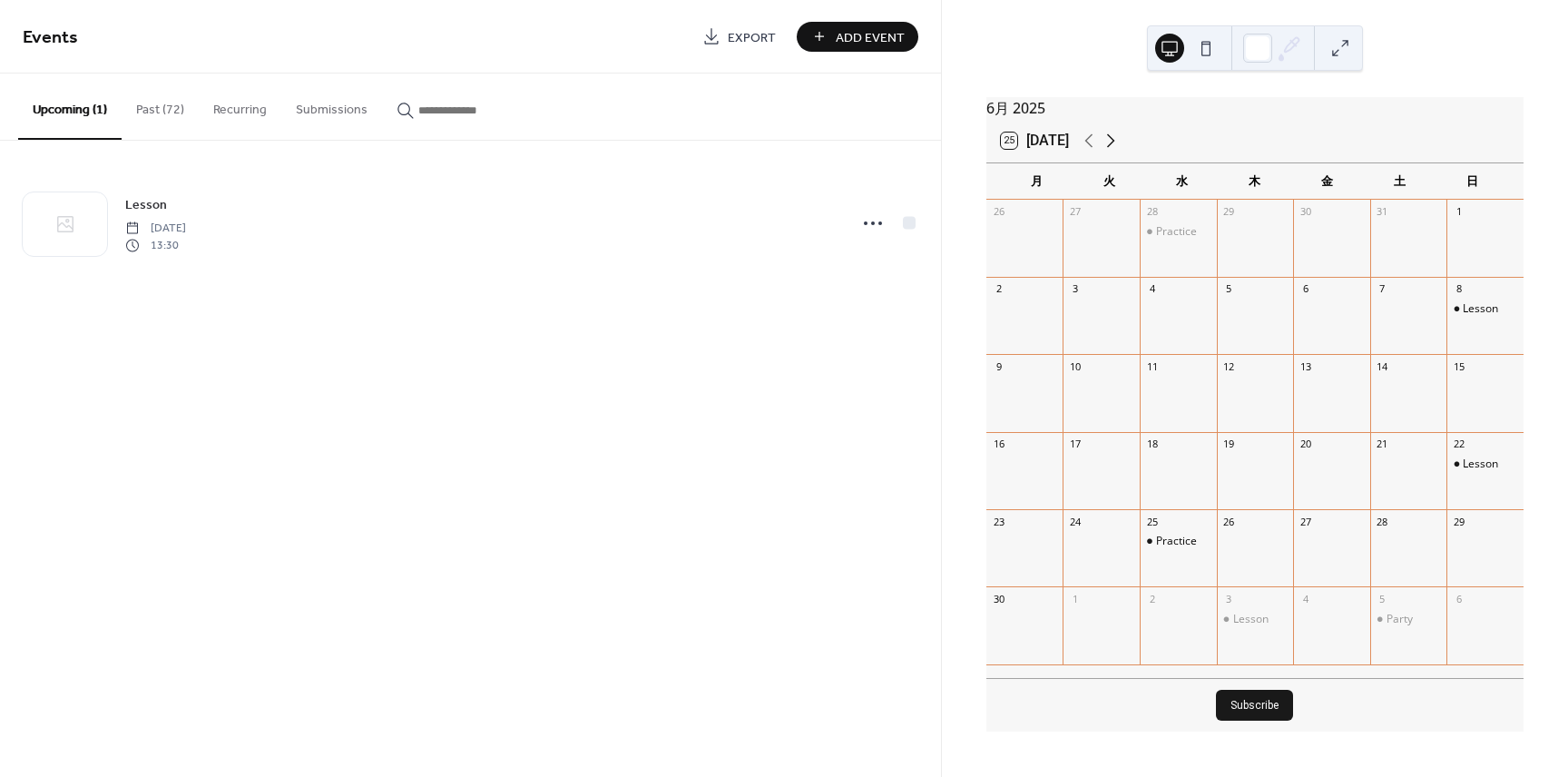 click 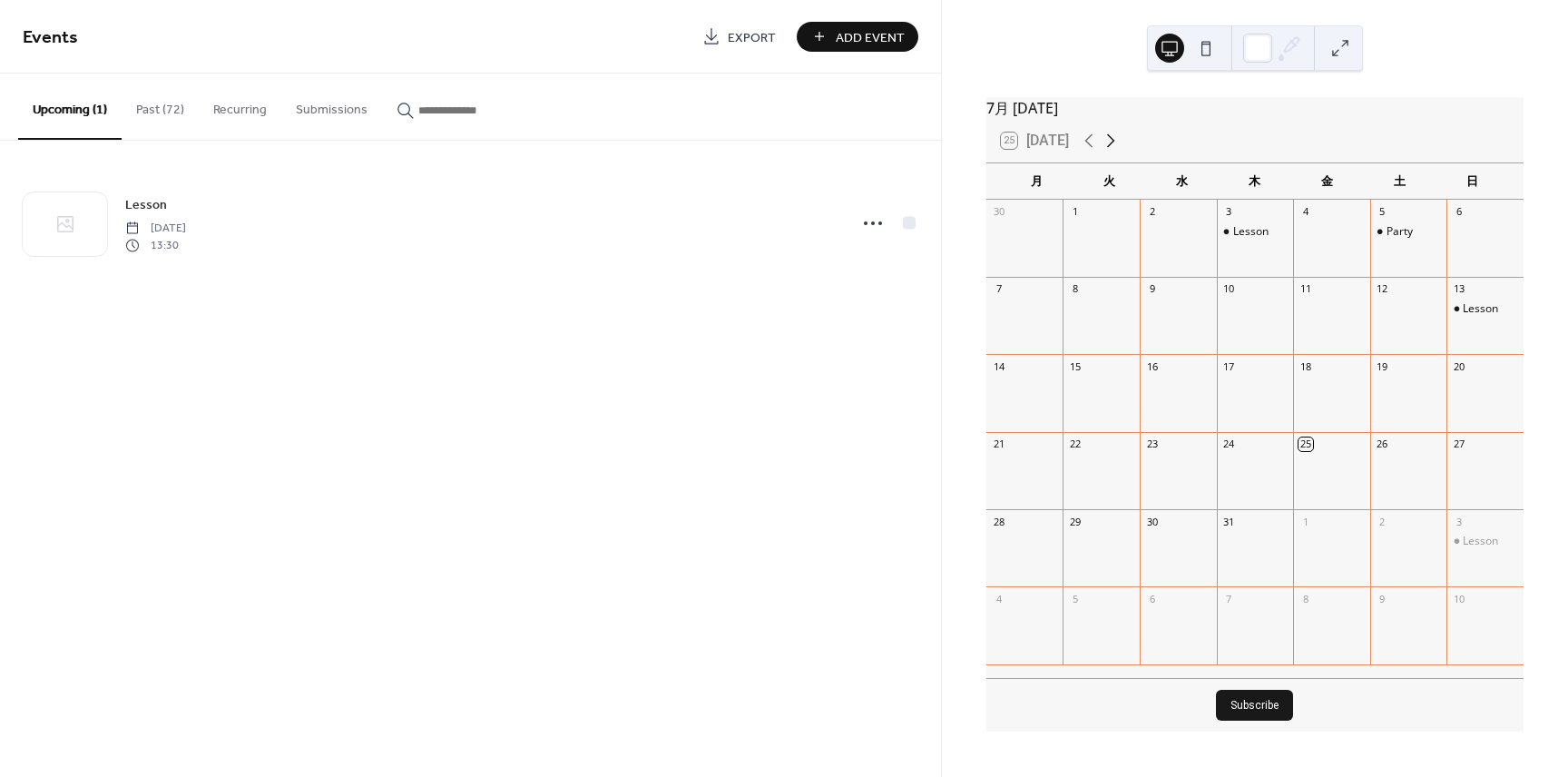 click 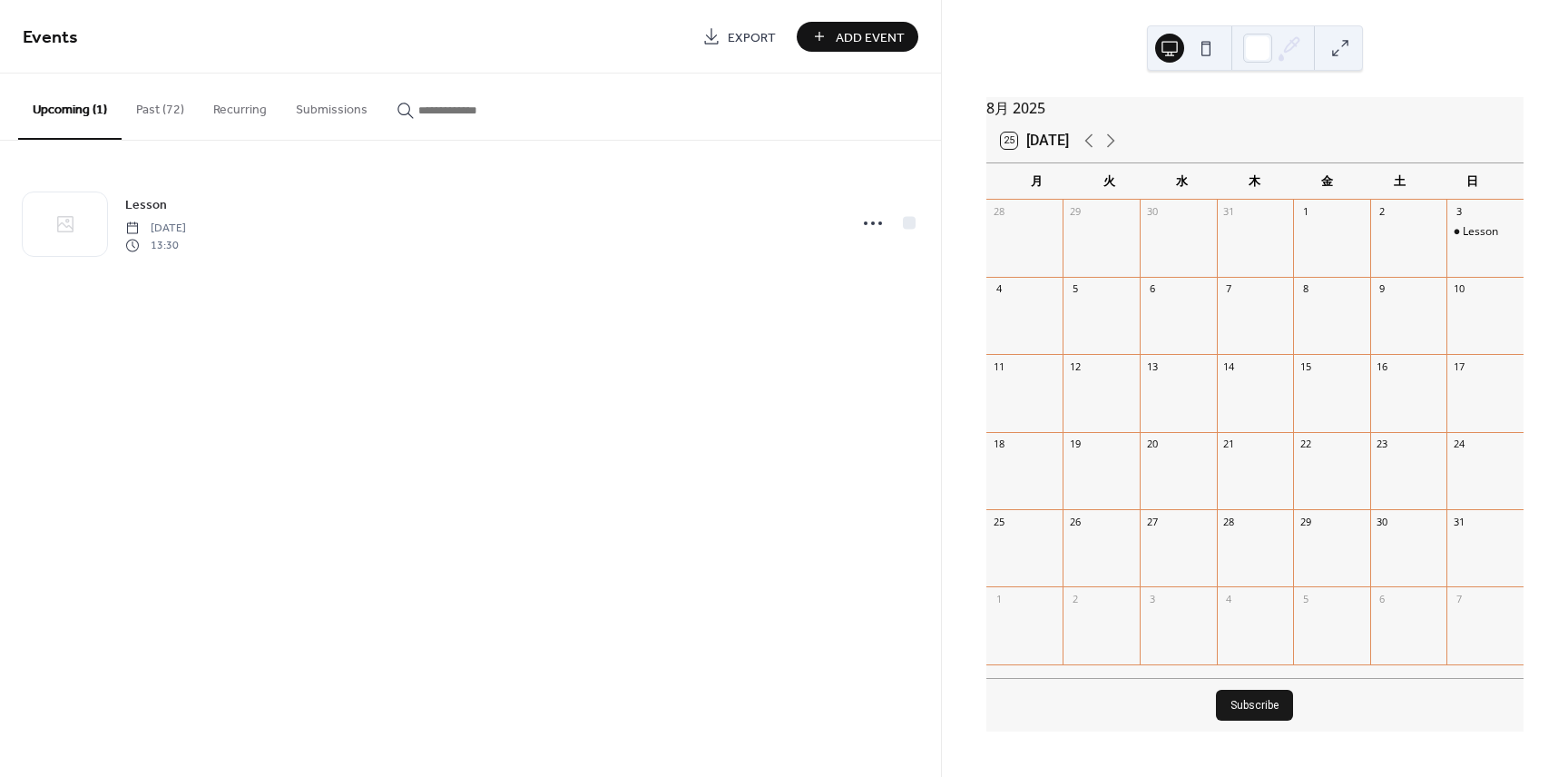 click on "13" at bounding box center (1178, 366) 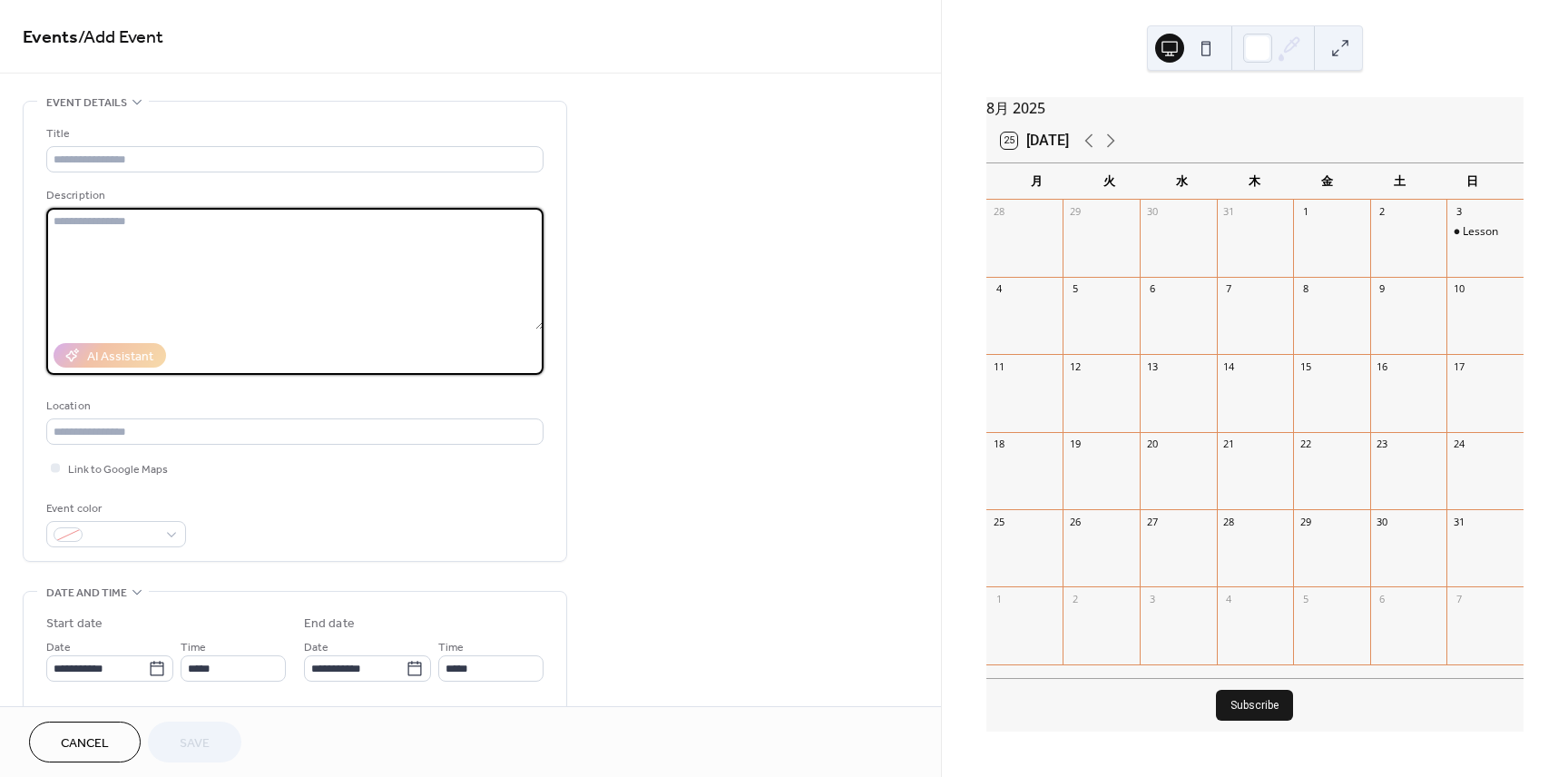 click at bounding box center [295, 269] 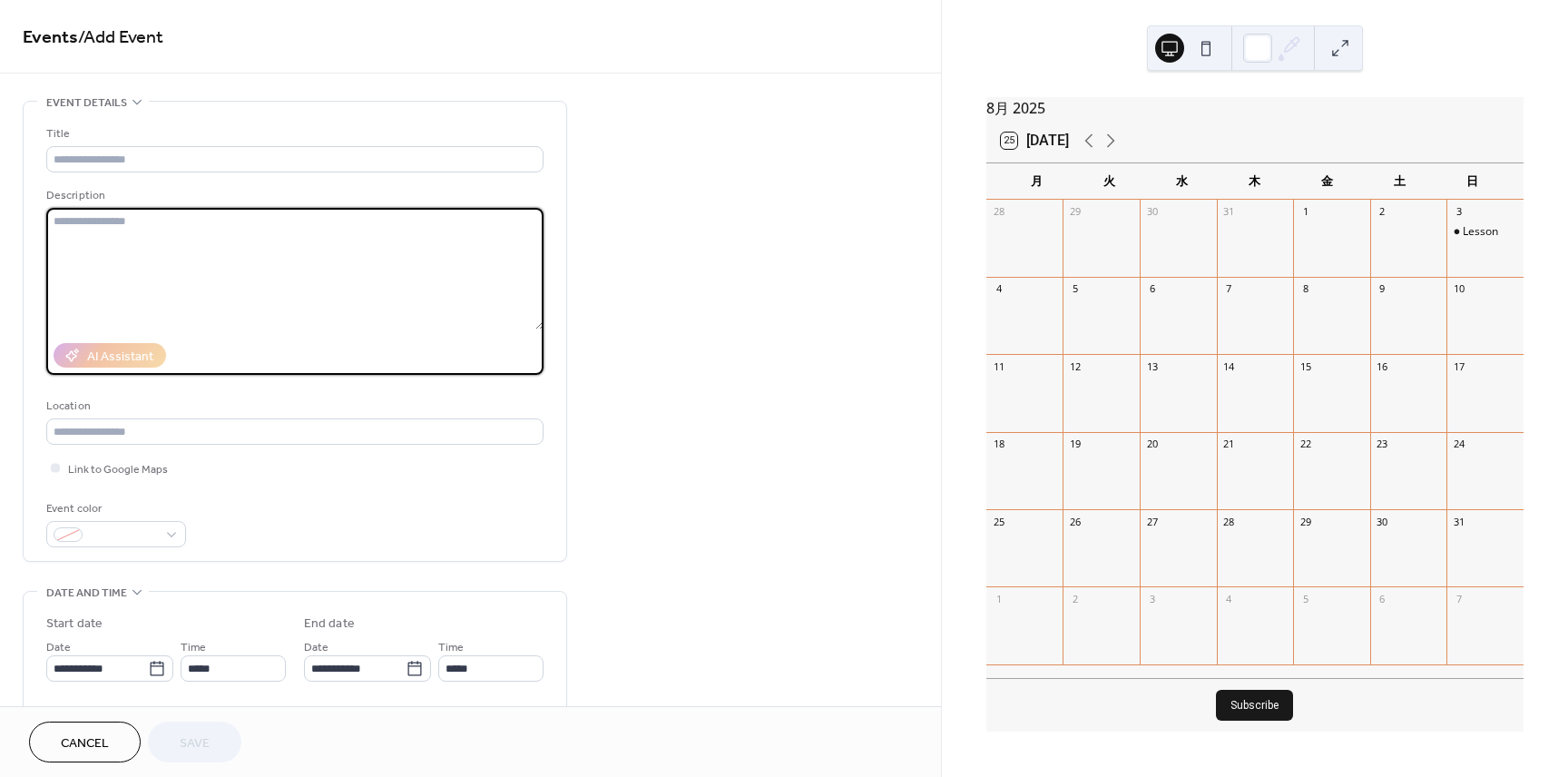 paste on "**********" 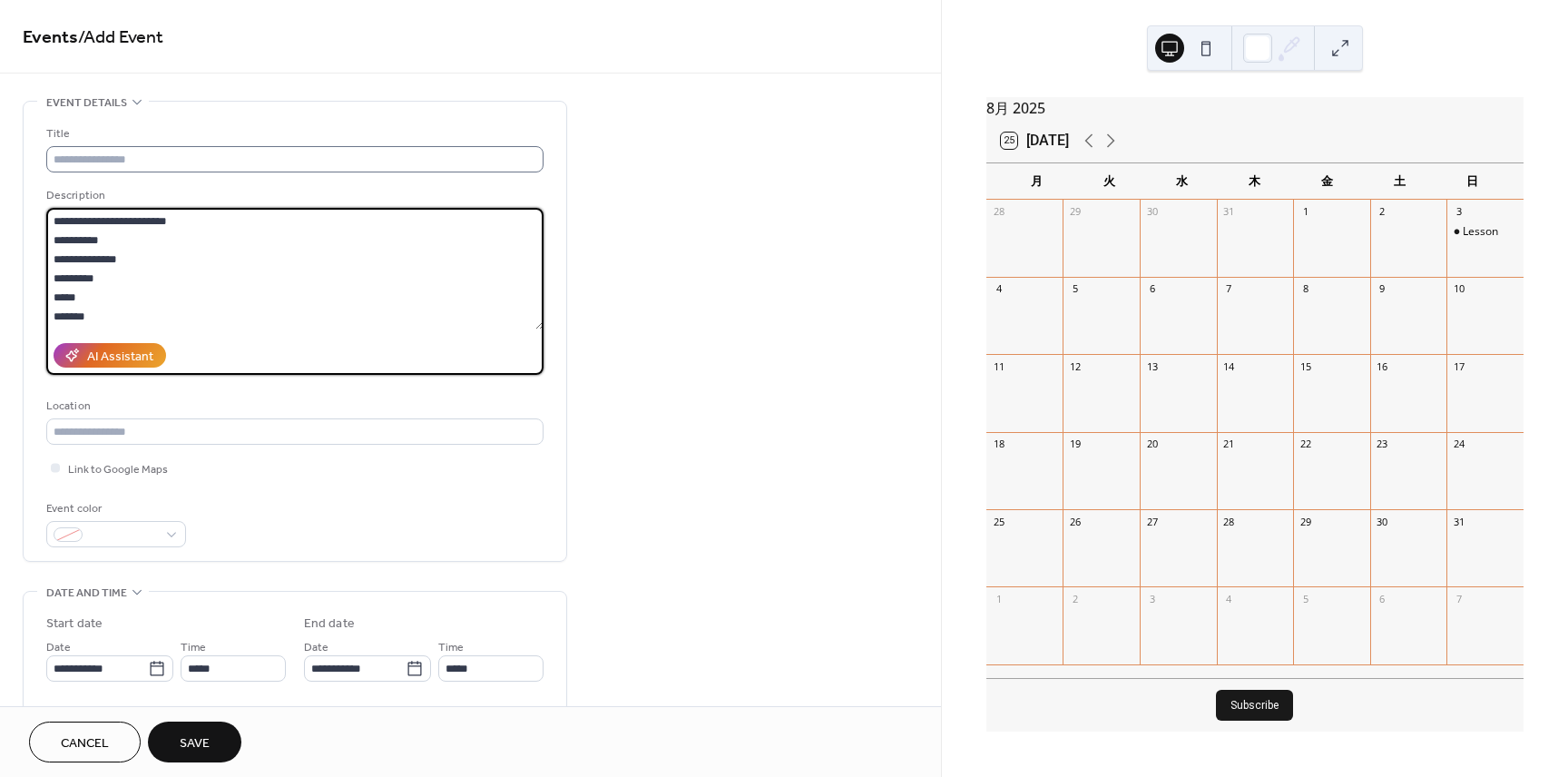 scroll, scrollTop: 35, scrollLeft: 0, axis: vertical 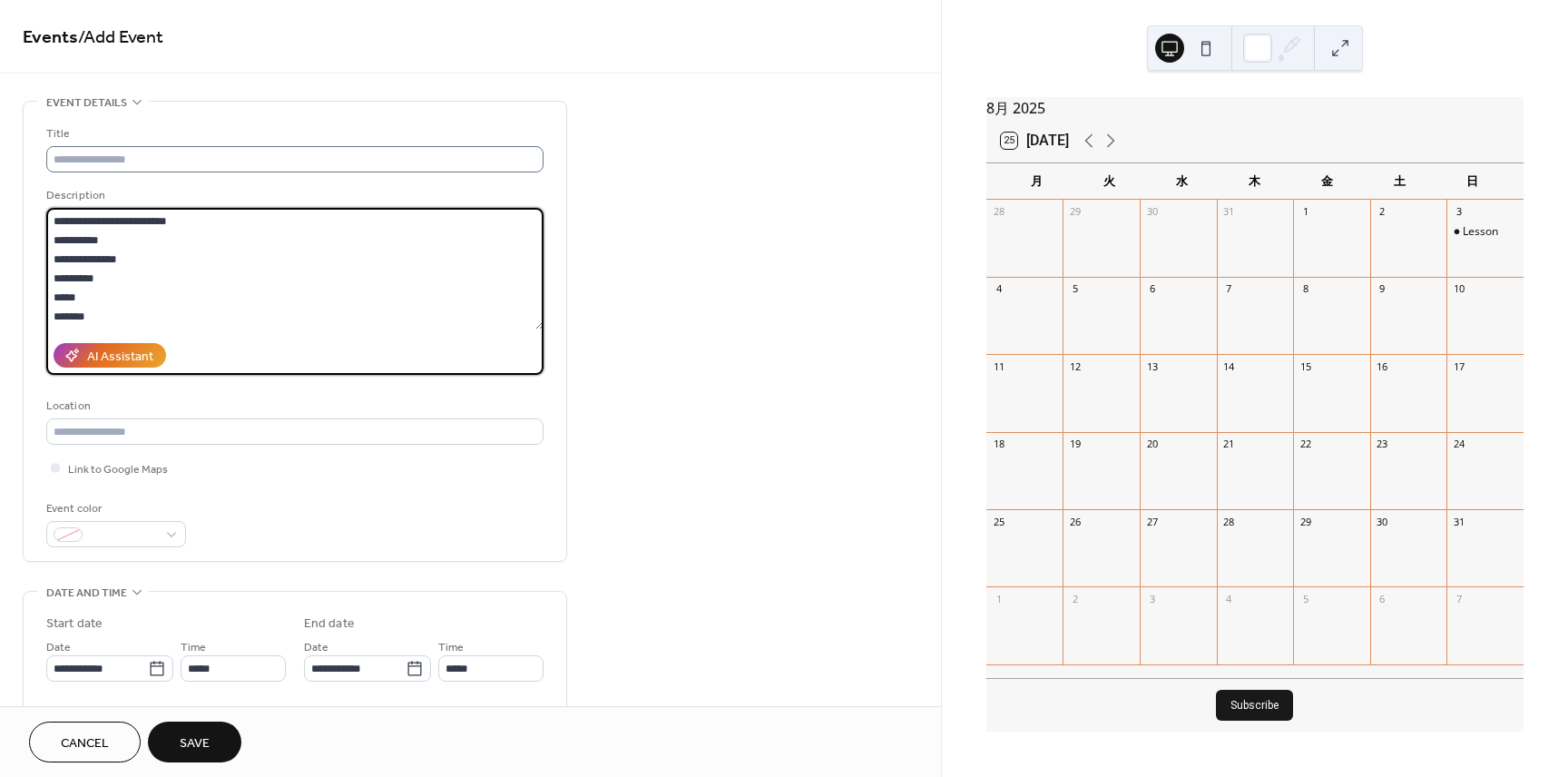 type on "**********" 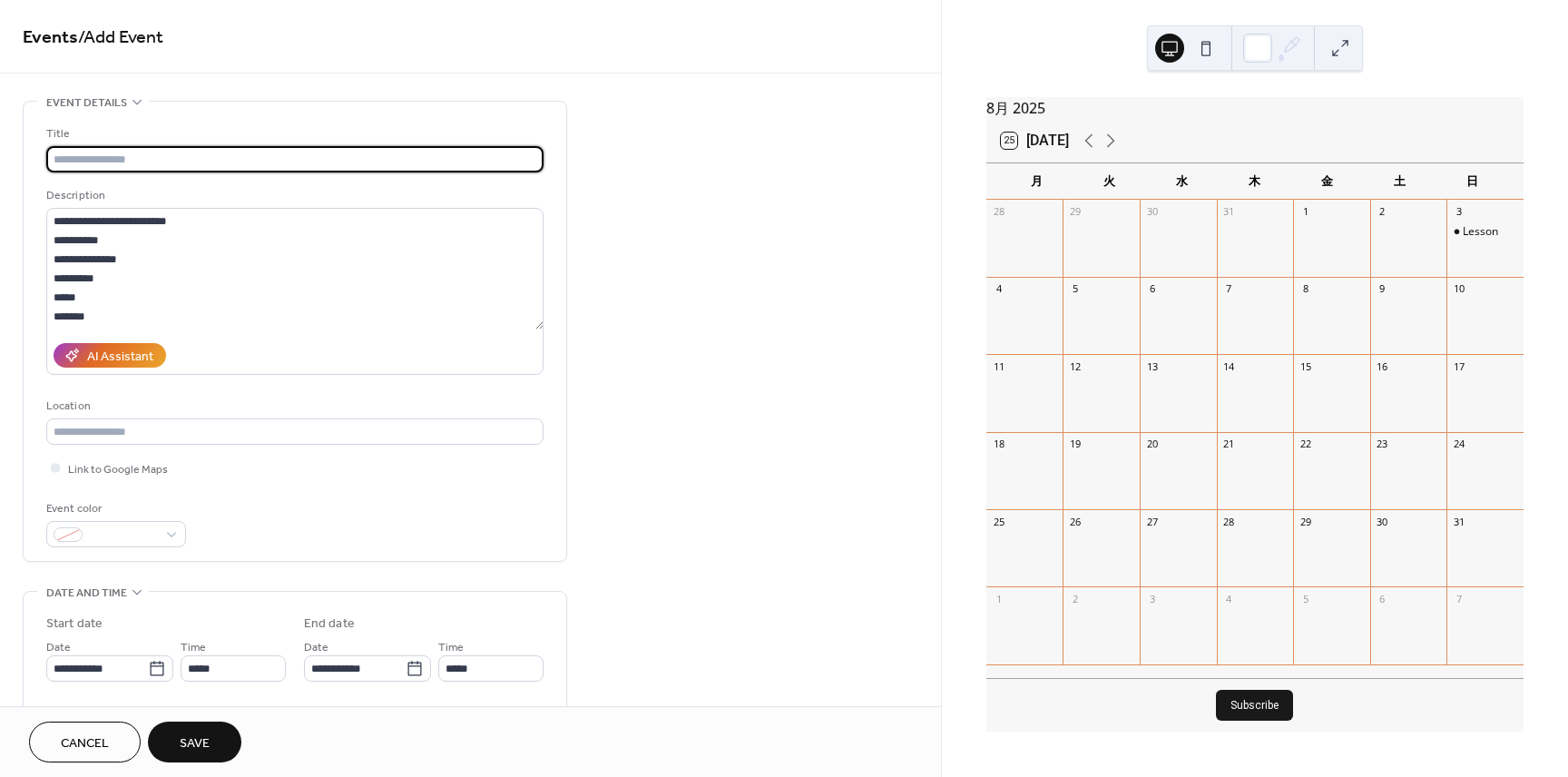 click at bounding box center [295, 159] 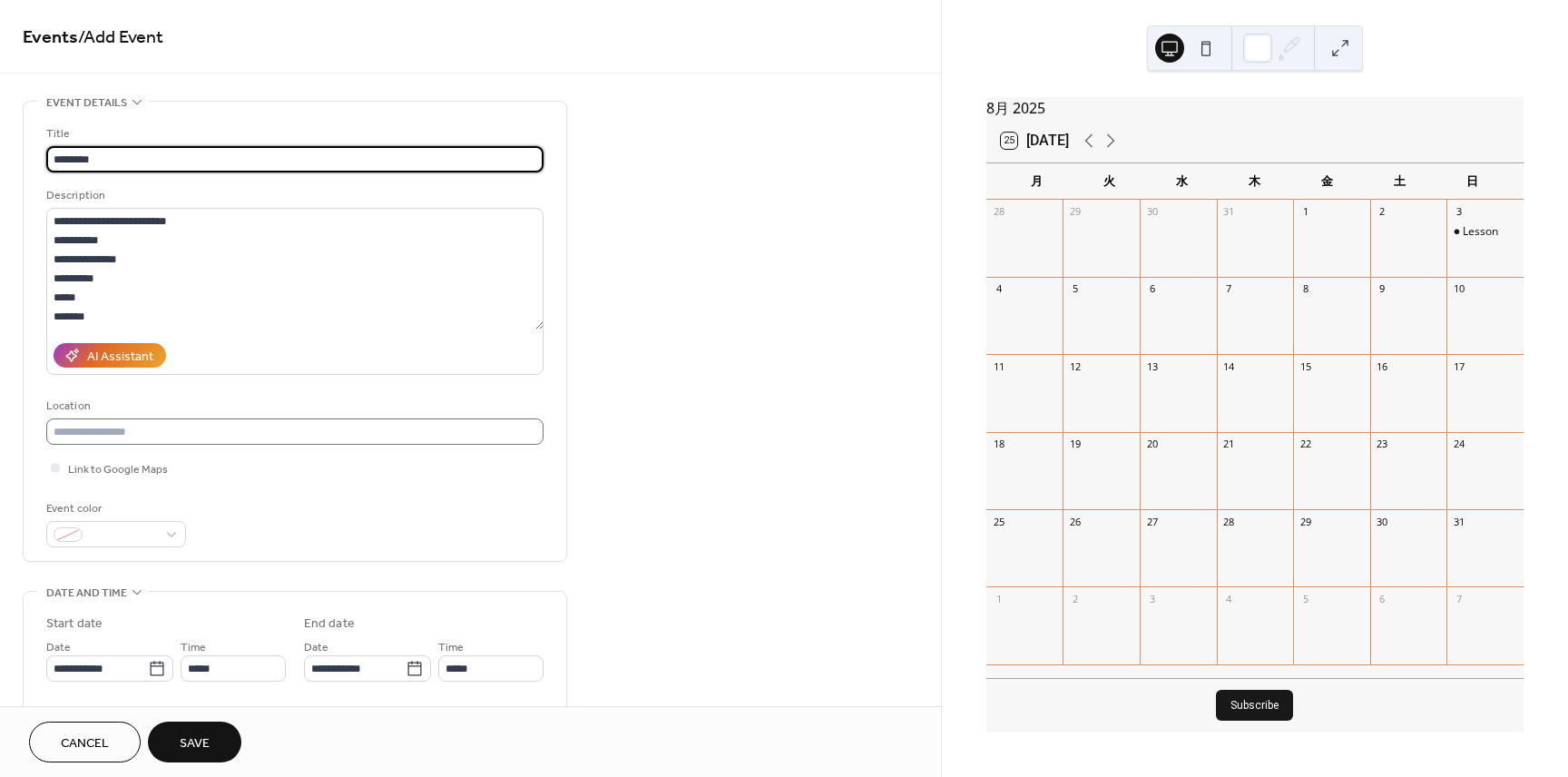 type on "********" 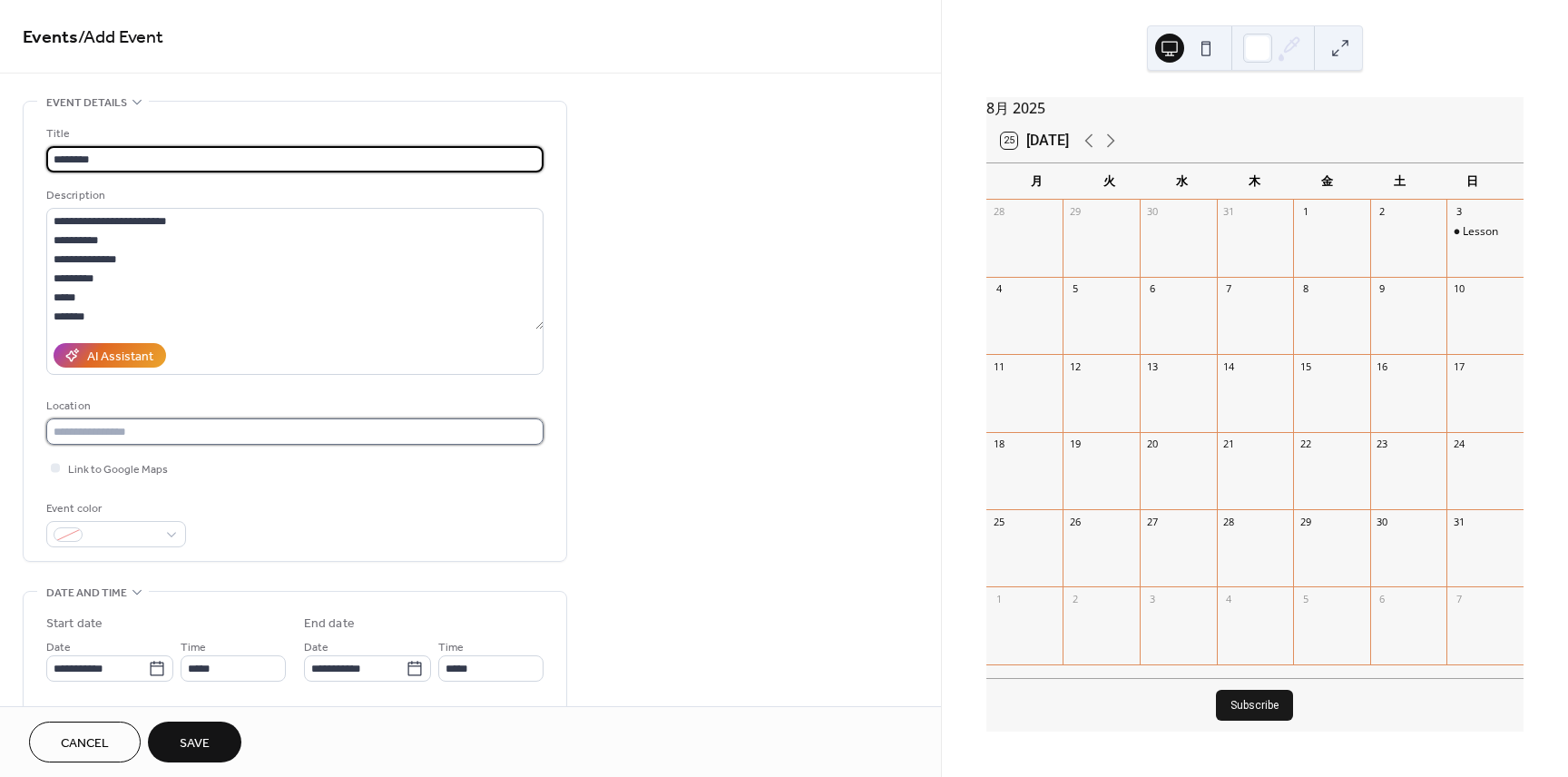 click at bounding box center (295, 431) 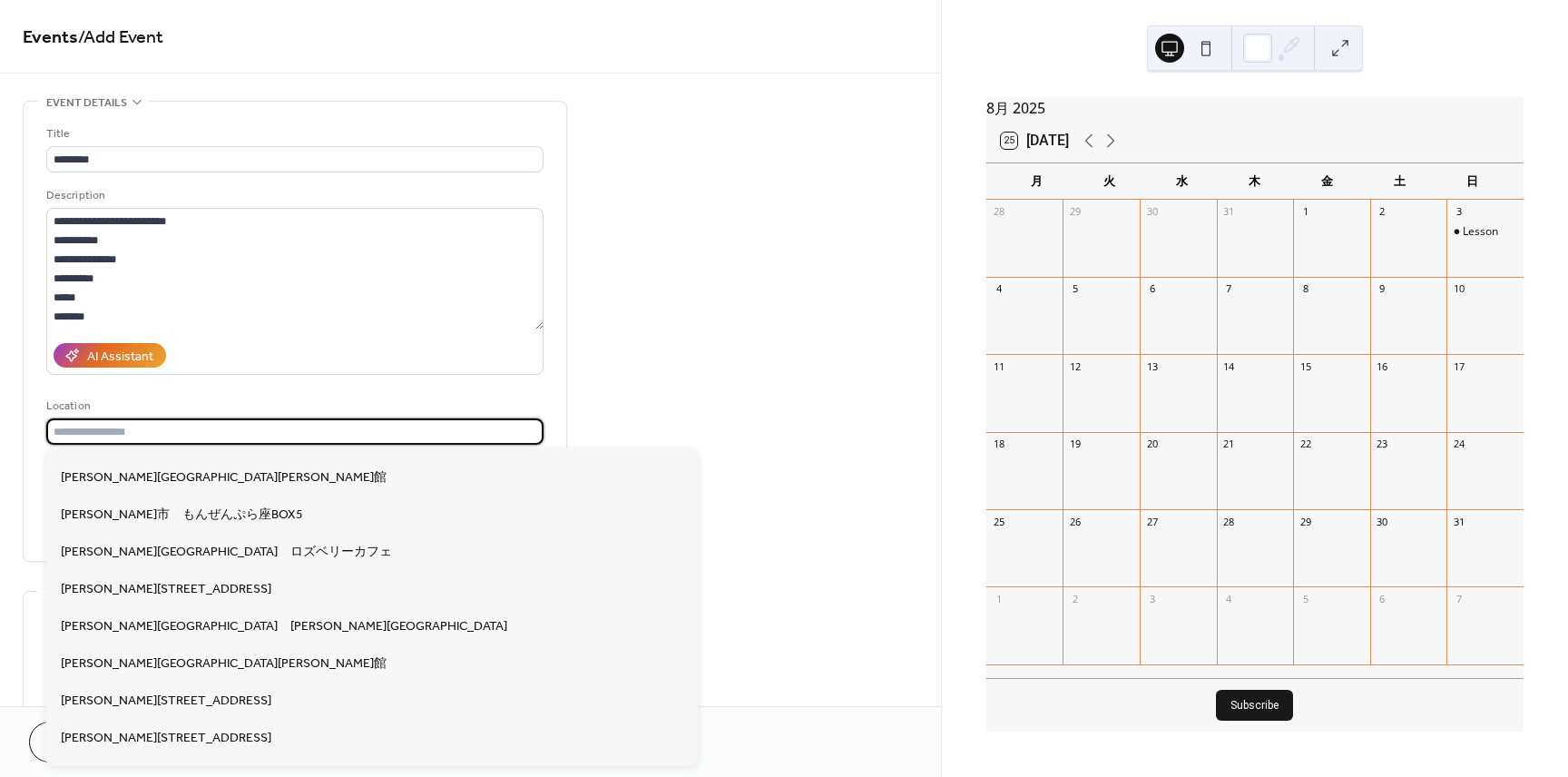 scroll, scrollTop: 1077, scrollLeft: 0, axis: vertical 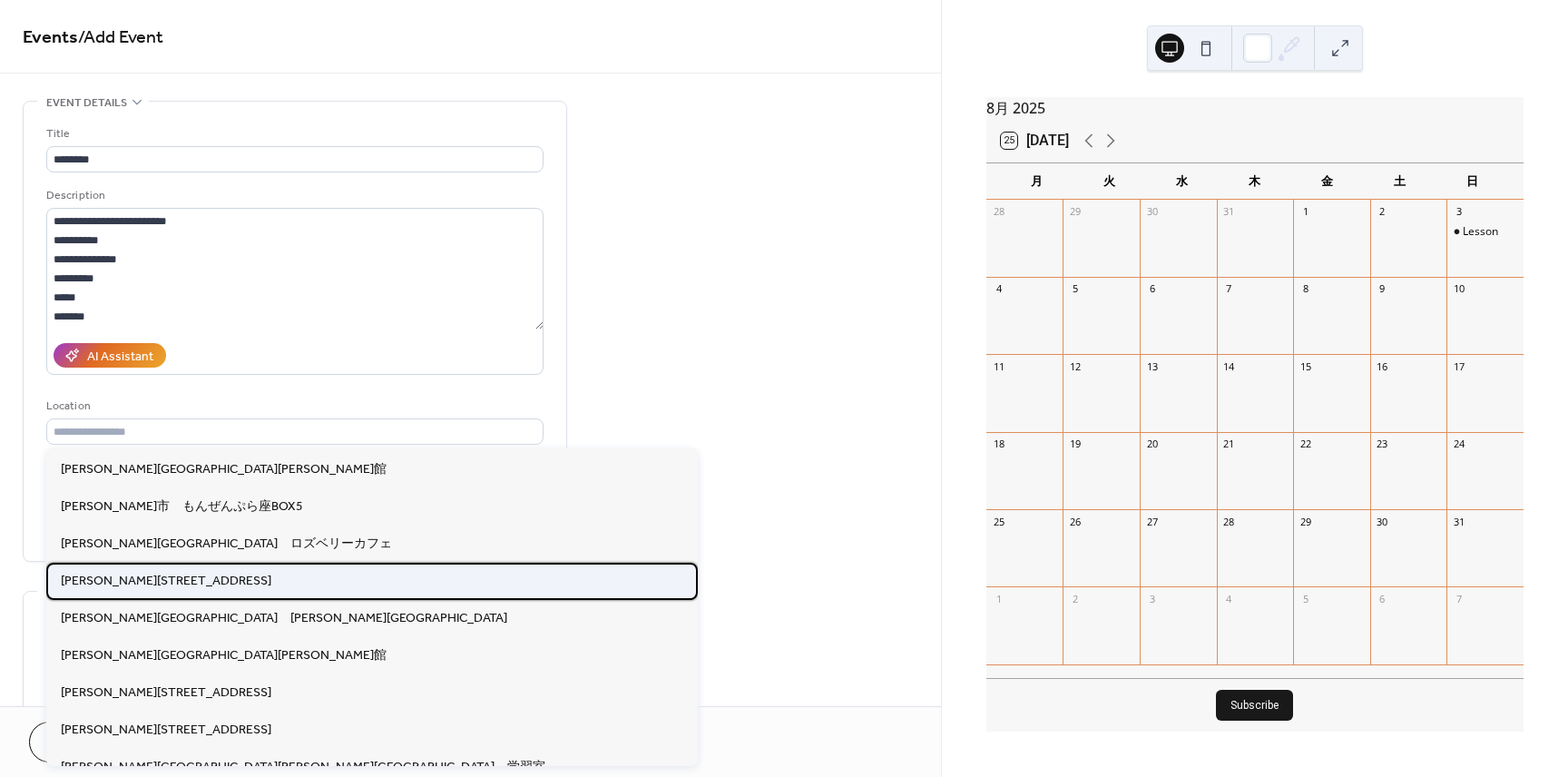 click on "[PERSON_NAME][STREET_ADDRESS]" at bounding box center (166, 581) 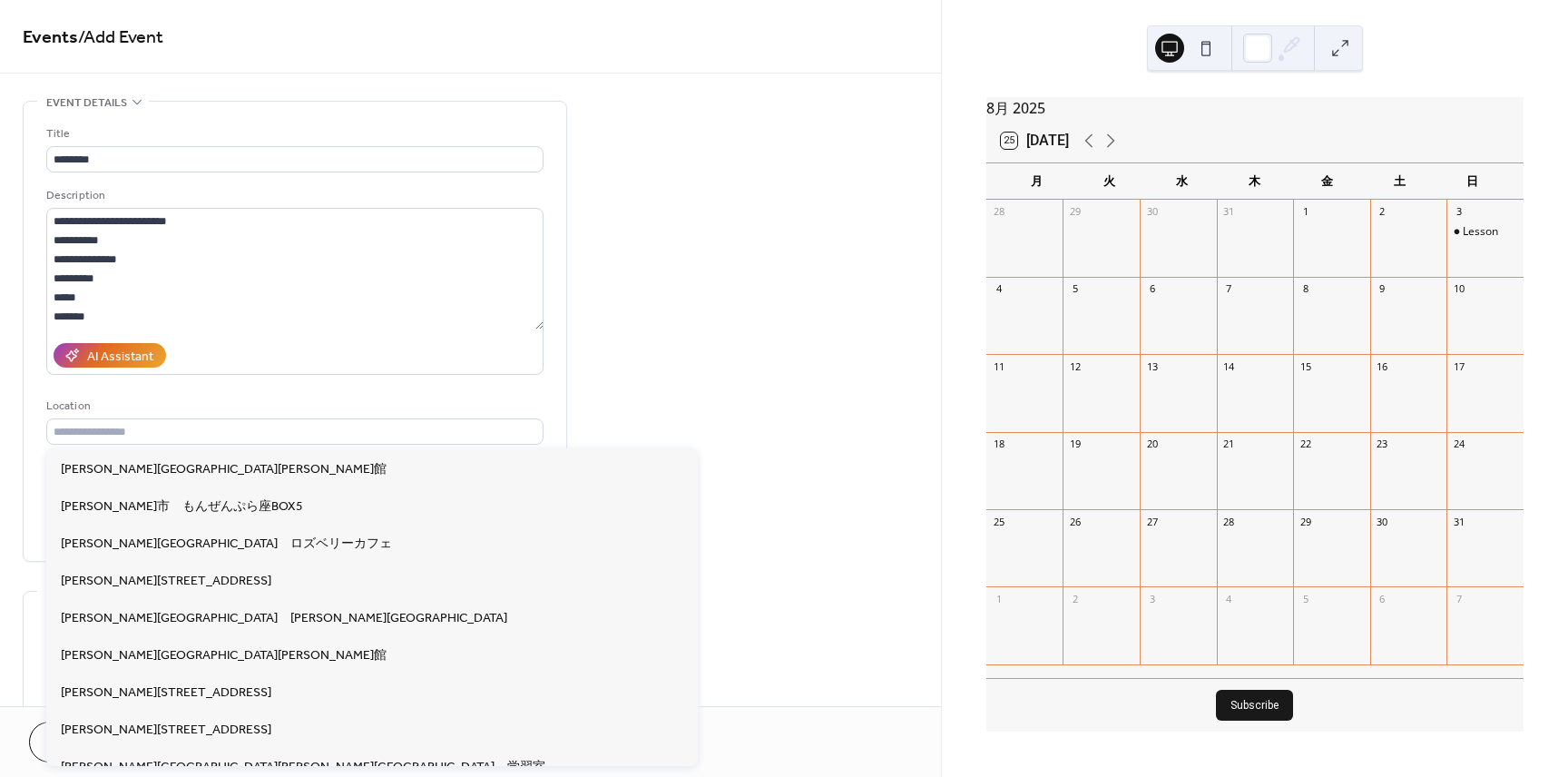 type on "**********" 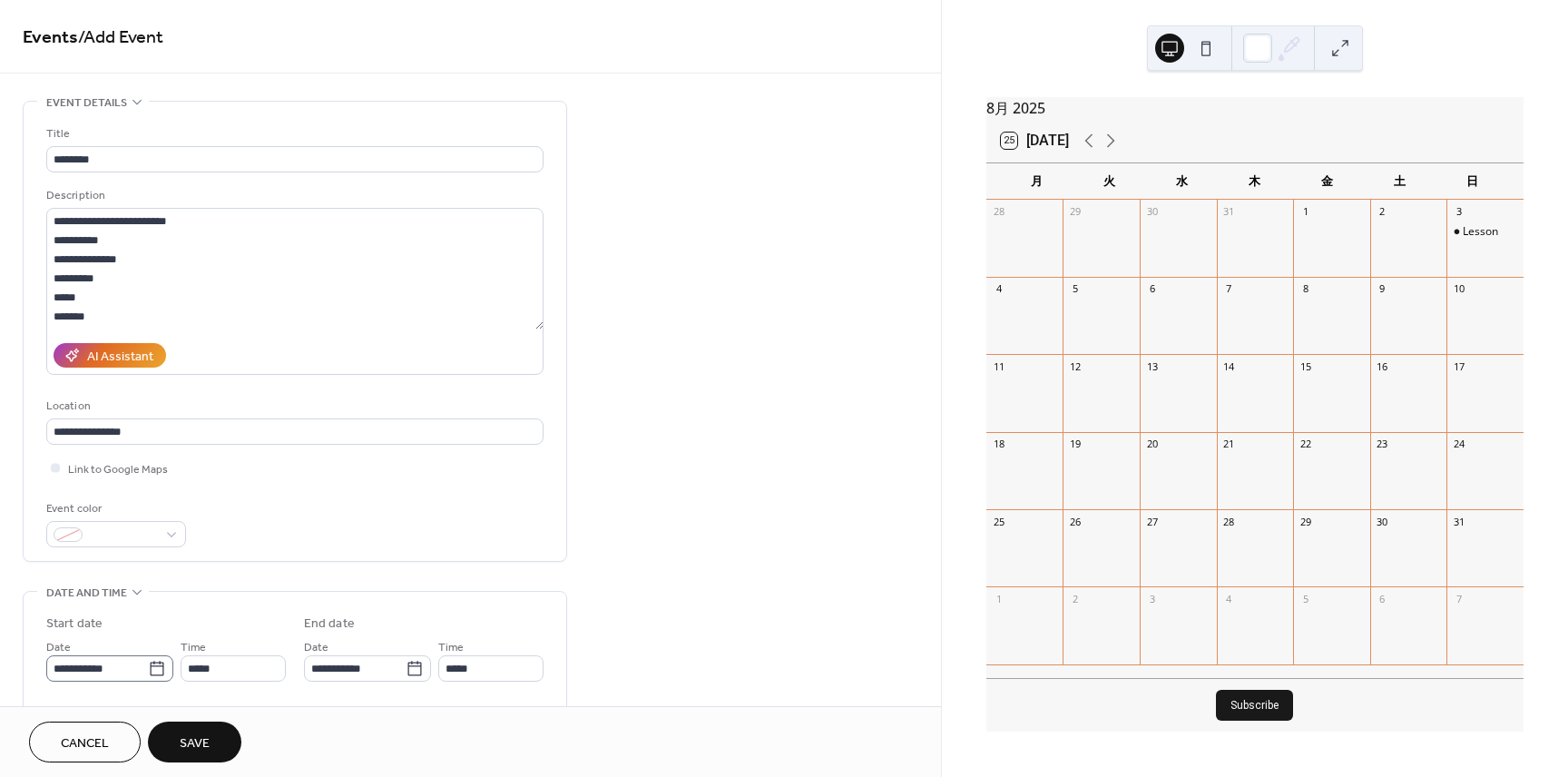 click 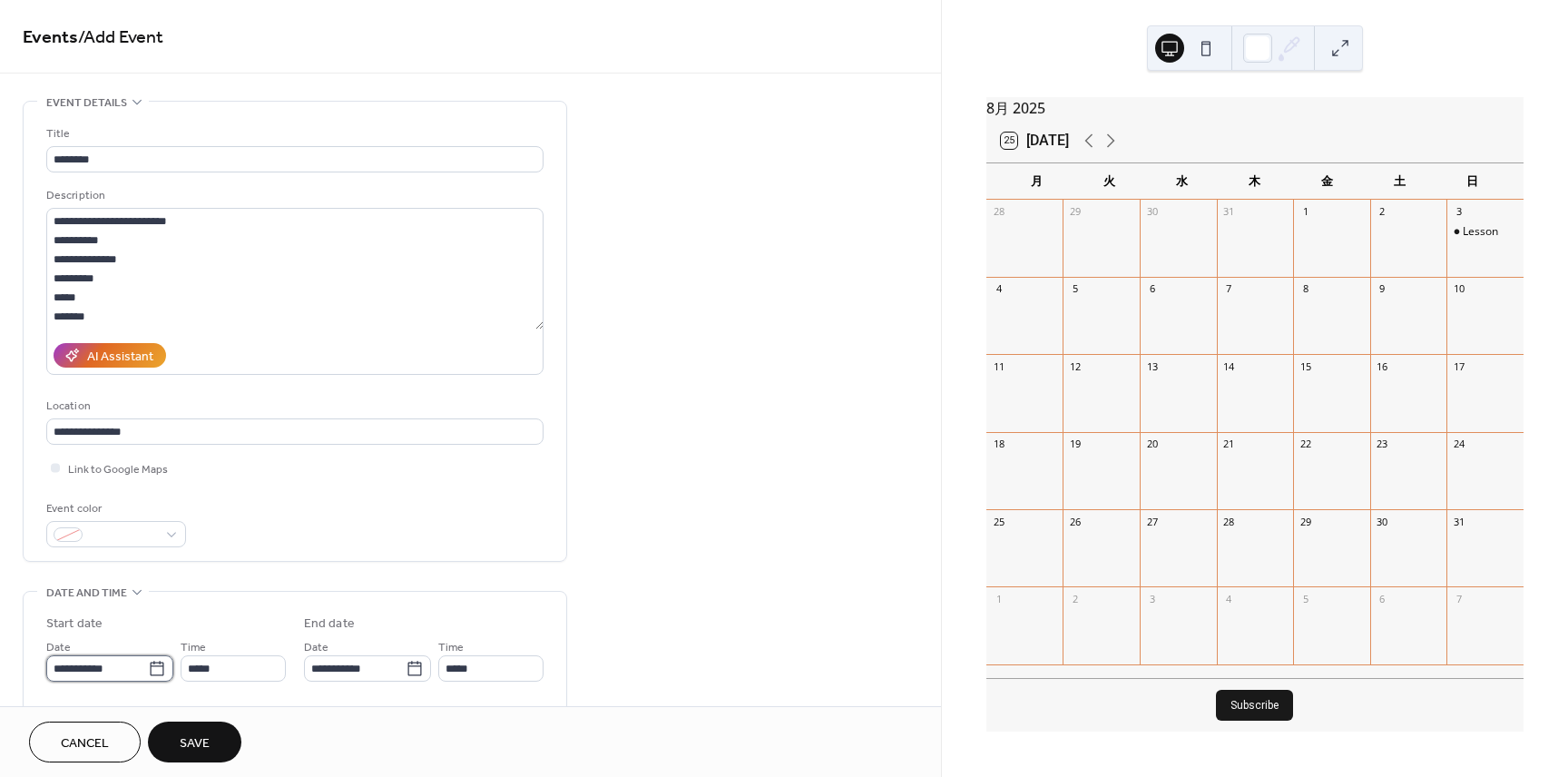 click on "**********" at bounding box center (97, 668) 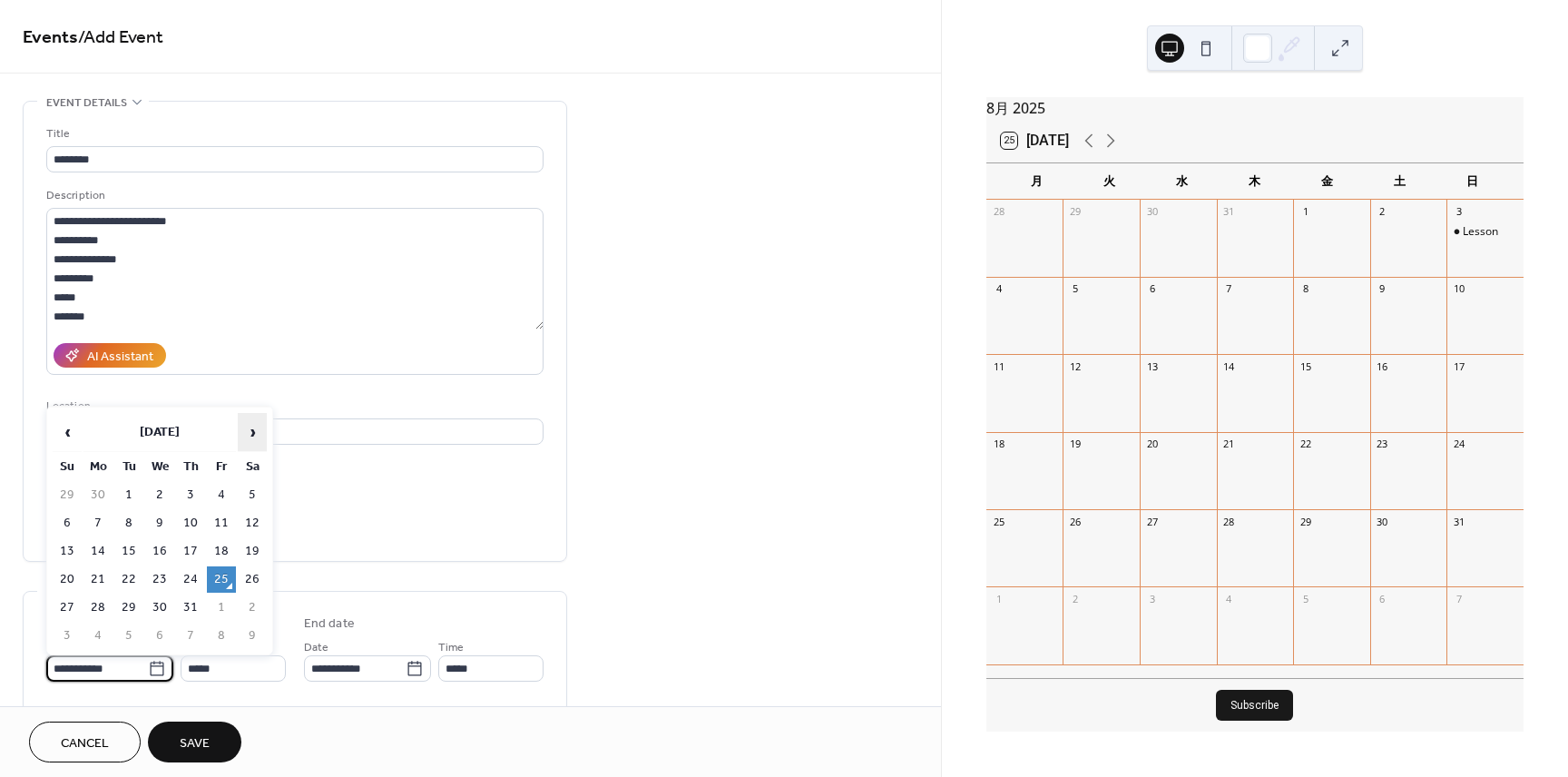 click on "›" at bounding box center [252, 432] 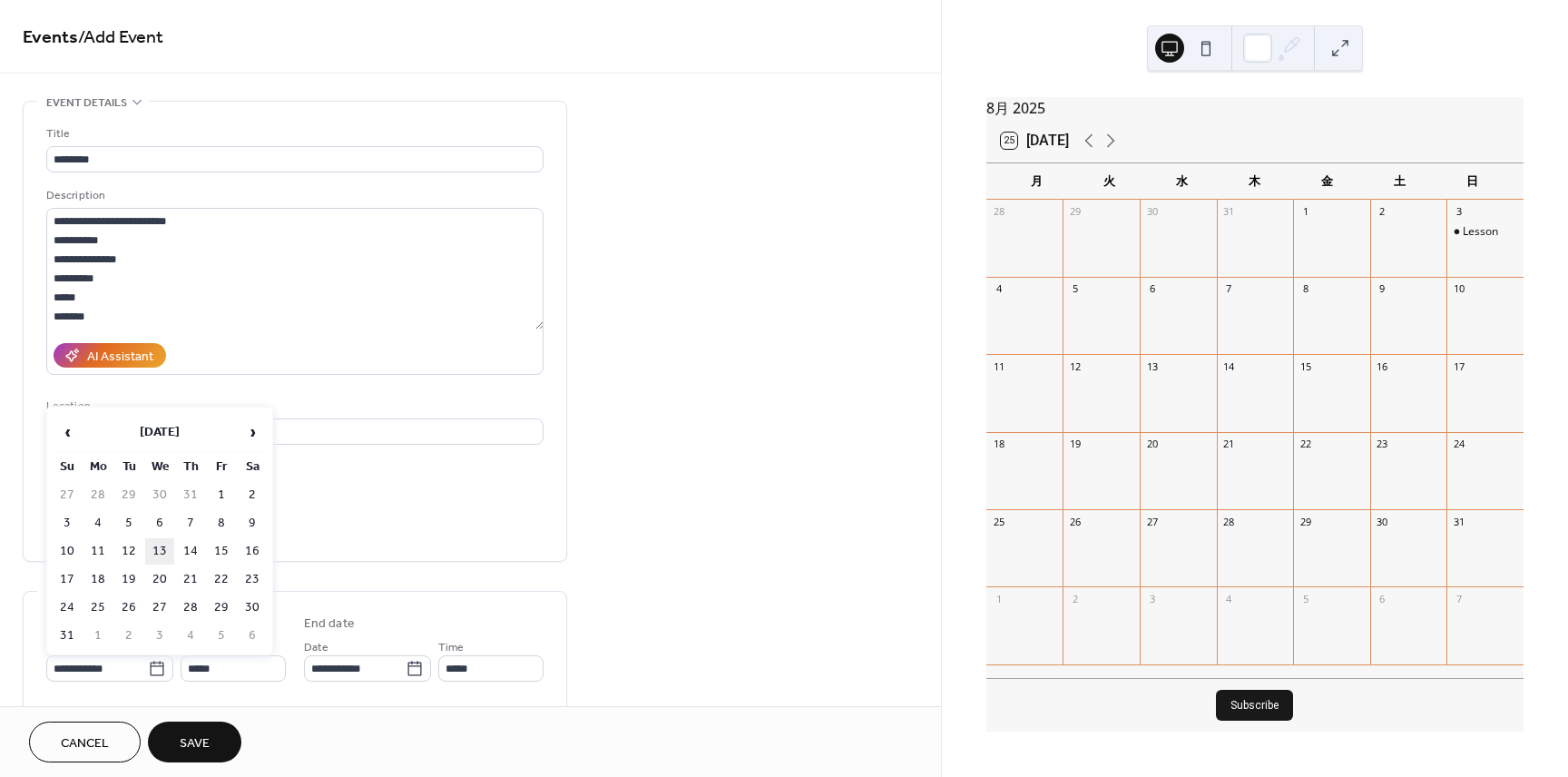 click on "13" at bounding box center (160, 551) 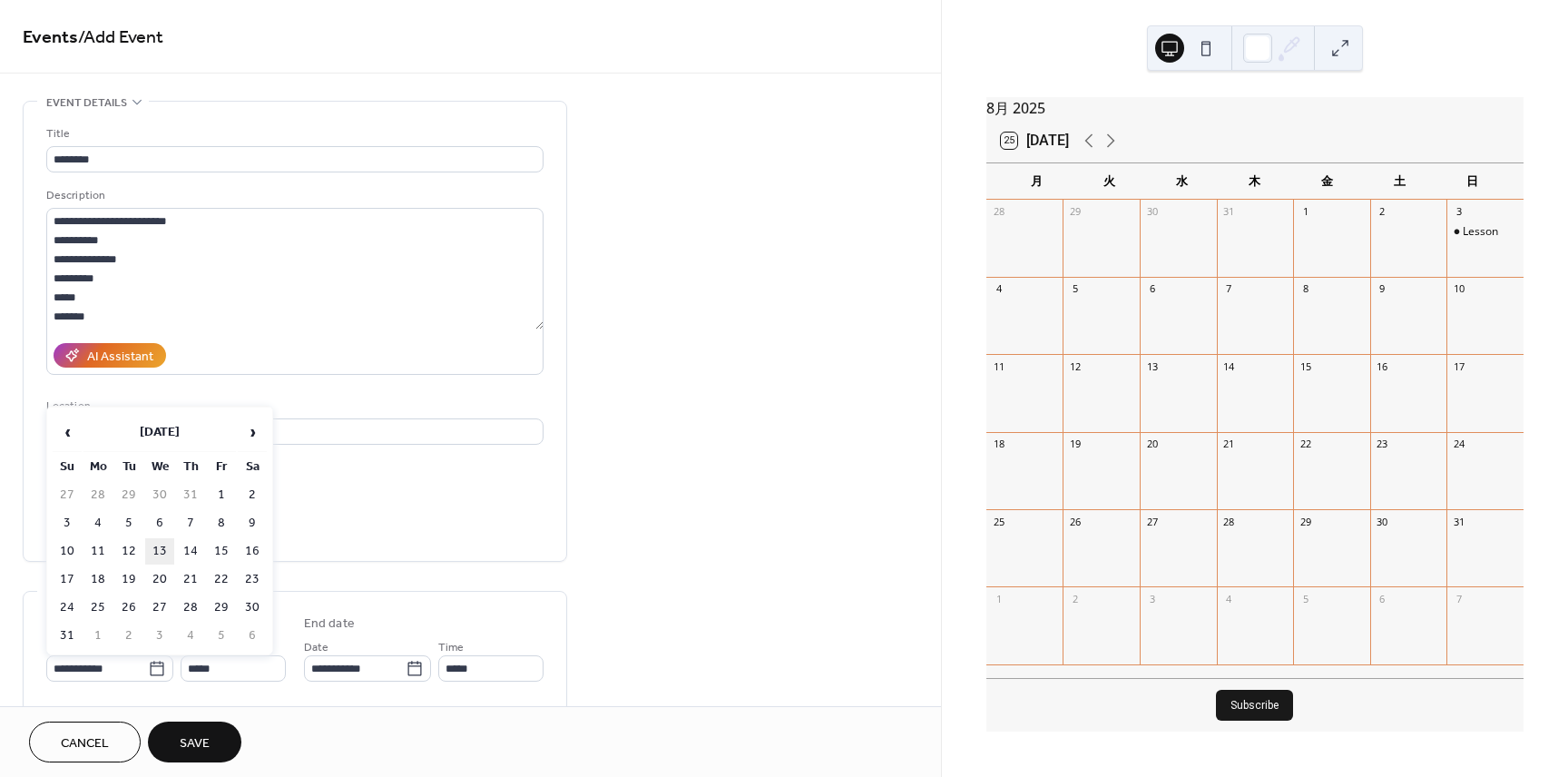 type on "**********" 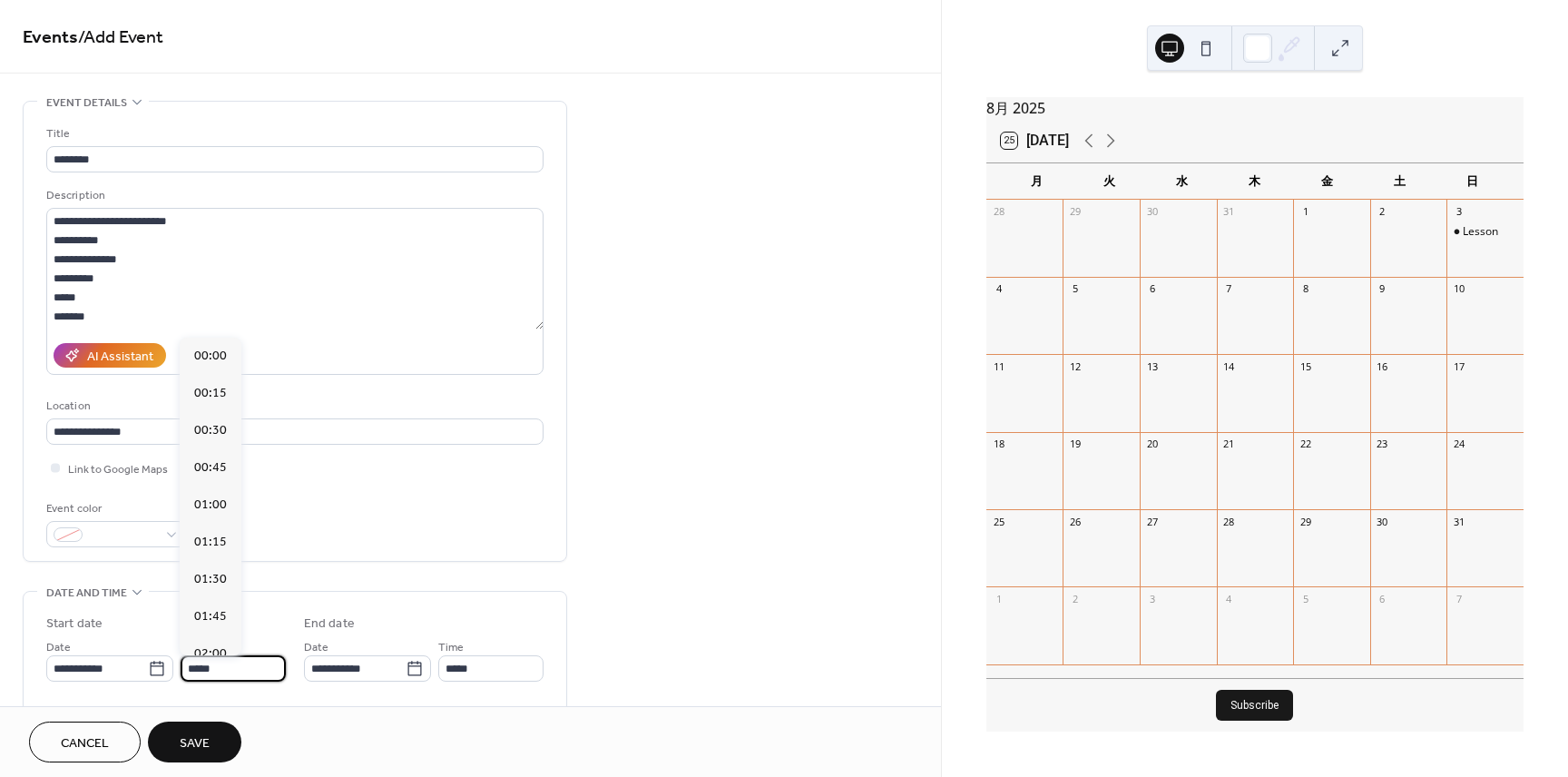 scroll, scrollTop: 1874, scrollLeft: 0, axis: vertical 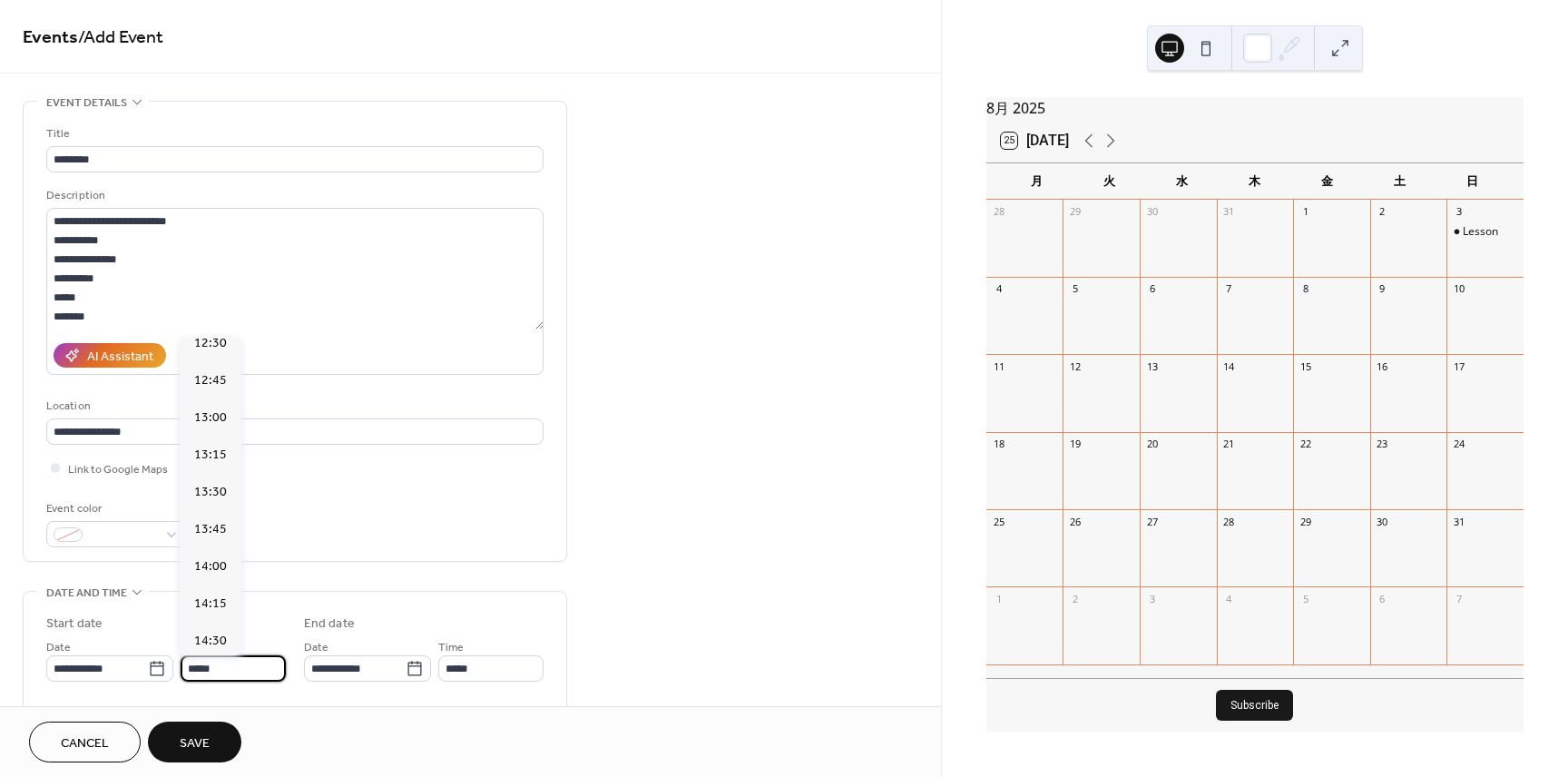 click on "*****" at bounding box center (233, 668) 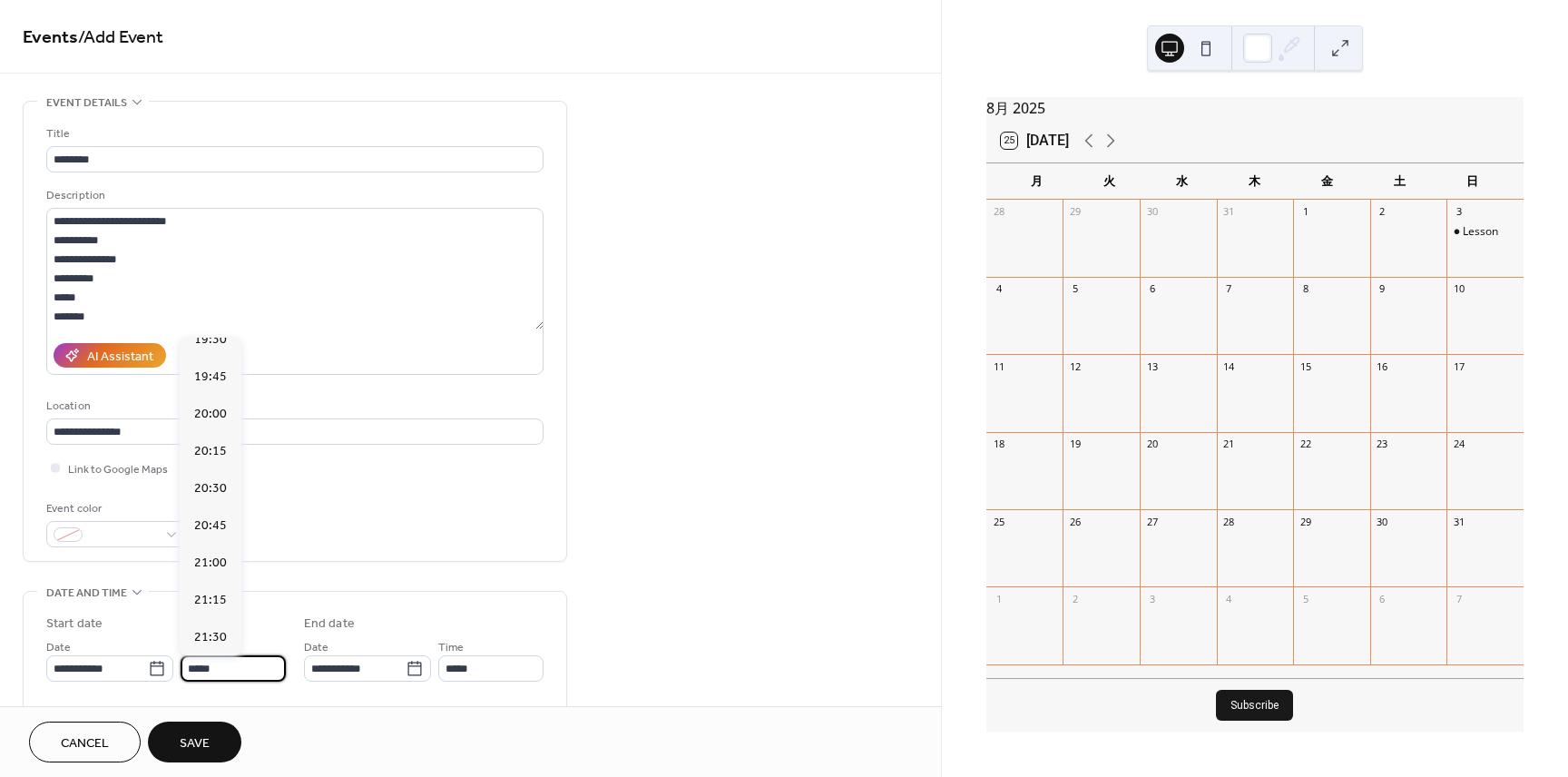 scroll, scrollTop: 2986, scrollLeft: 0, axis: vertical 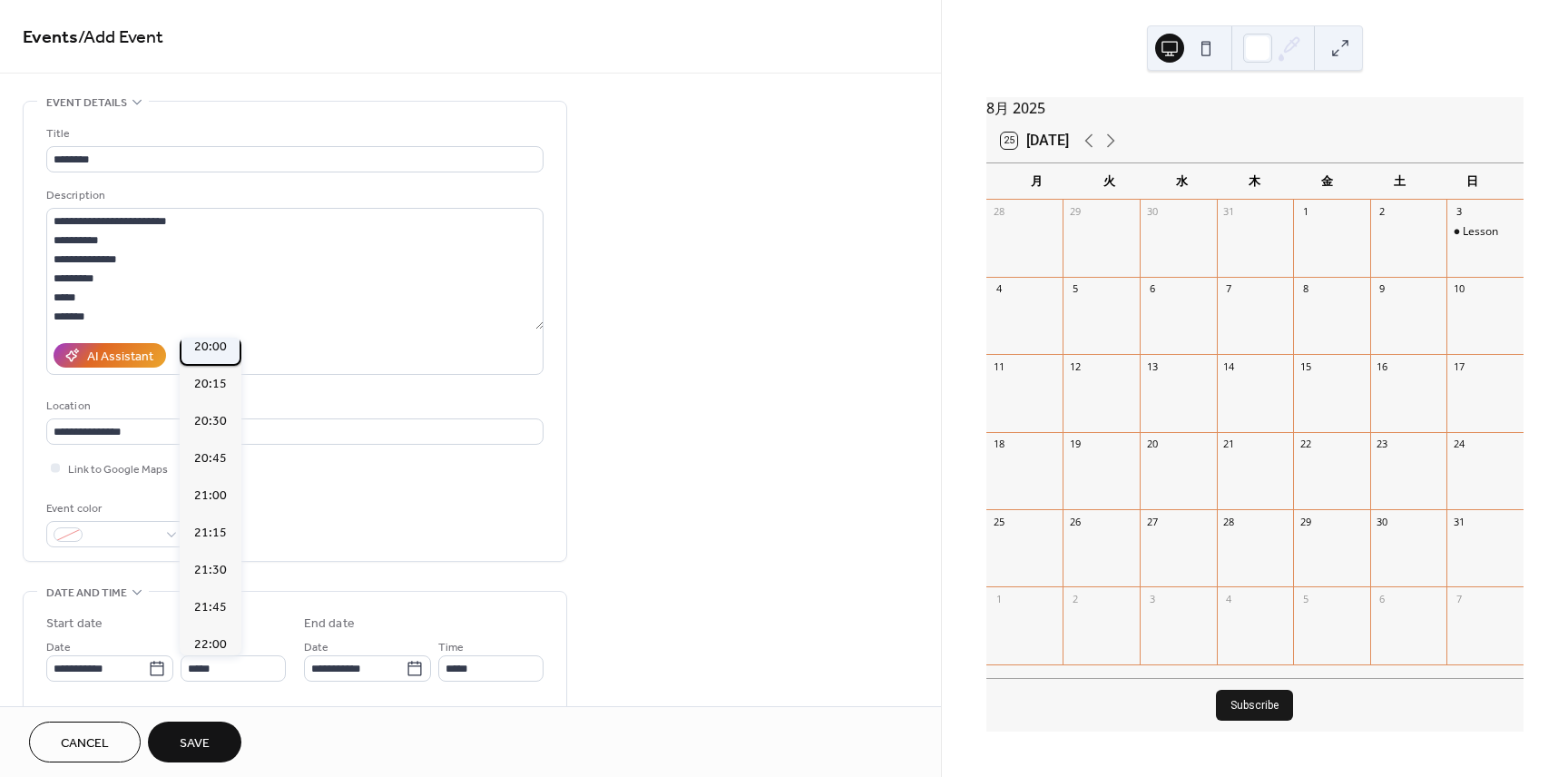 click on "20:00" at bounding box center (211, 347) 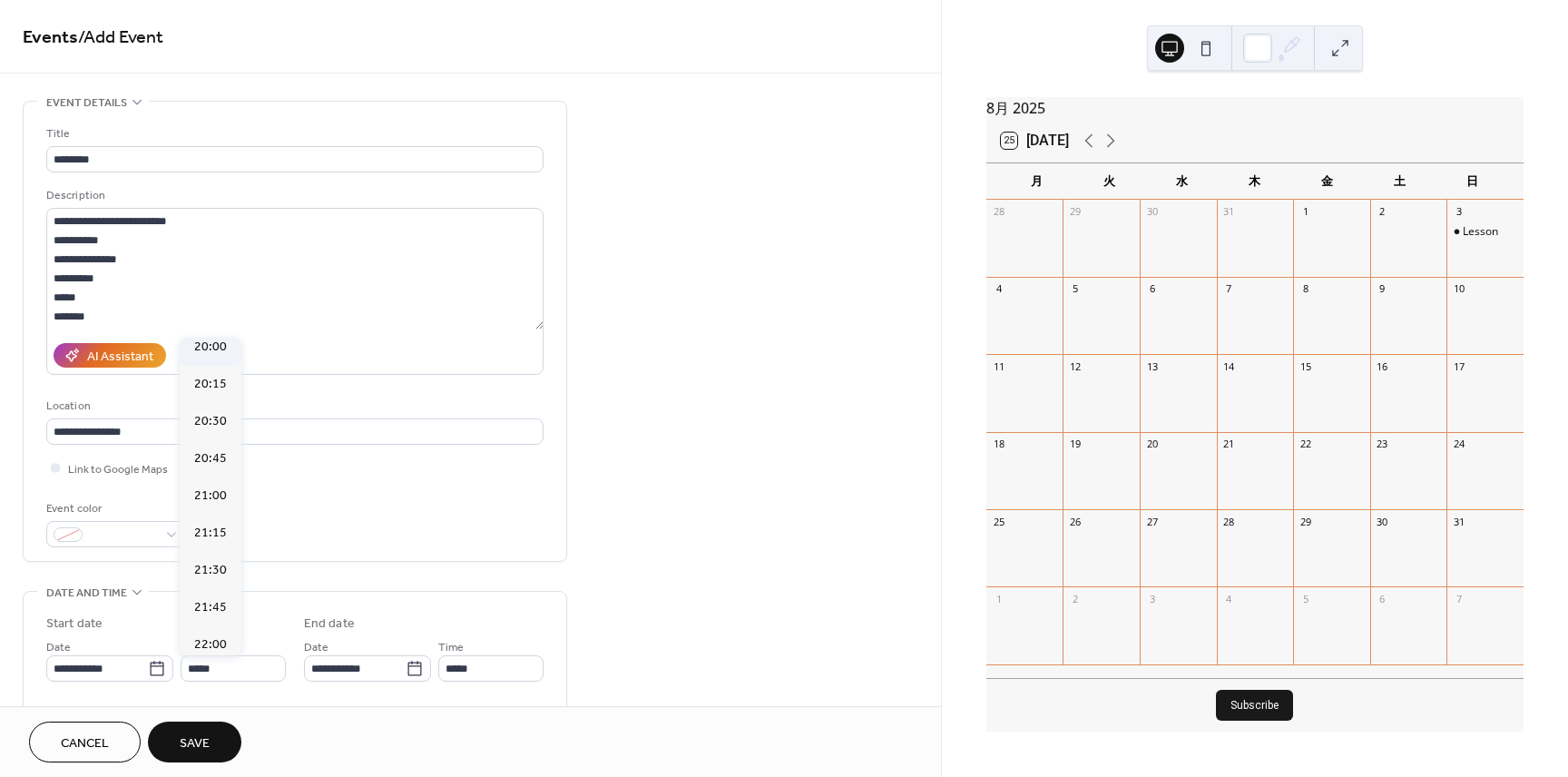 type on "*****" 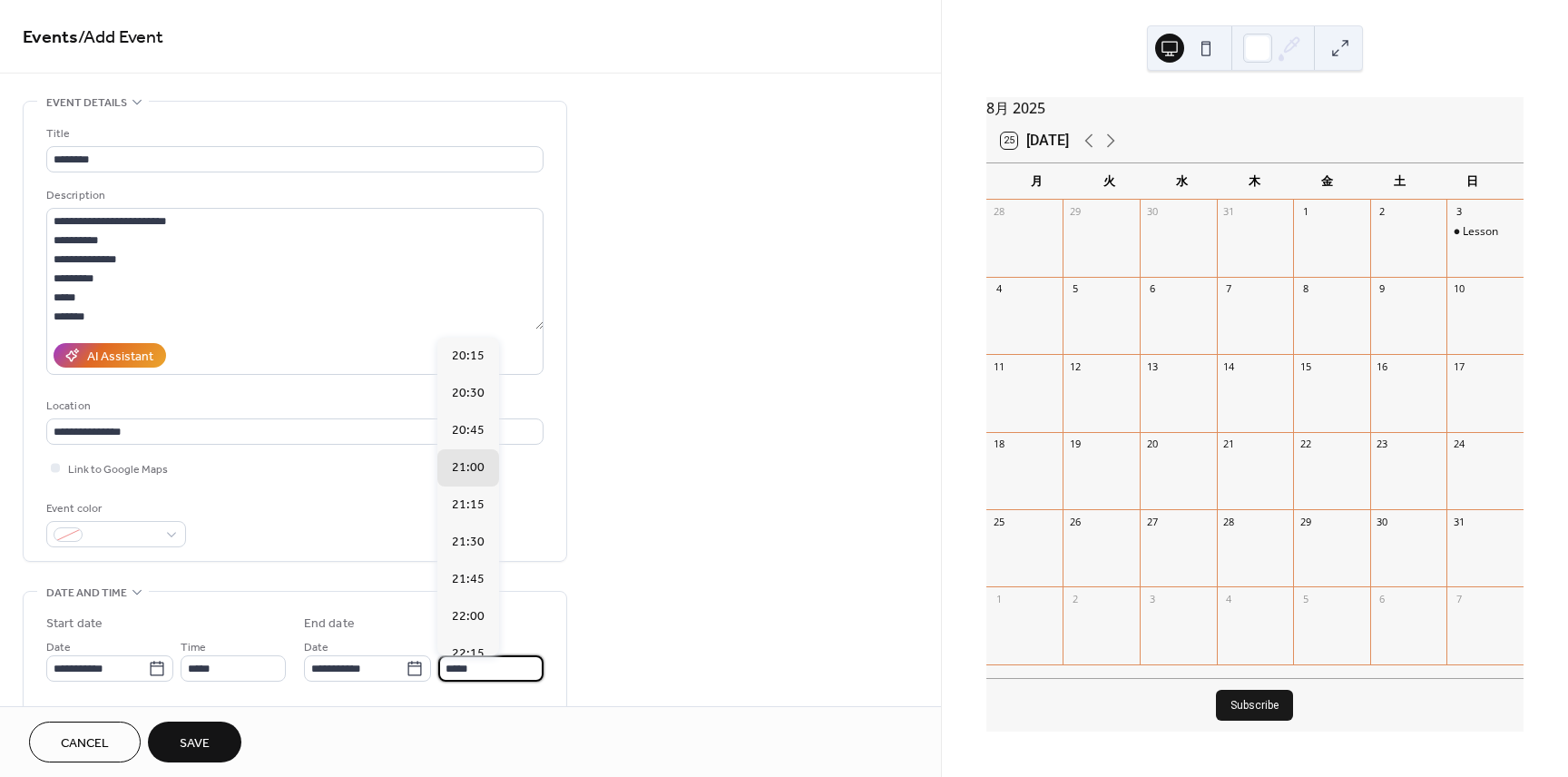 click on "*****" at bounding box center (491, 668) 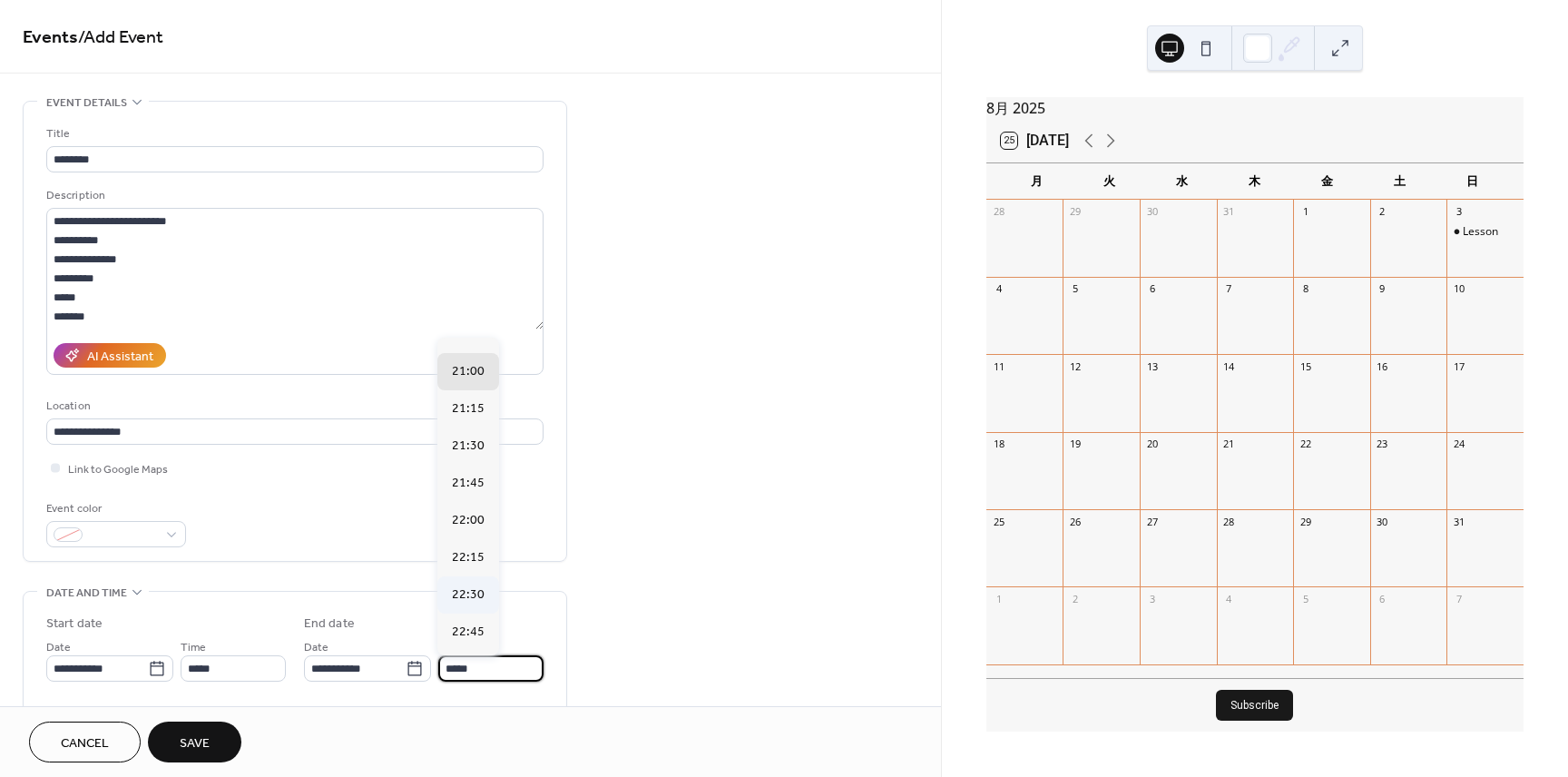 scroll, scrollTop: 110, scrollLeft: 0, axis: vertical 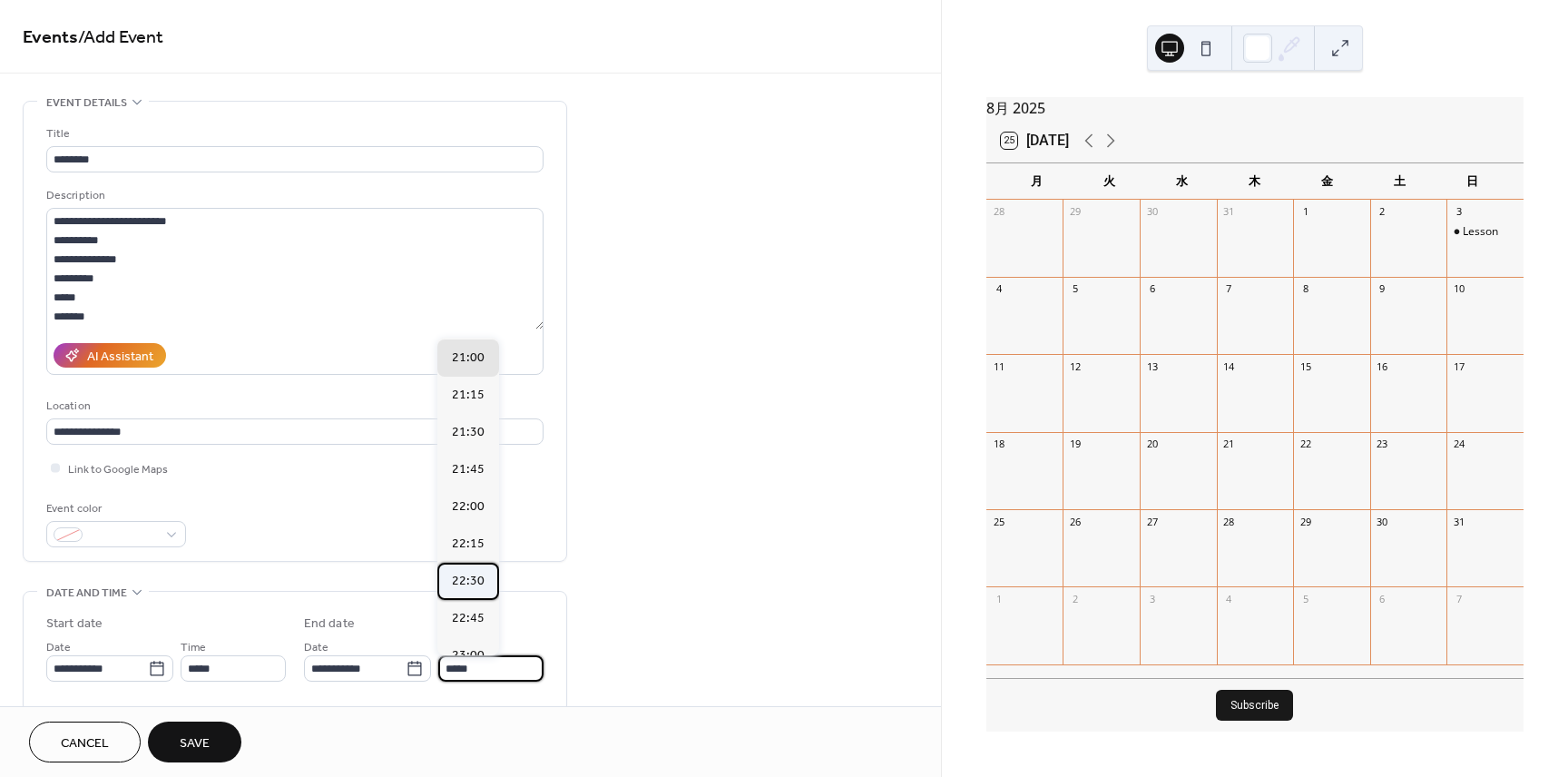 click on "22:30" at bounding box center (468, 581) 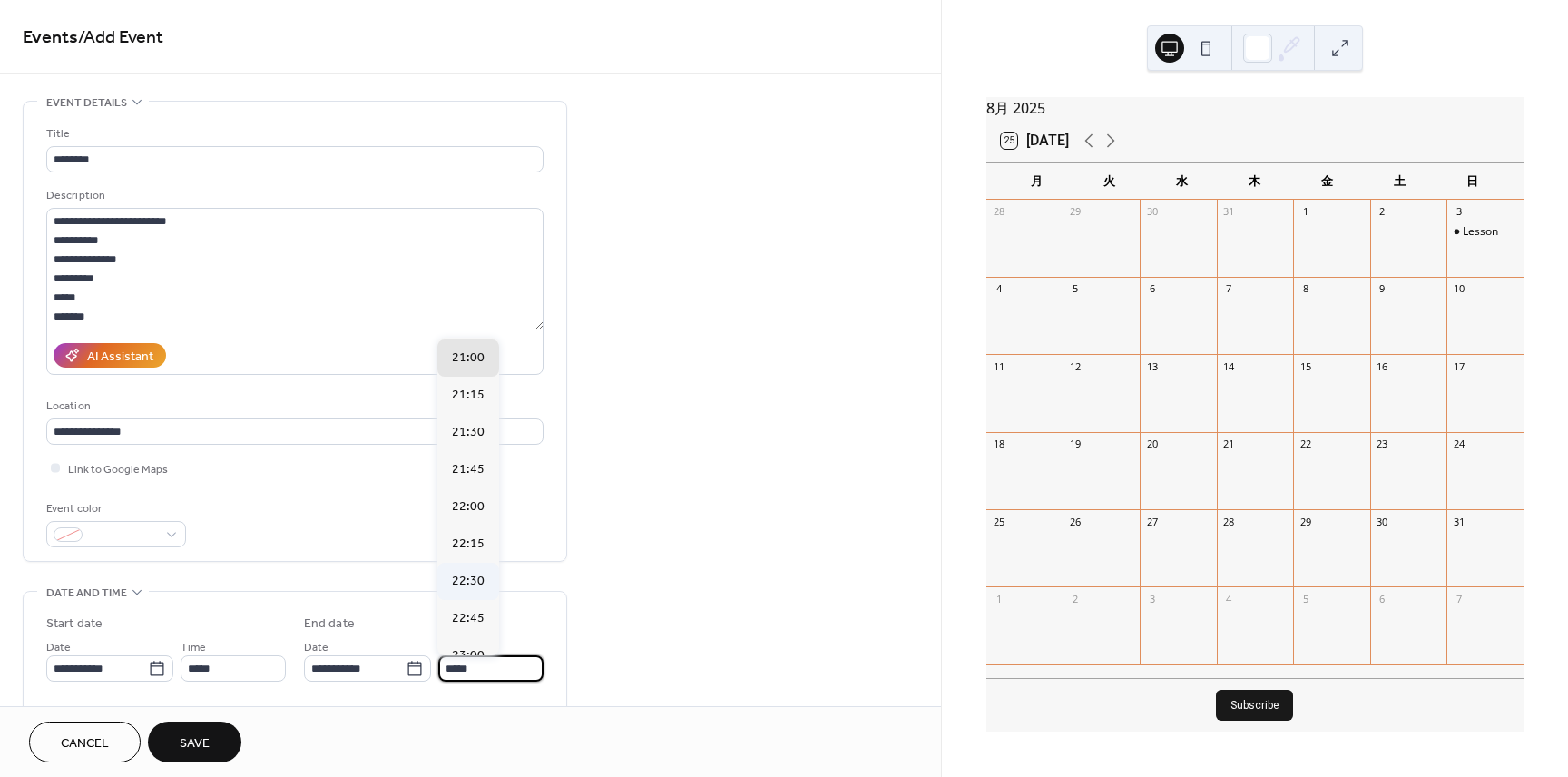 type on "*****" 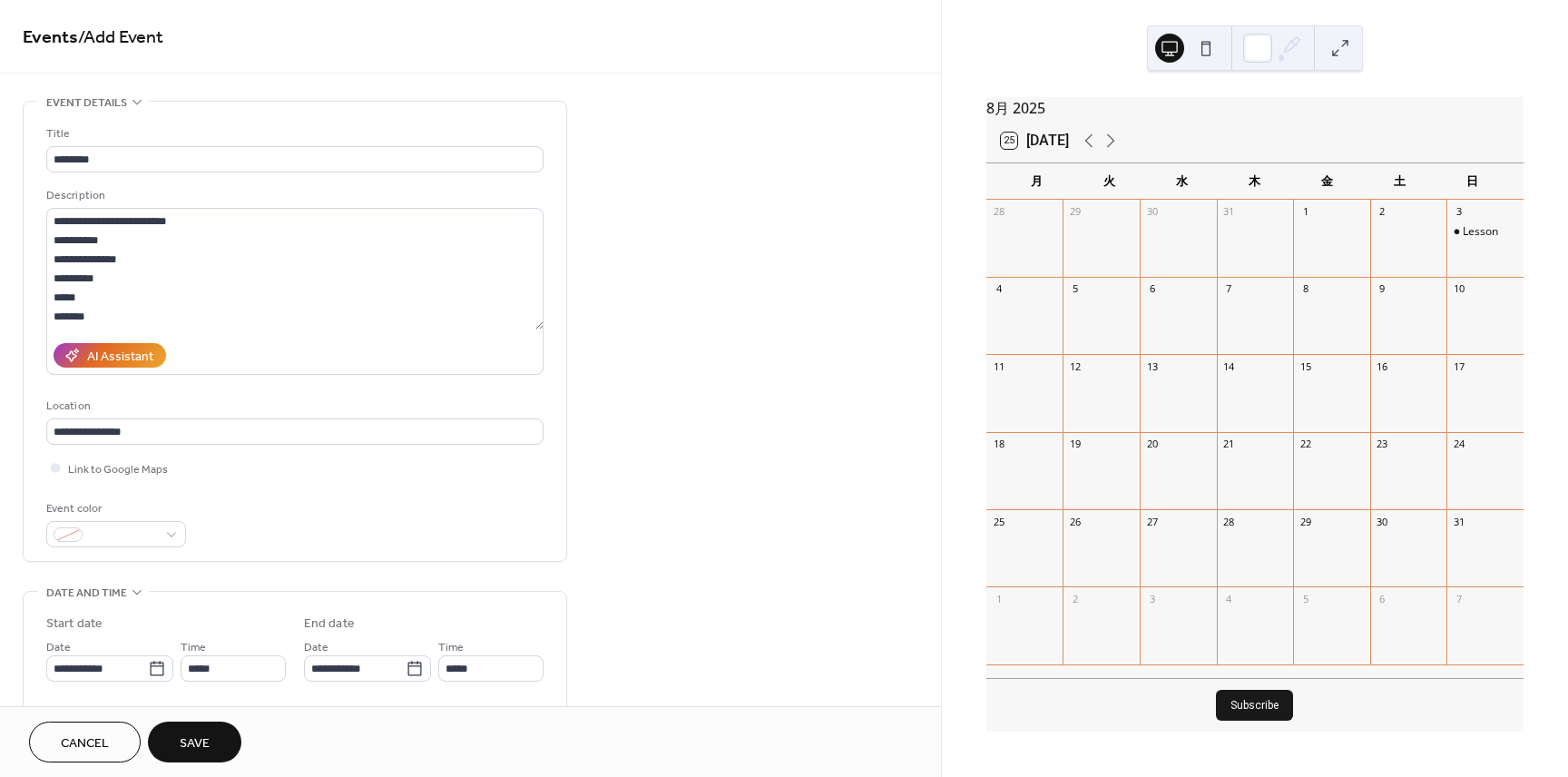 click on "Save" at bounding box center (194, 742) 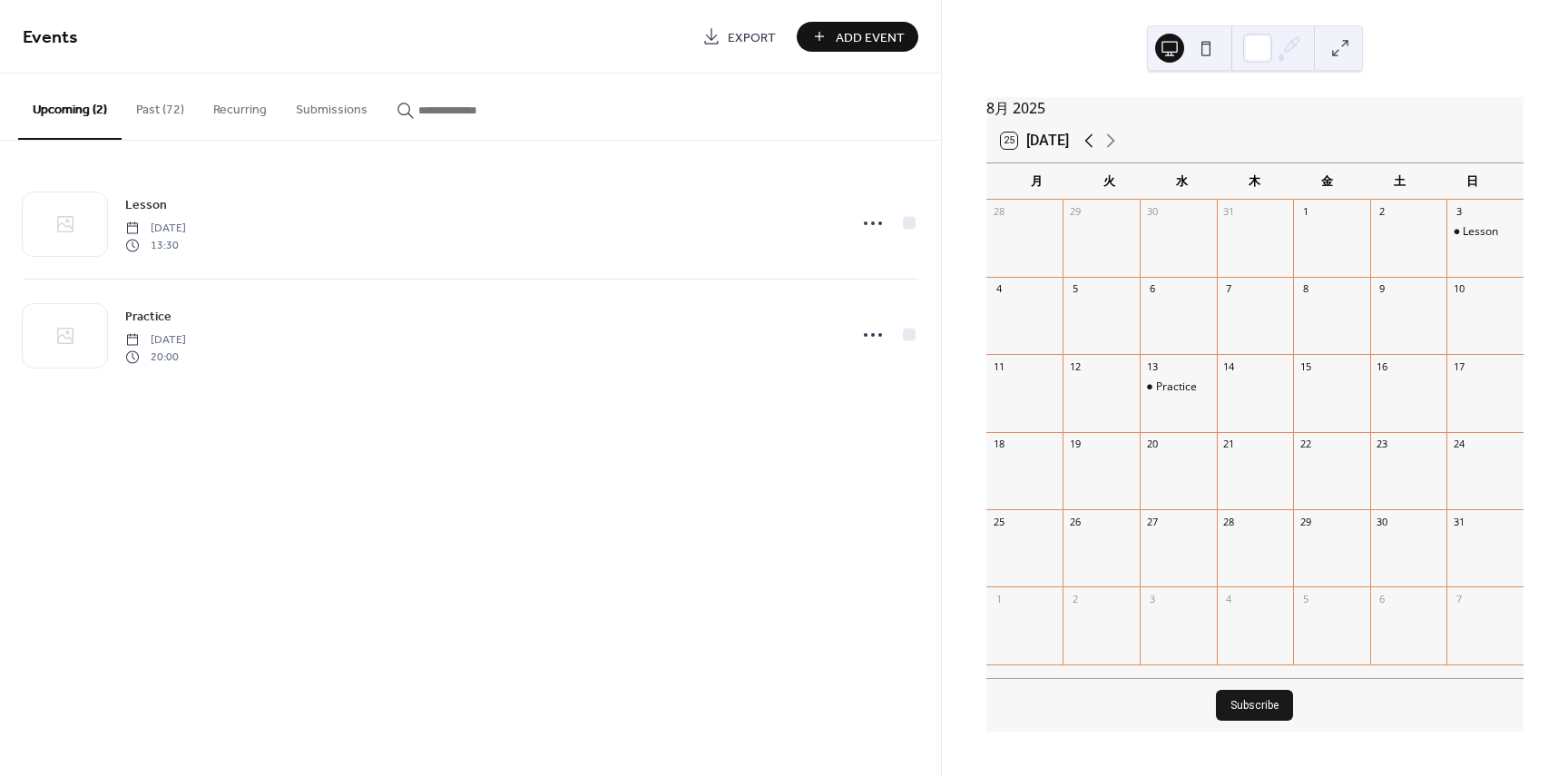 click 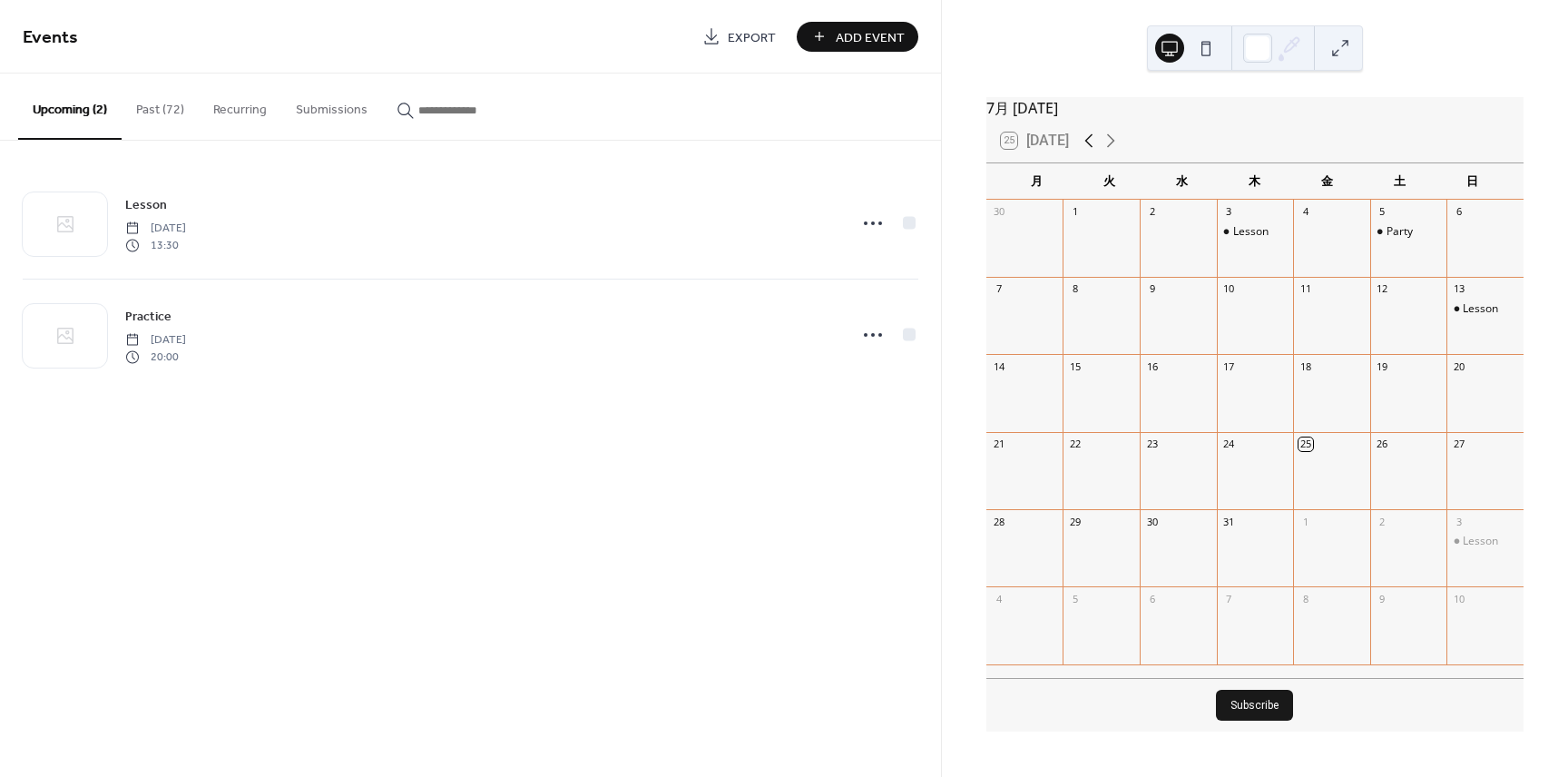 click 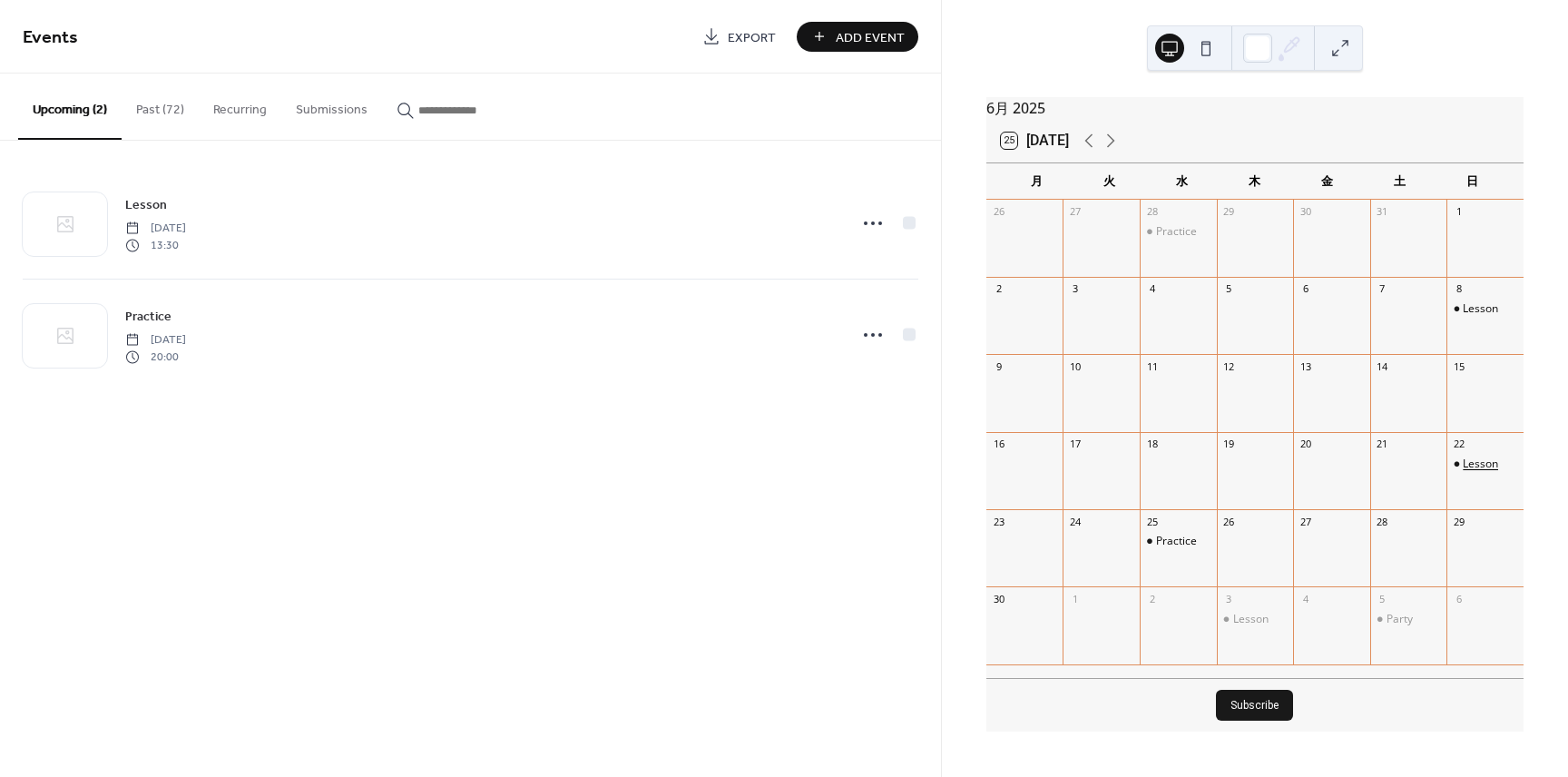 click on "Lesson" at bounding box center [1480, 464] 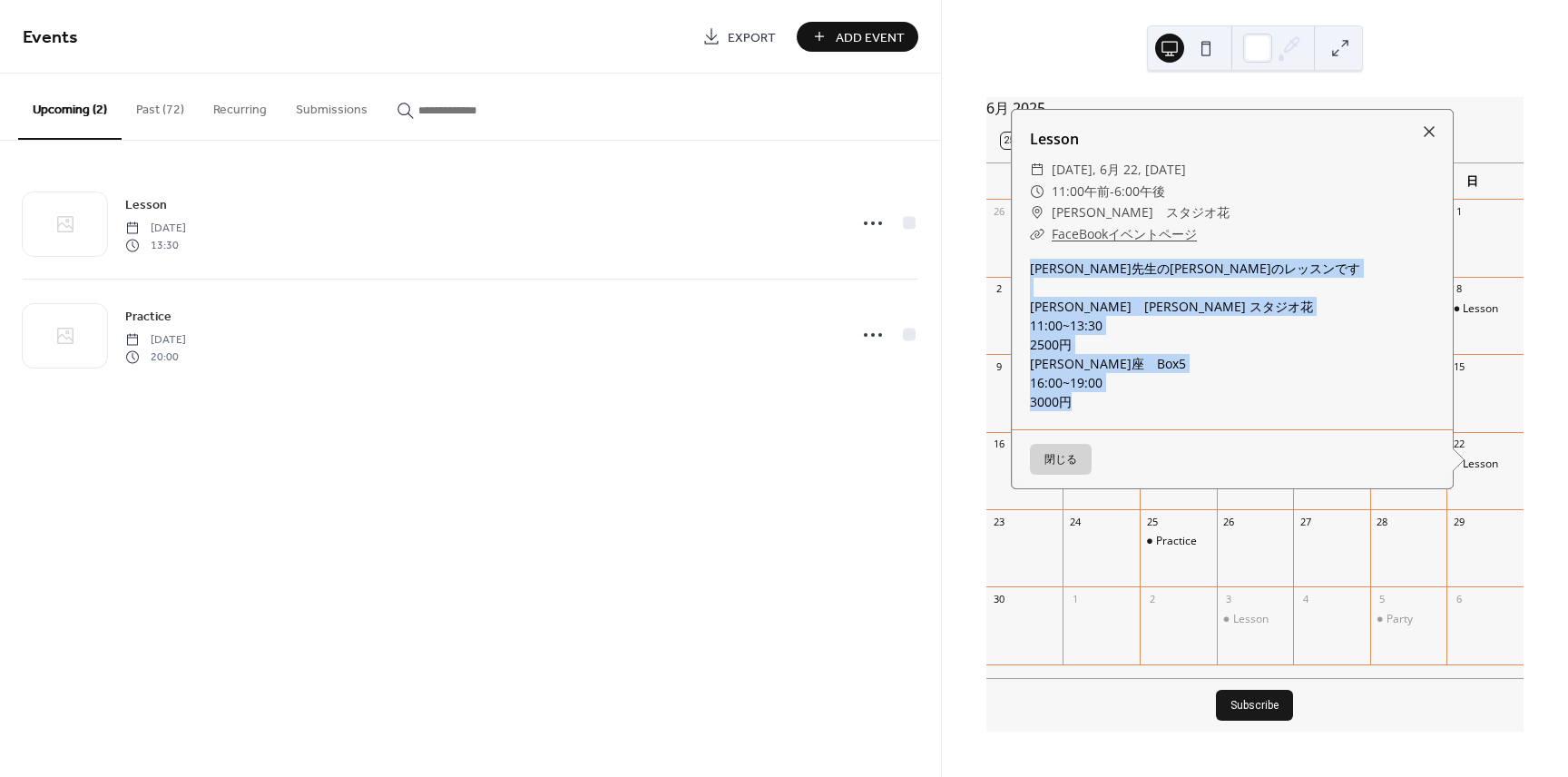 drag, startPoint x: 1039, startPoint y: 276, endPoint x: 1124, endPoint y: 430, distance: 175.90054 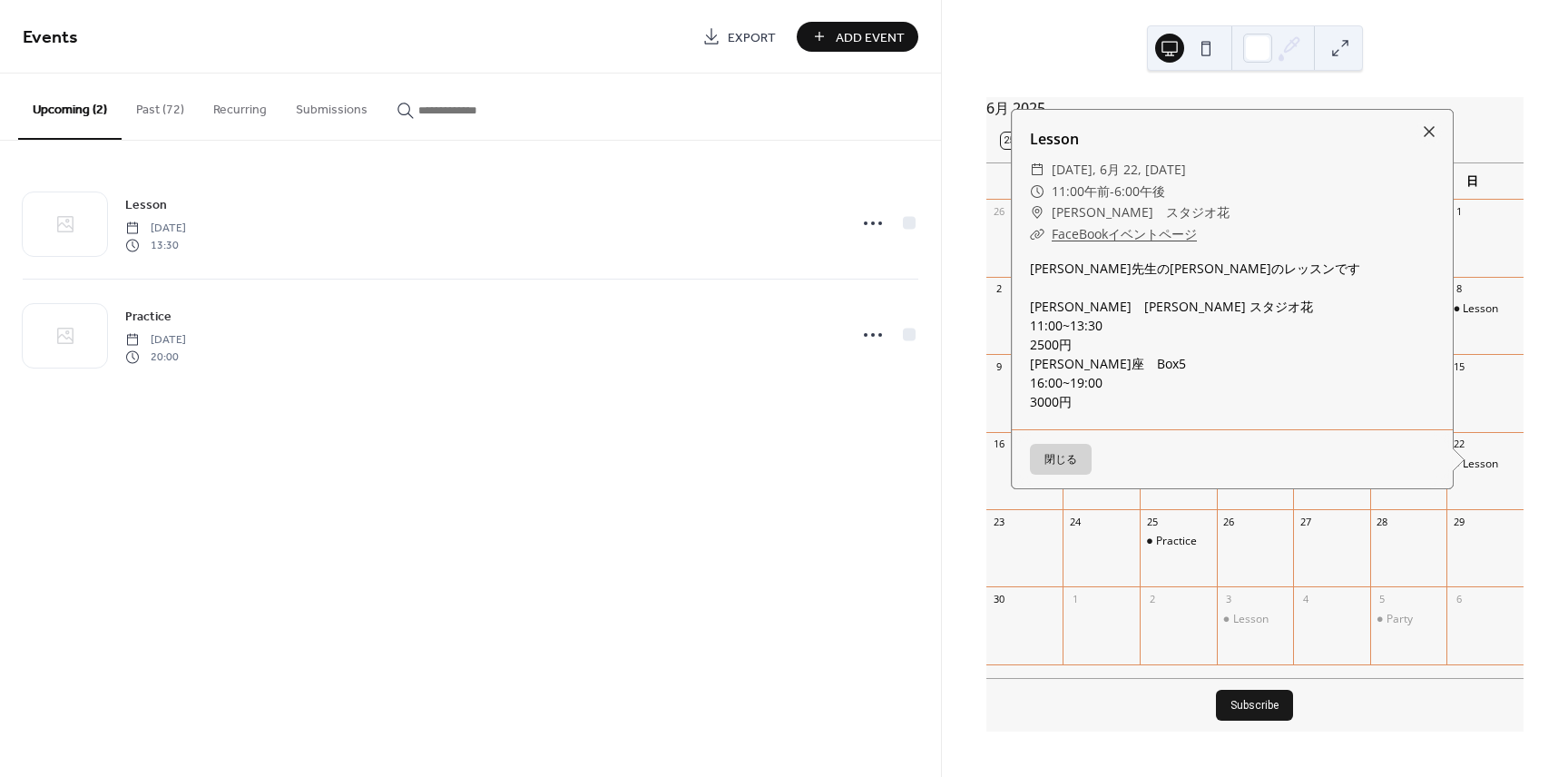 click on "6月 [DATE] 25 [DATE] 月 火 [PERSON_NAME] 金 土 日 26 27 28 Practice 29 30 31 1 2 3 4 5 6 7 8 Lesson 9 10 11 12 13 14 15 16 17 18 19 20 21 22 Lesson 23 24 25 Practice 26 27 28 29 30 1 2 3 Lesson 4 5 Party 6 Subscribe Lesson ​ [DATE], 6月 22, [DATE] ​ 11:00午前 - 6:00午後 ​ [PERSON_NAME]　スタジオ花 ​ FaceBookイベントページ [PERSON_NAME]先生の[PERSON_NAME]のレッスンです [PERSON_NAME]　[PERSON_NAME] スタジオ花 11:00~13:30 2500円 [PERSON_NAME]　もんぜんぷら座　Box5 16:00~19:00 3000円 閉じる" at bounding box center [1255, 388] 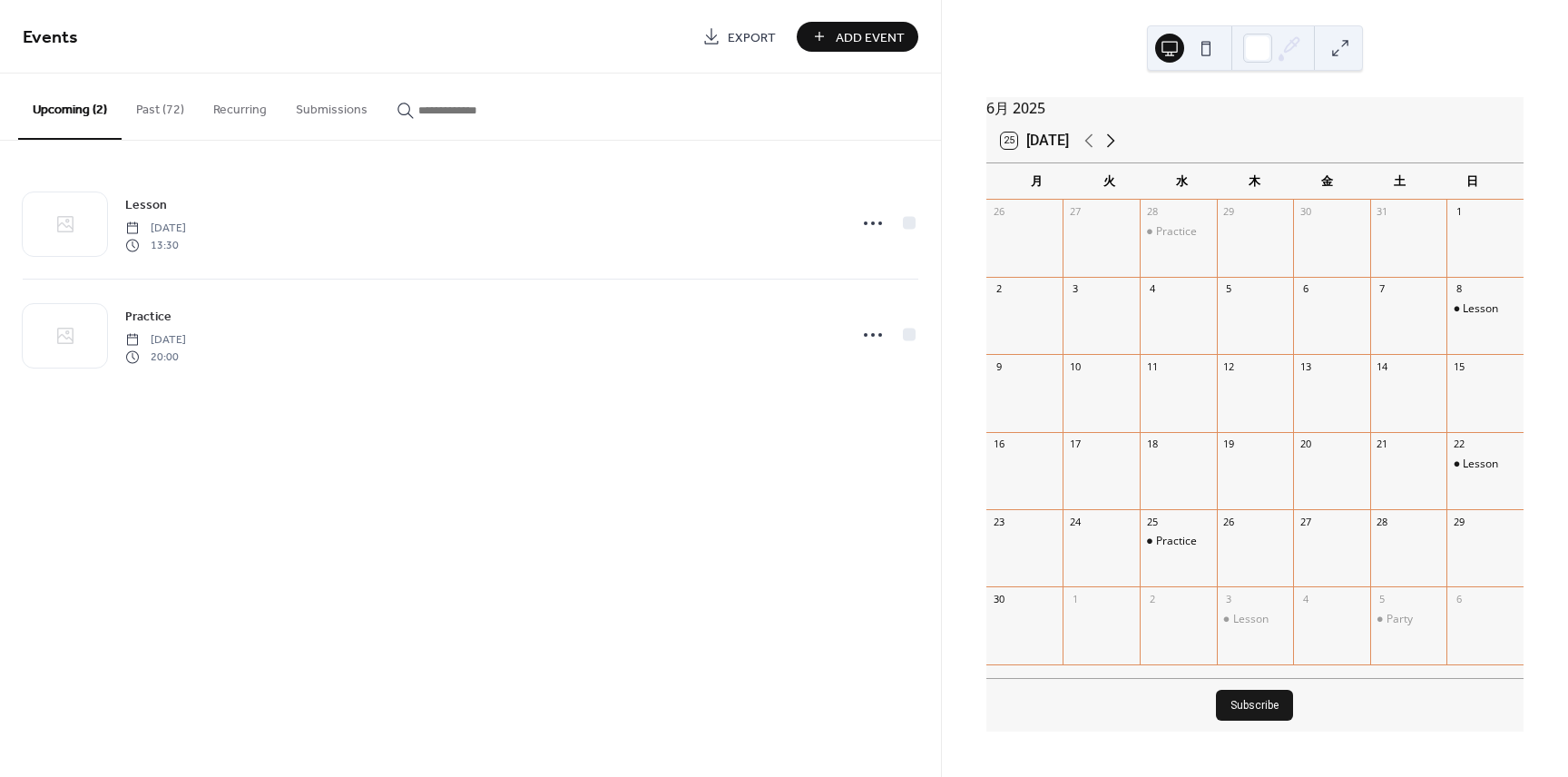 click 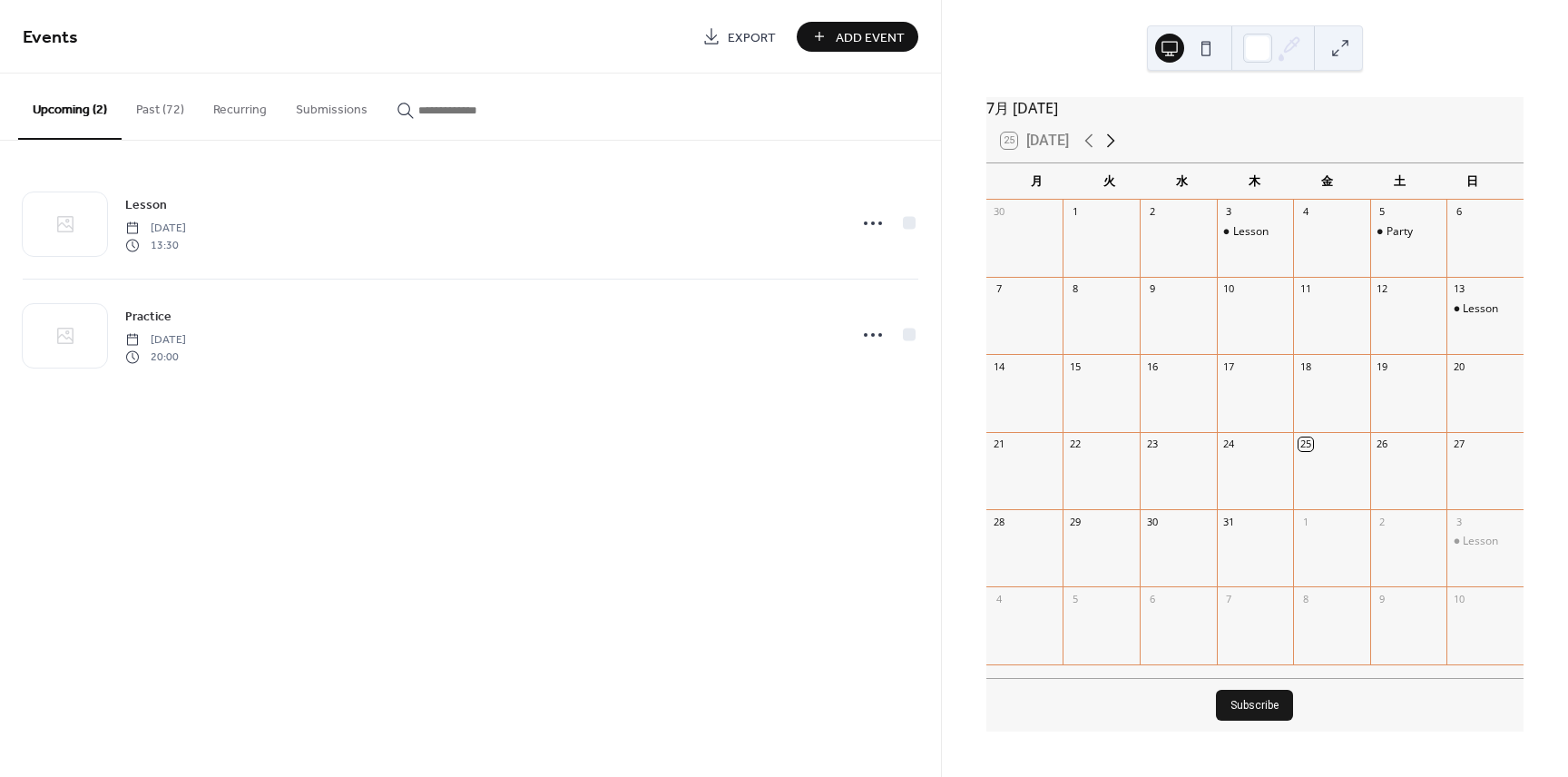 click 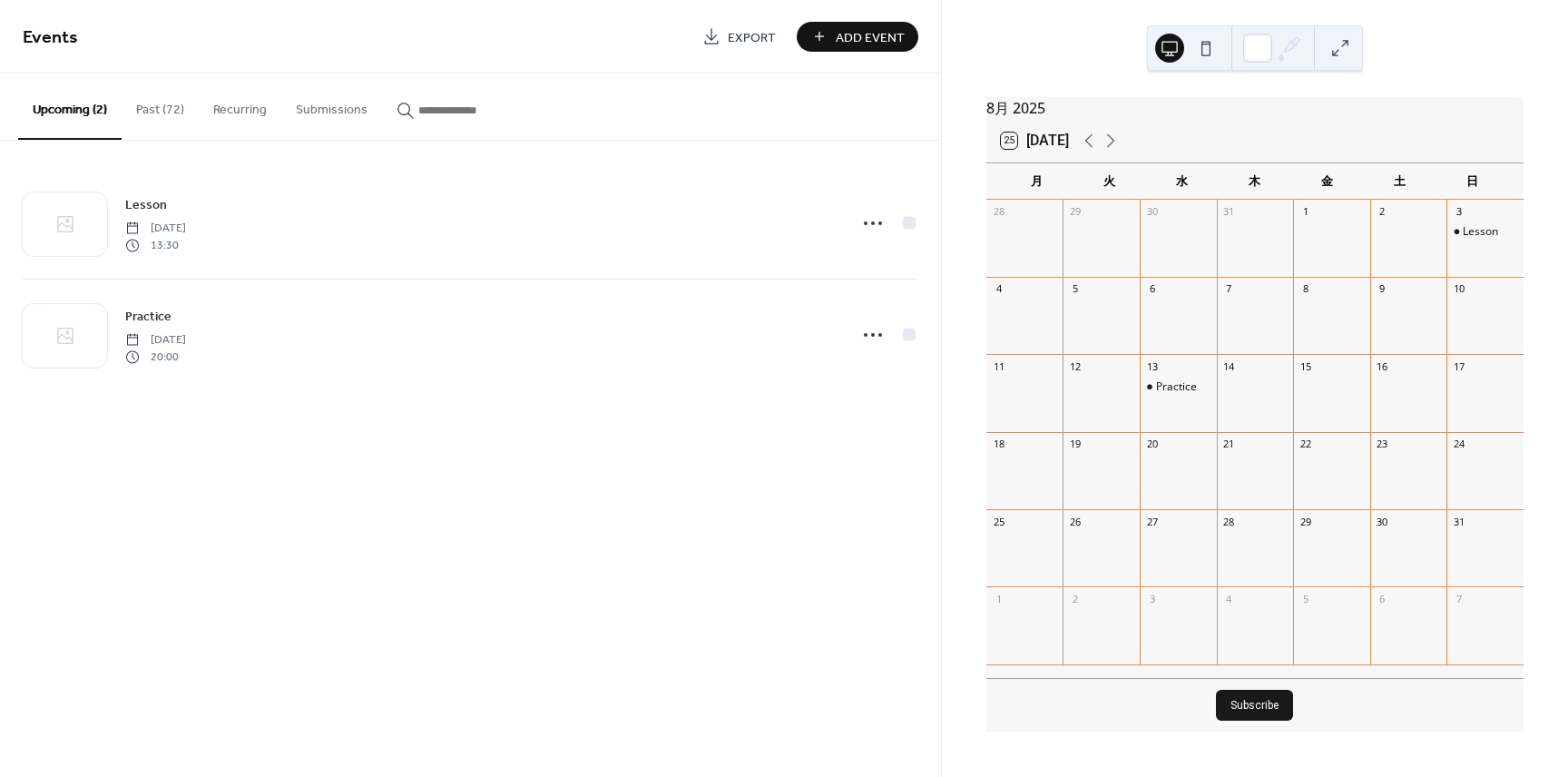 click at bounding box center [1024, 402] 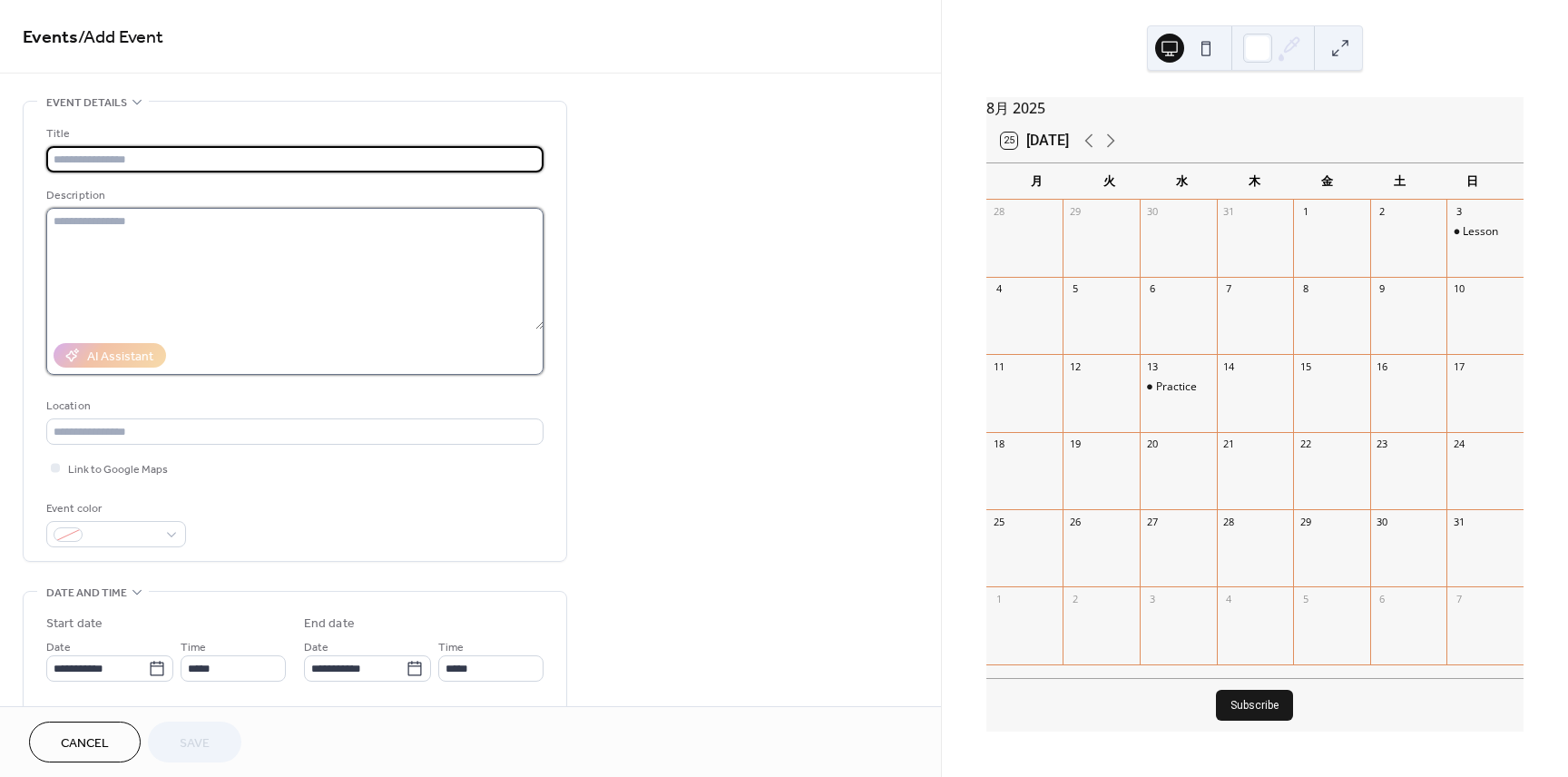 click at bounding box center (295, 269) 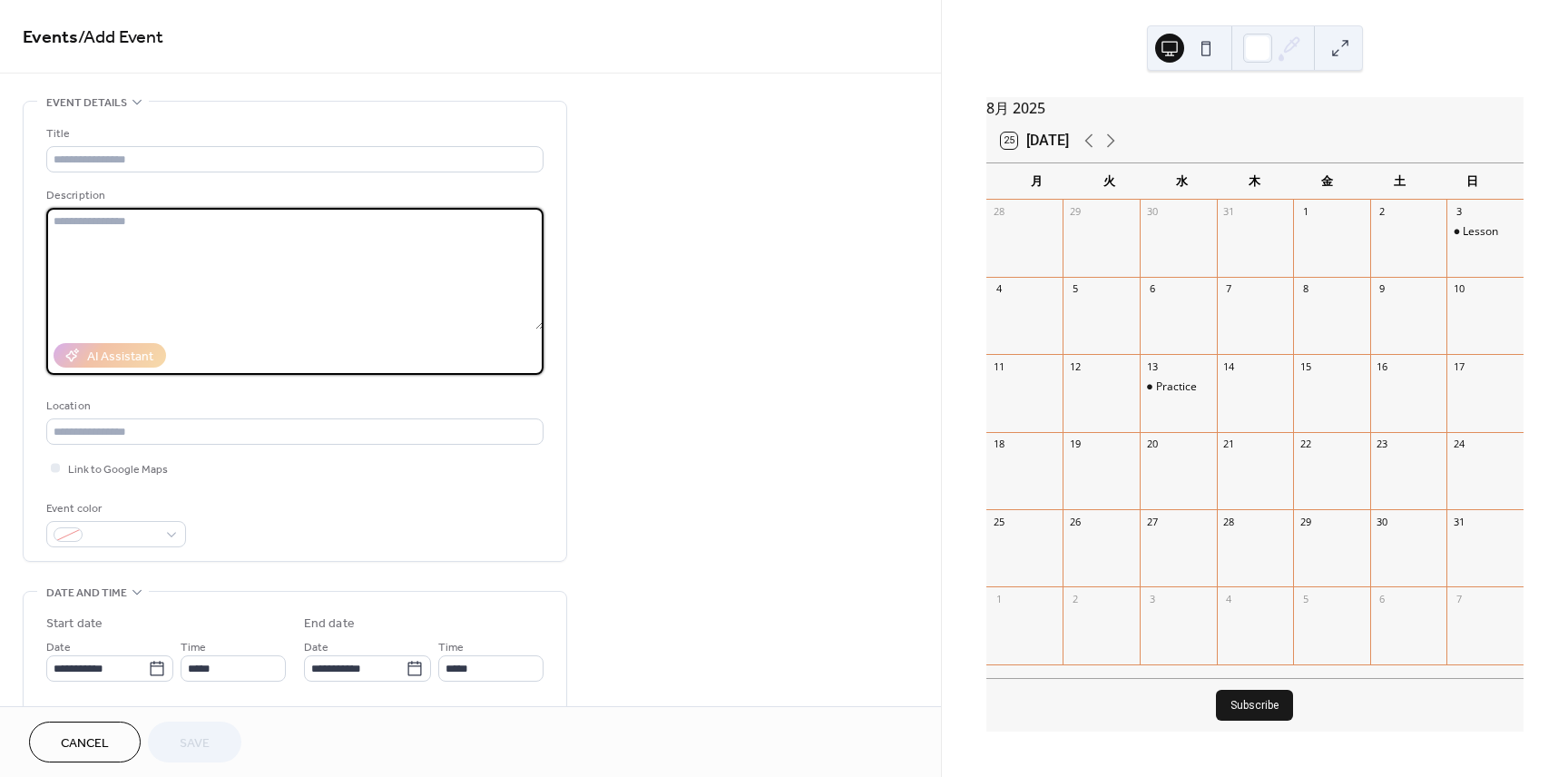 paste on "**********" 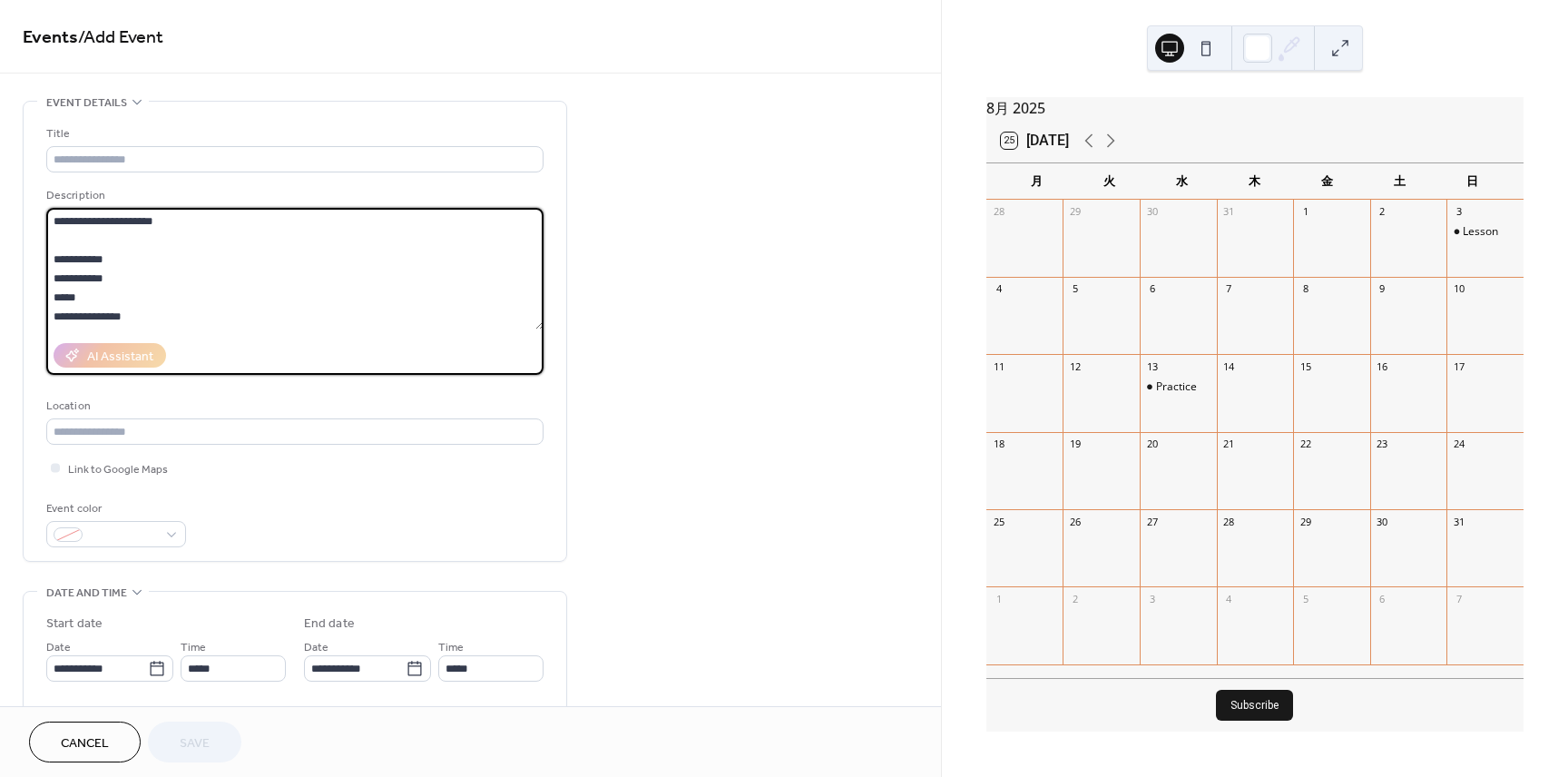 scroll, scrollTop: 35, scrollLeft: 0, axis: vertical 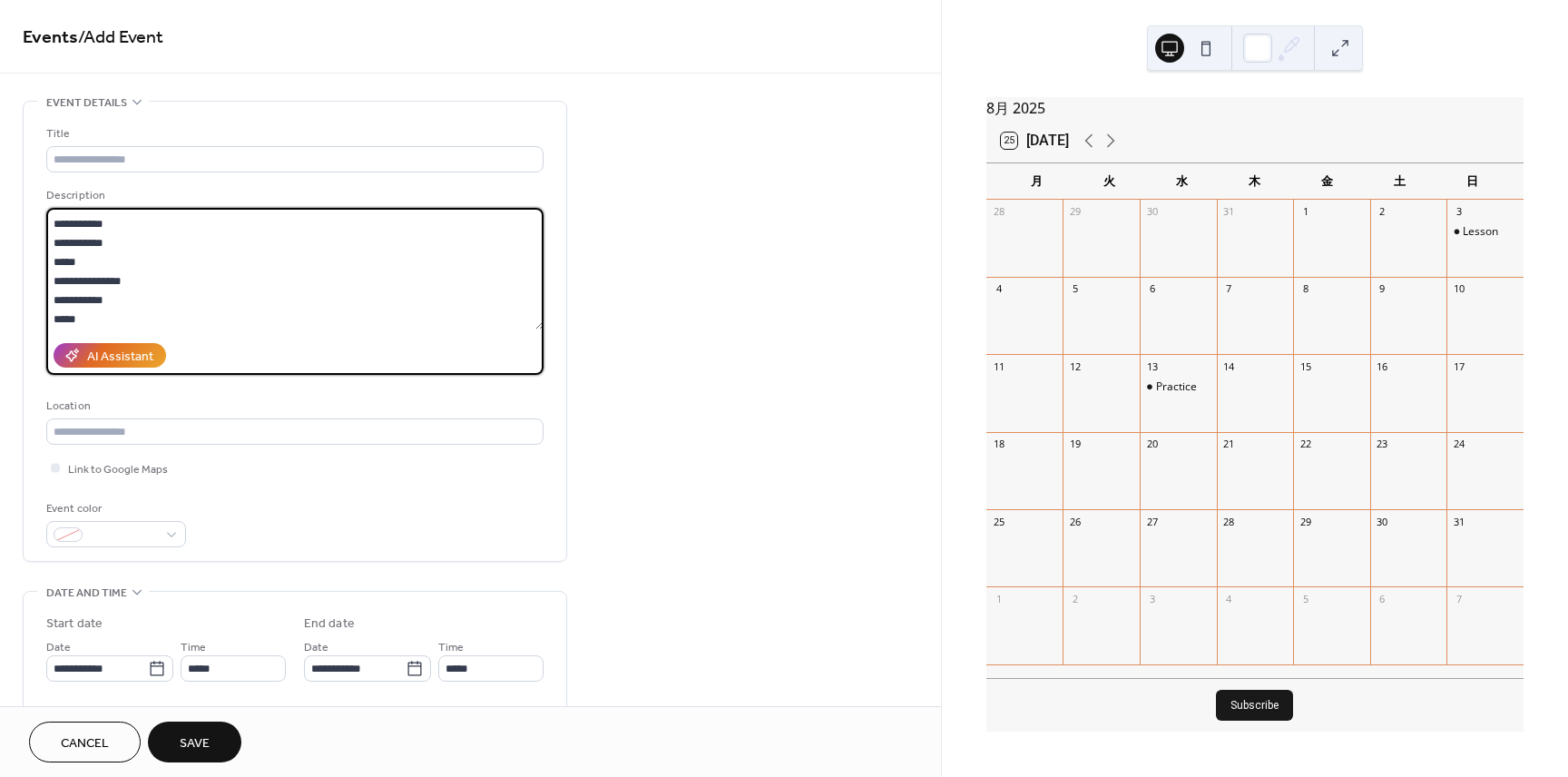 click on "**********" at bounding box center (295, 269) 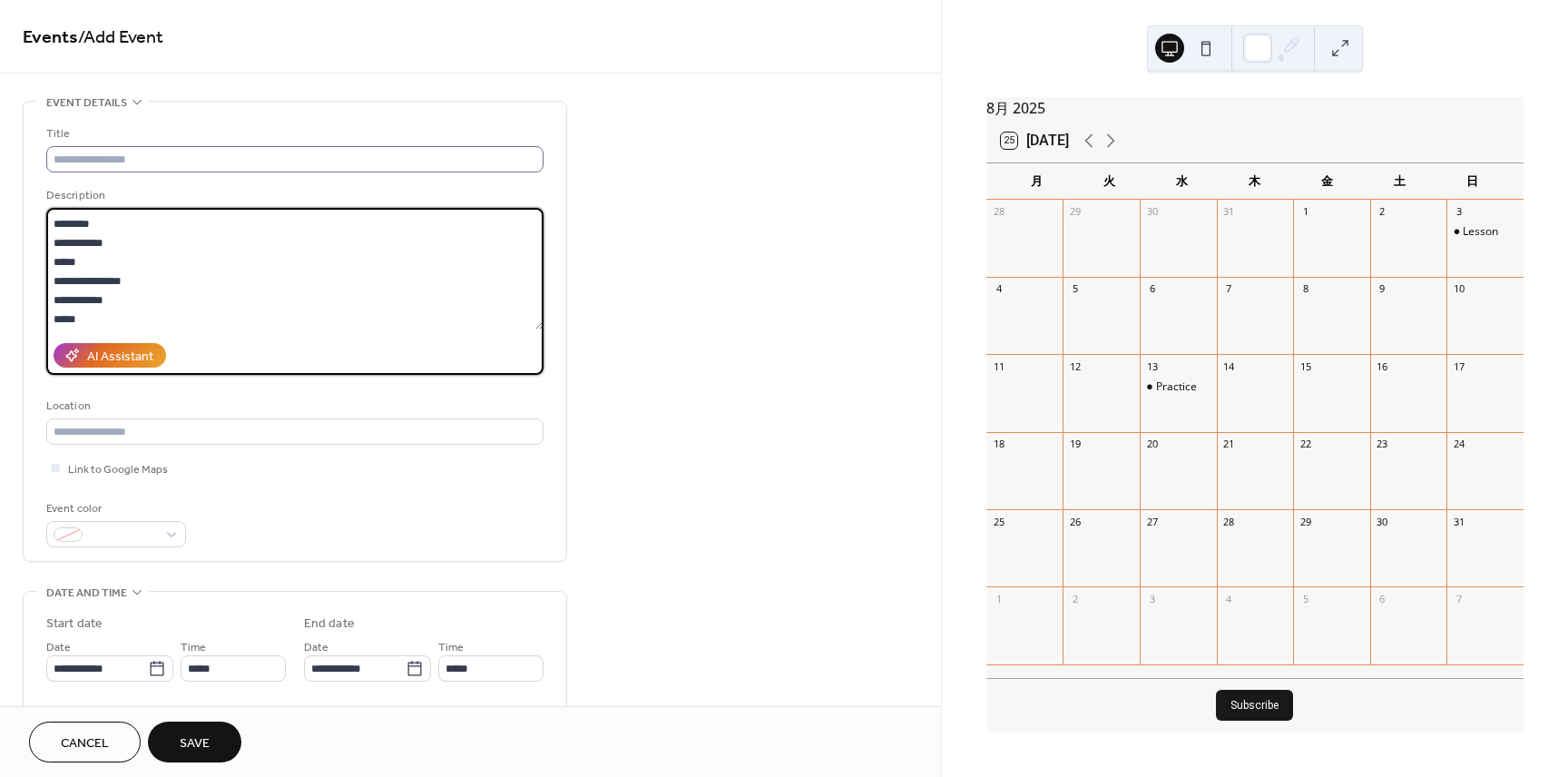 type on "**********" 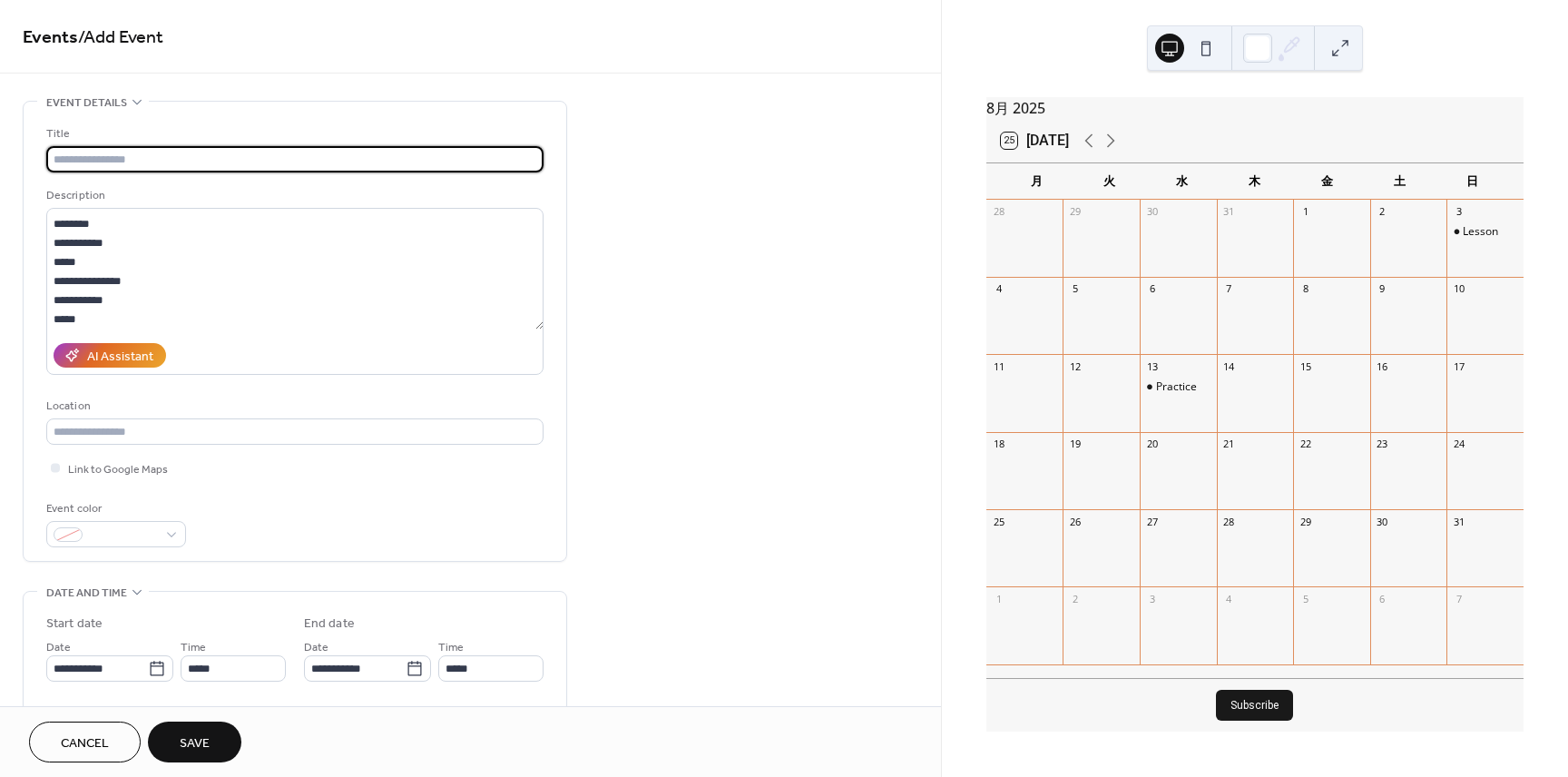 click at bounding box center (295, 159) 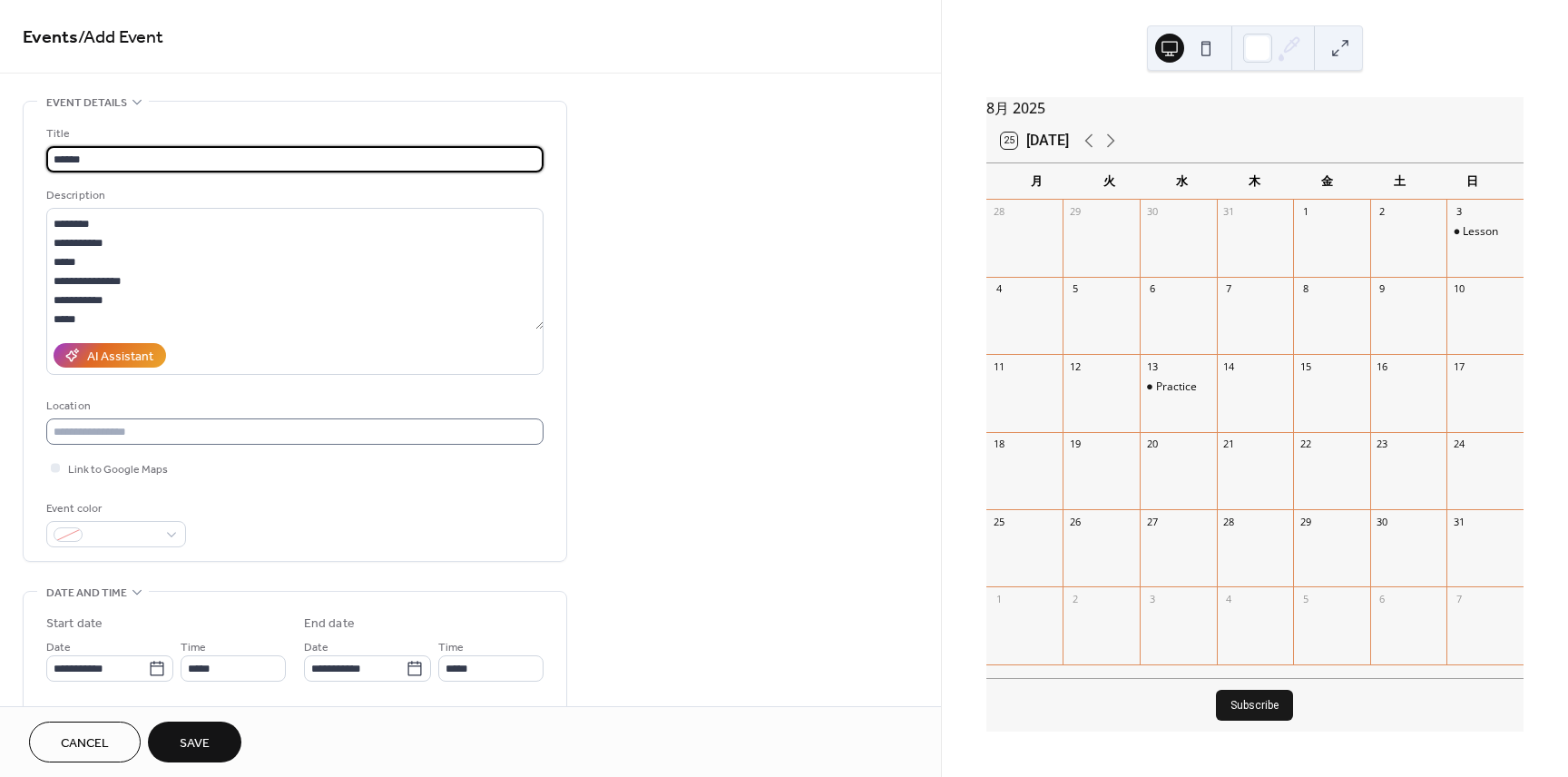 type on "******" 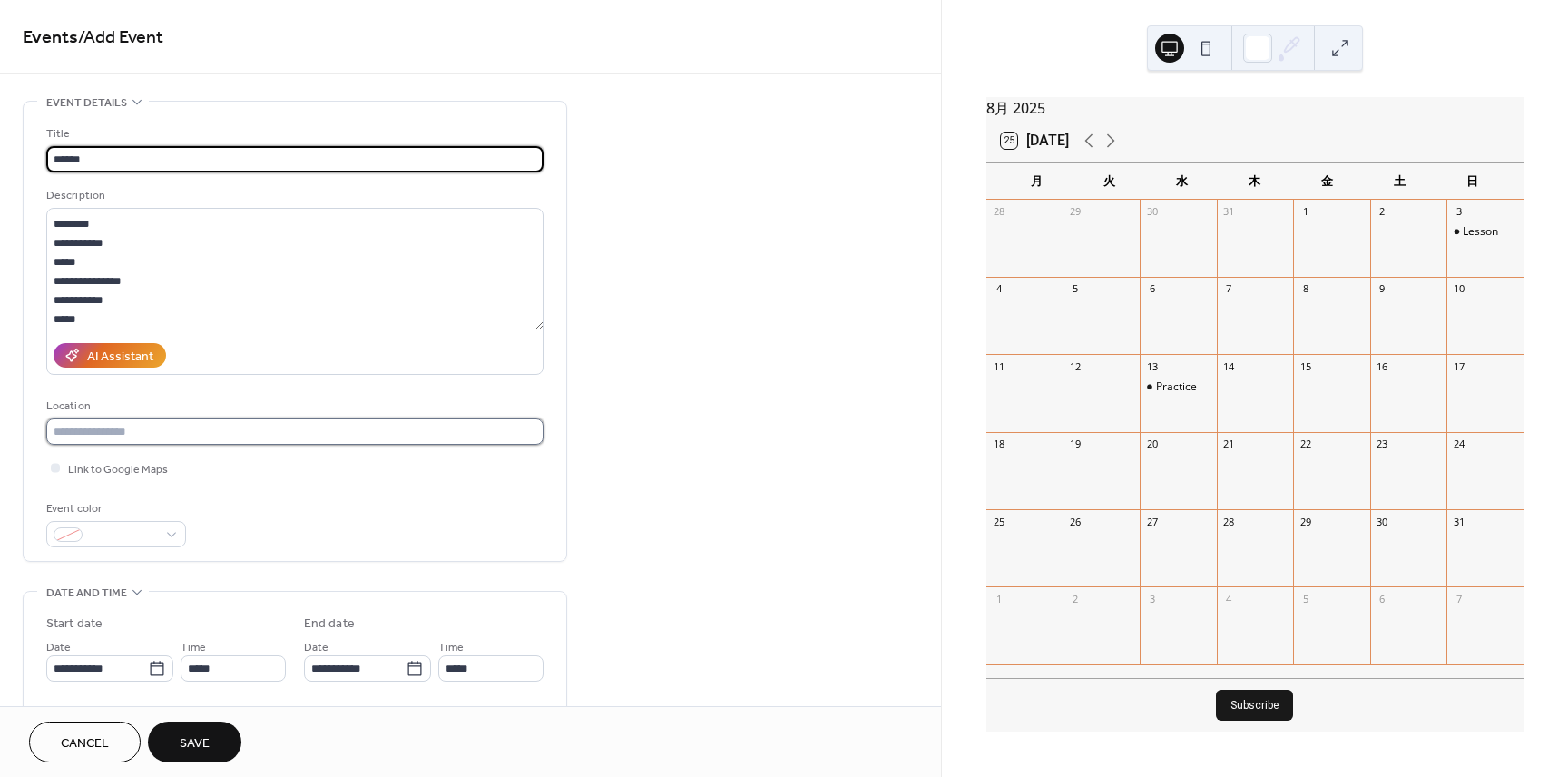 click at bounding box center (295, 431) 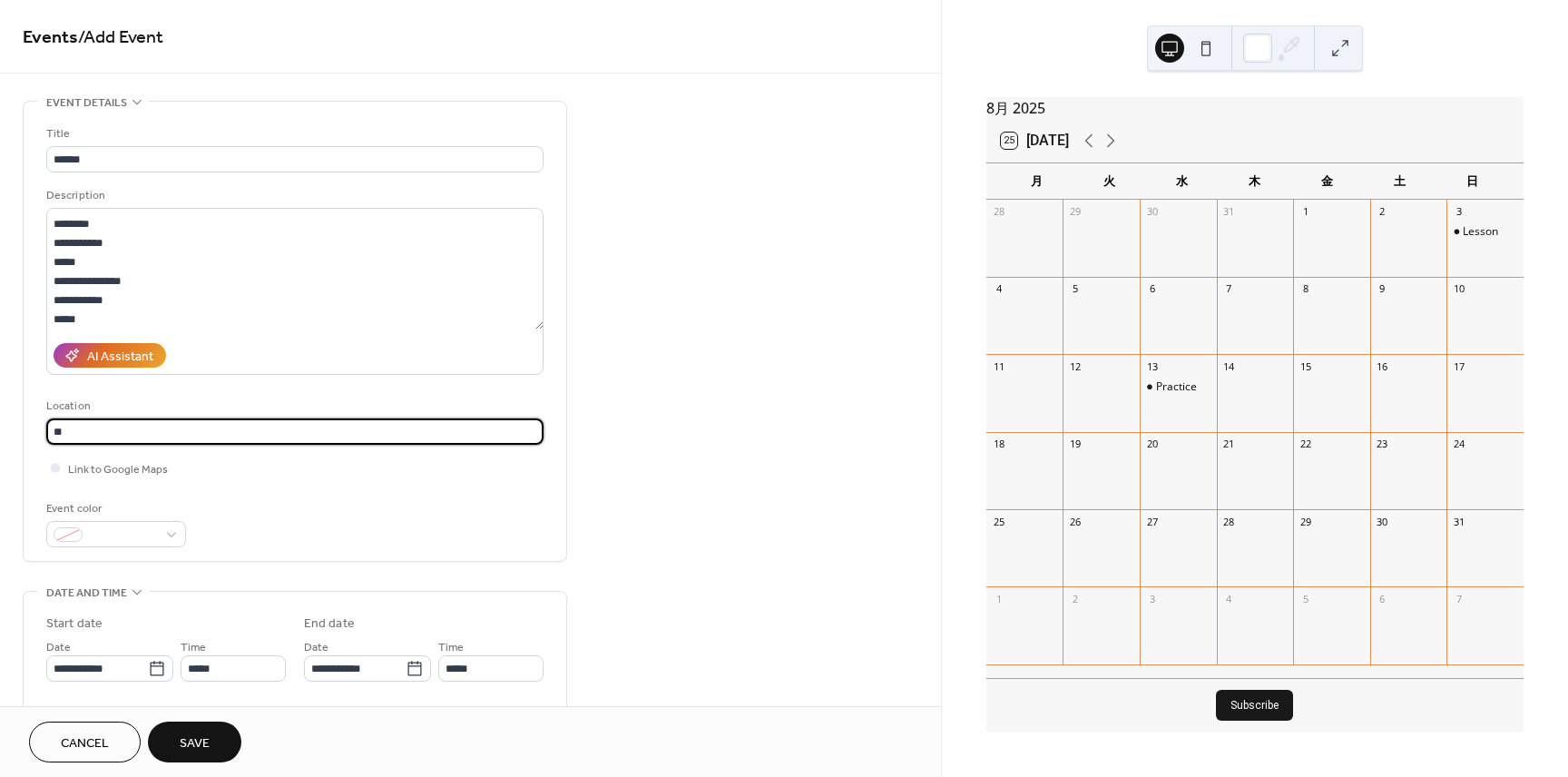 type on "*" 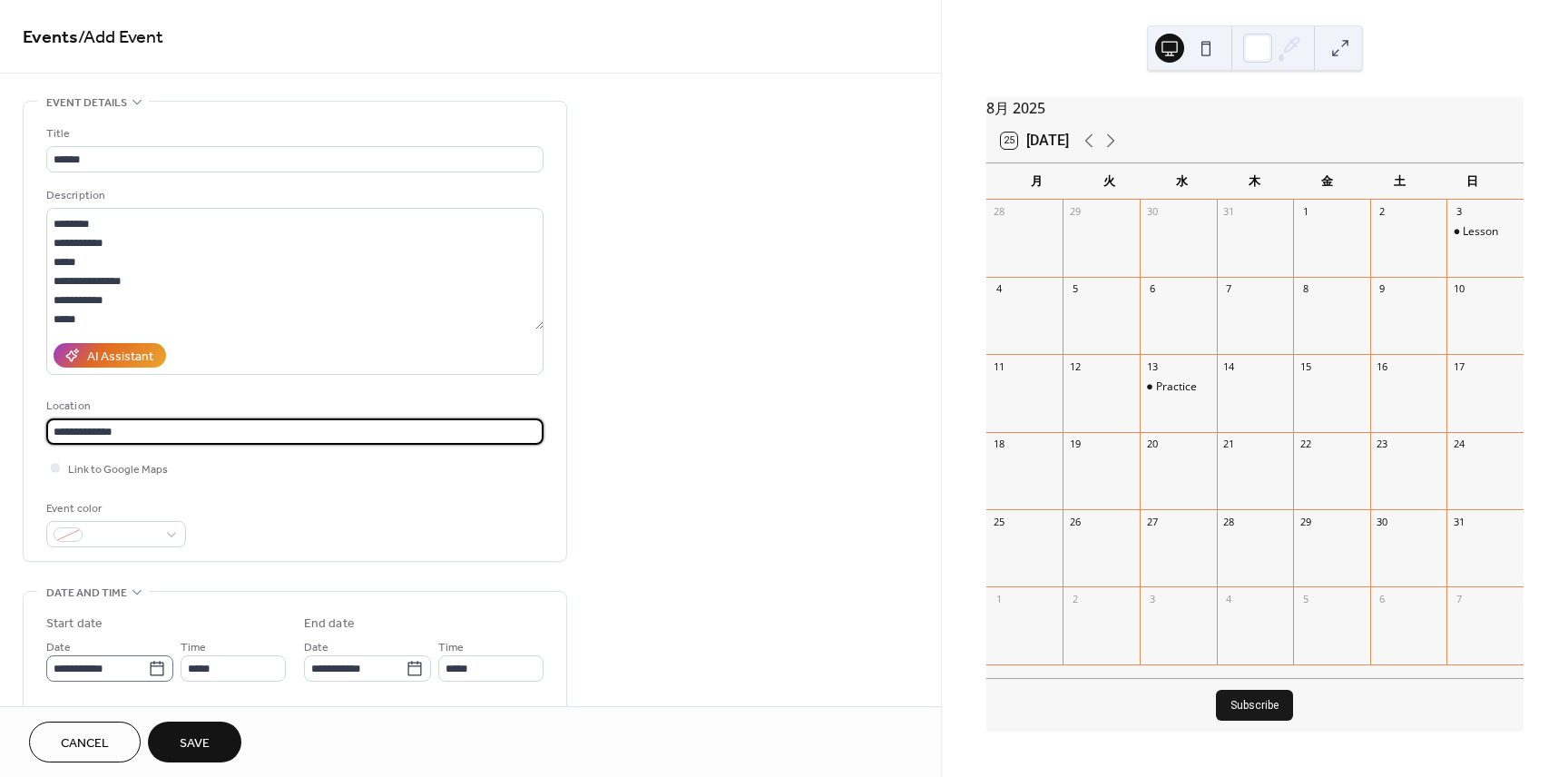 type on "**********" 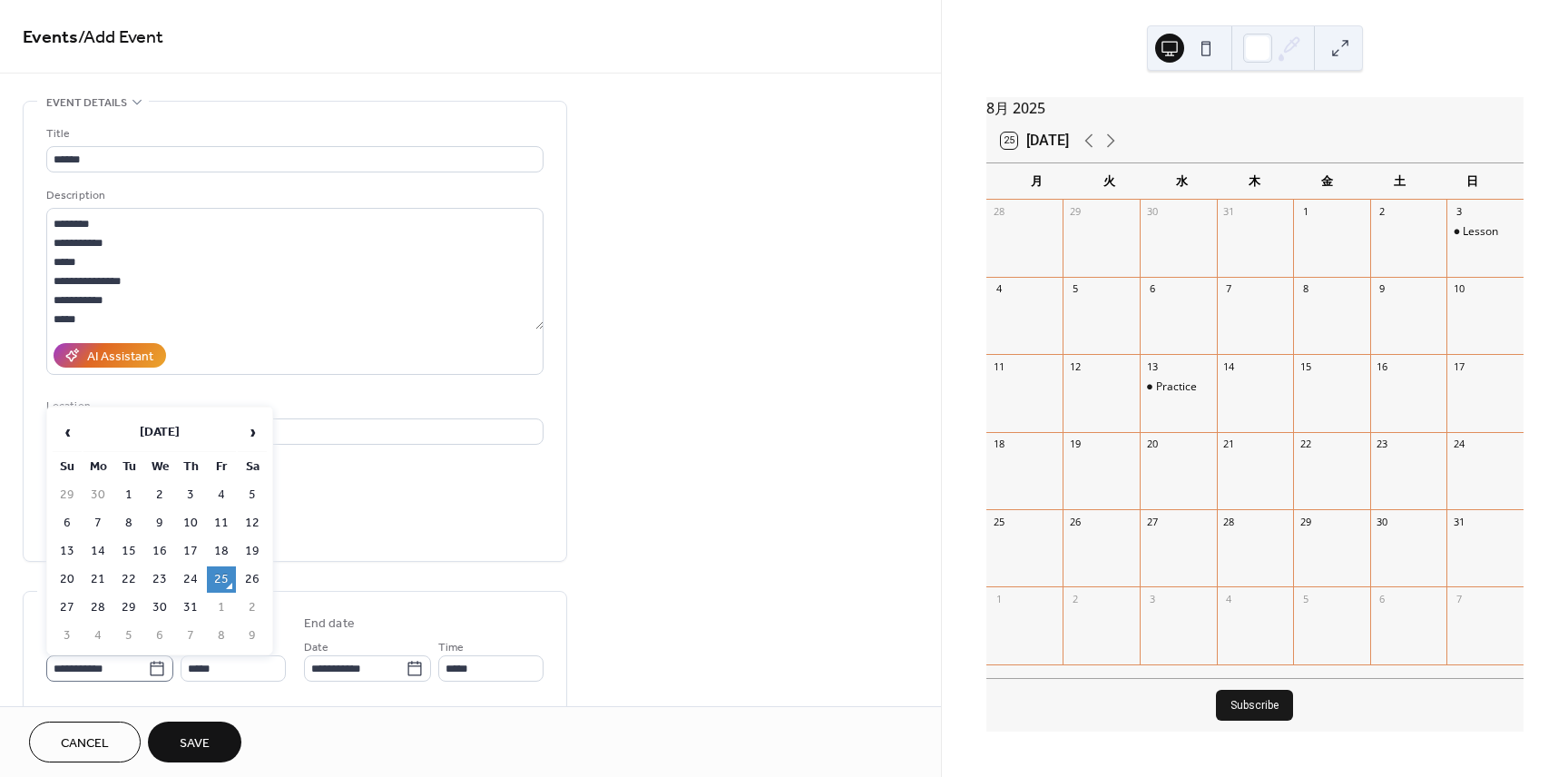 click 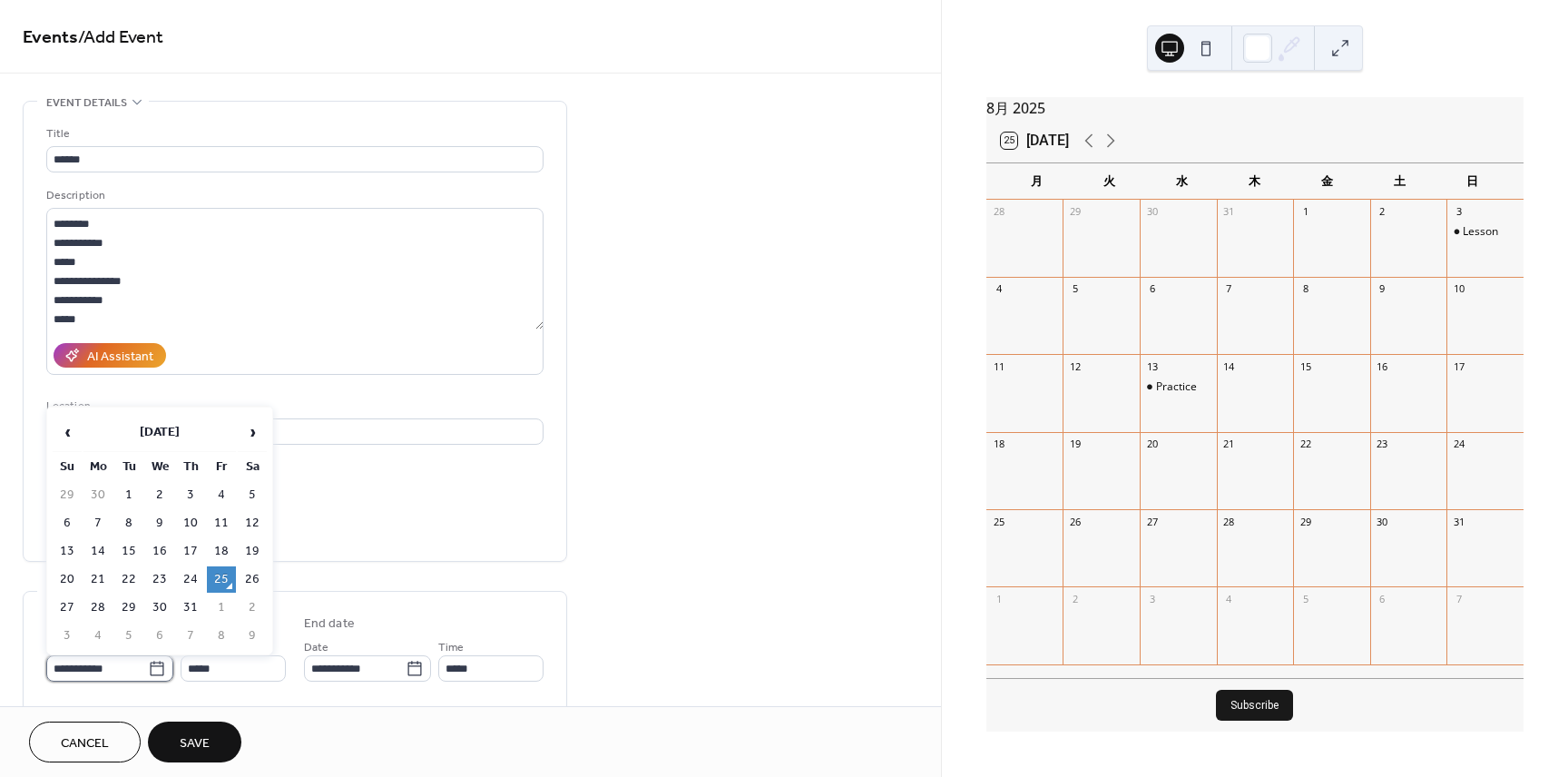 click on "**********" at bounding box center (97, 668) 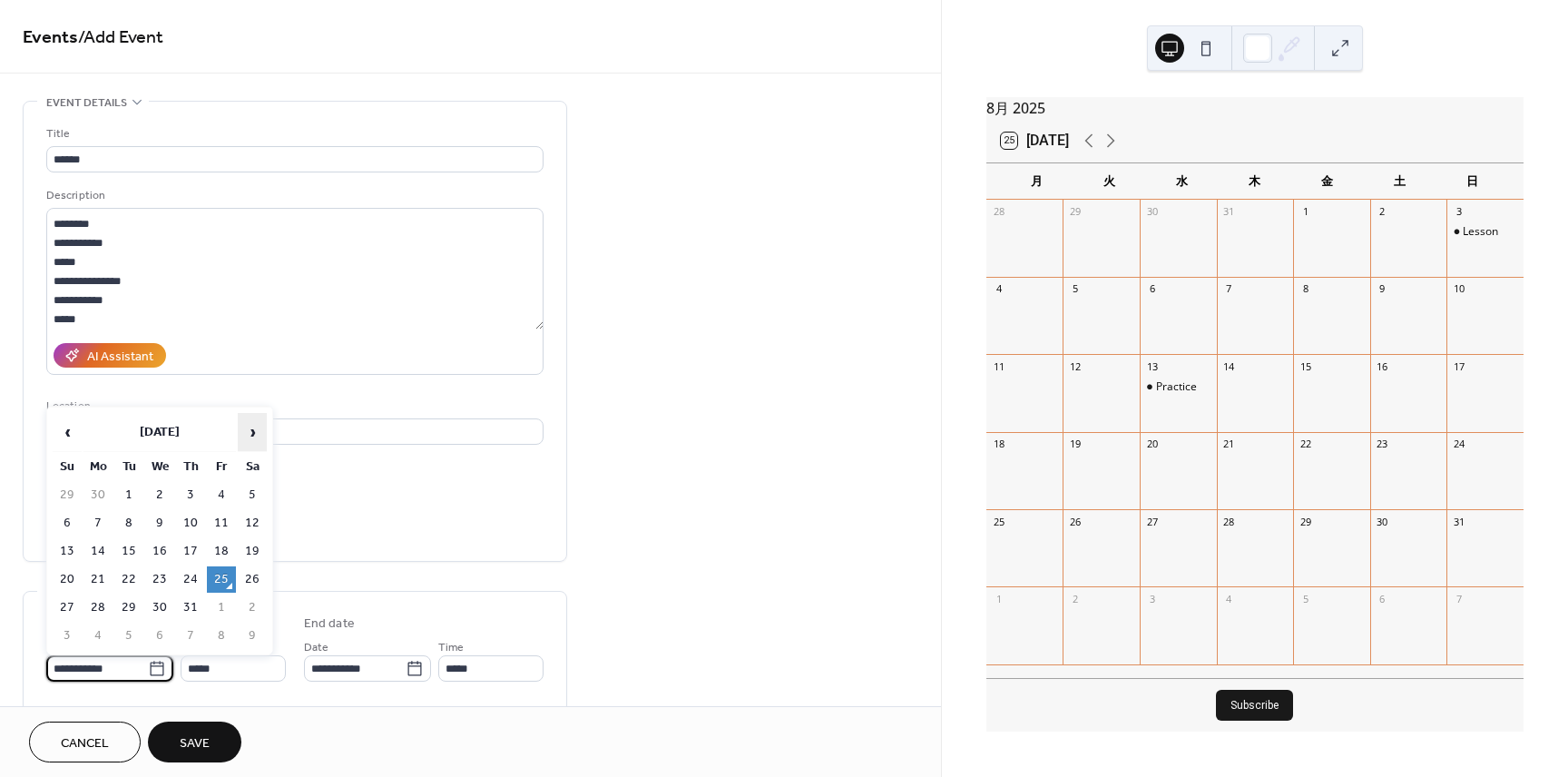 click on "›" at bounding box center [252, 432] 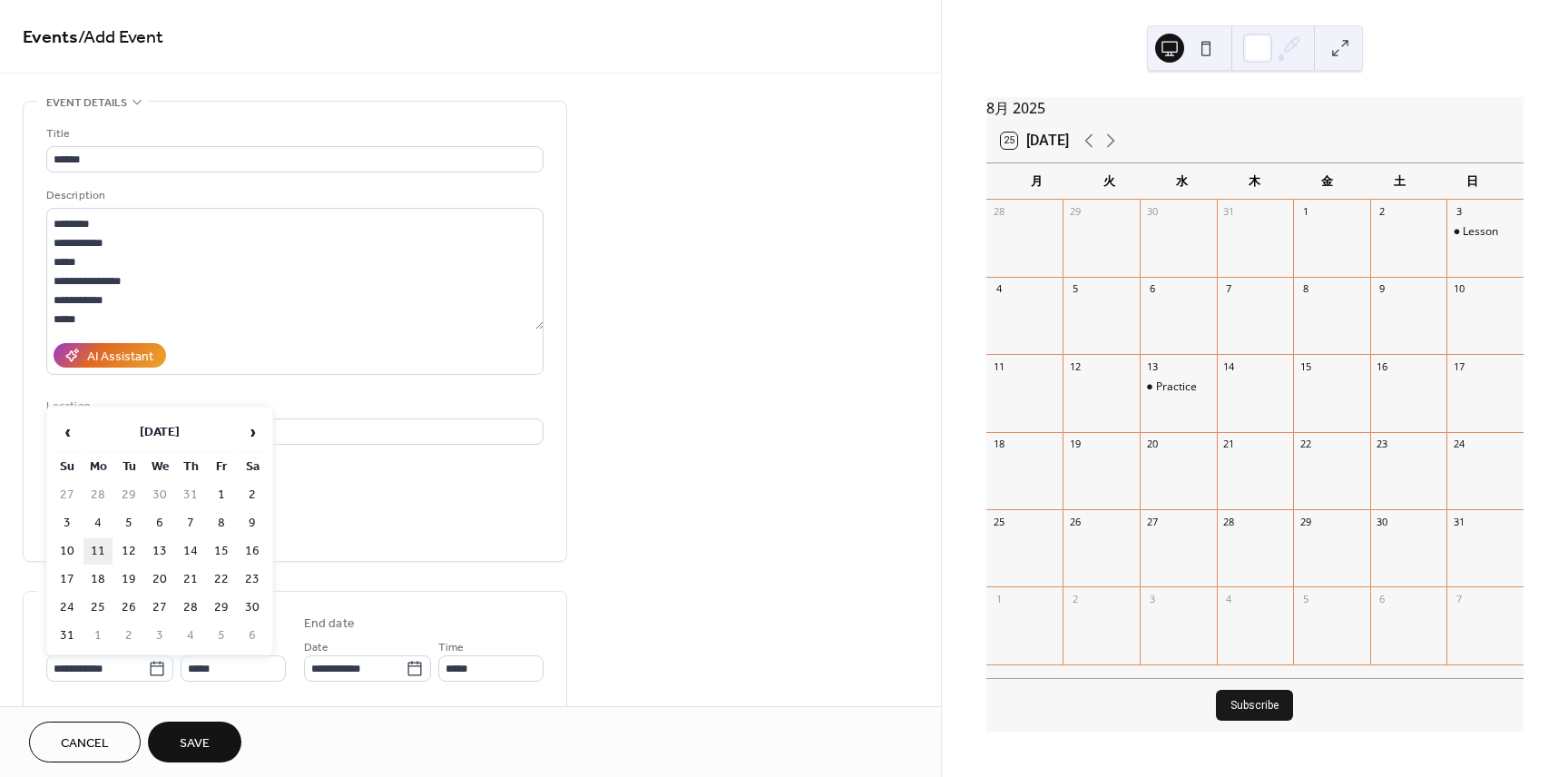 click on "11" at bounding box center (98, 551) 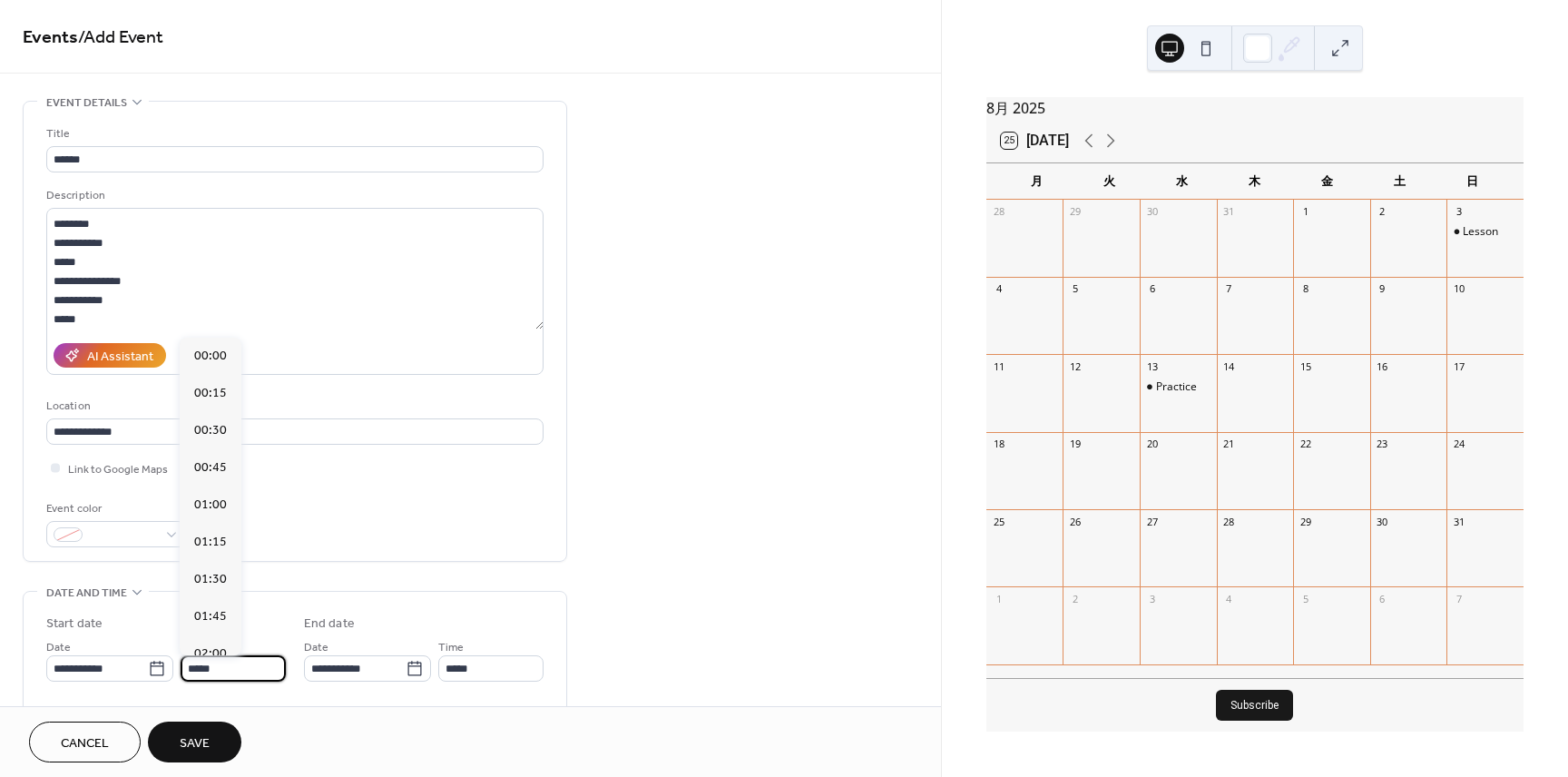 click on "*****" at bounding box center (233, 668) 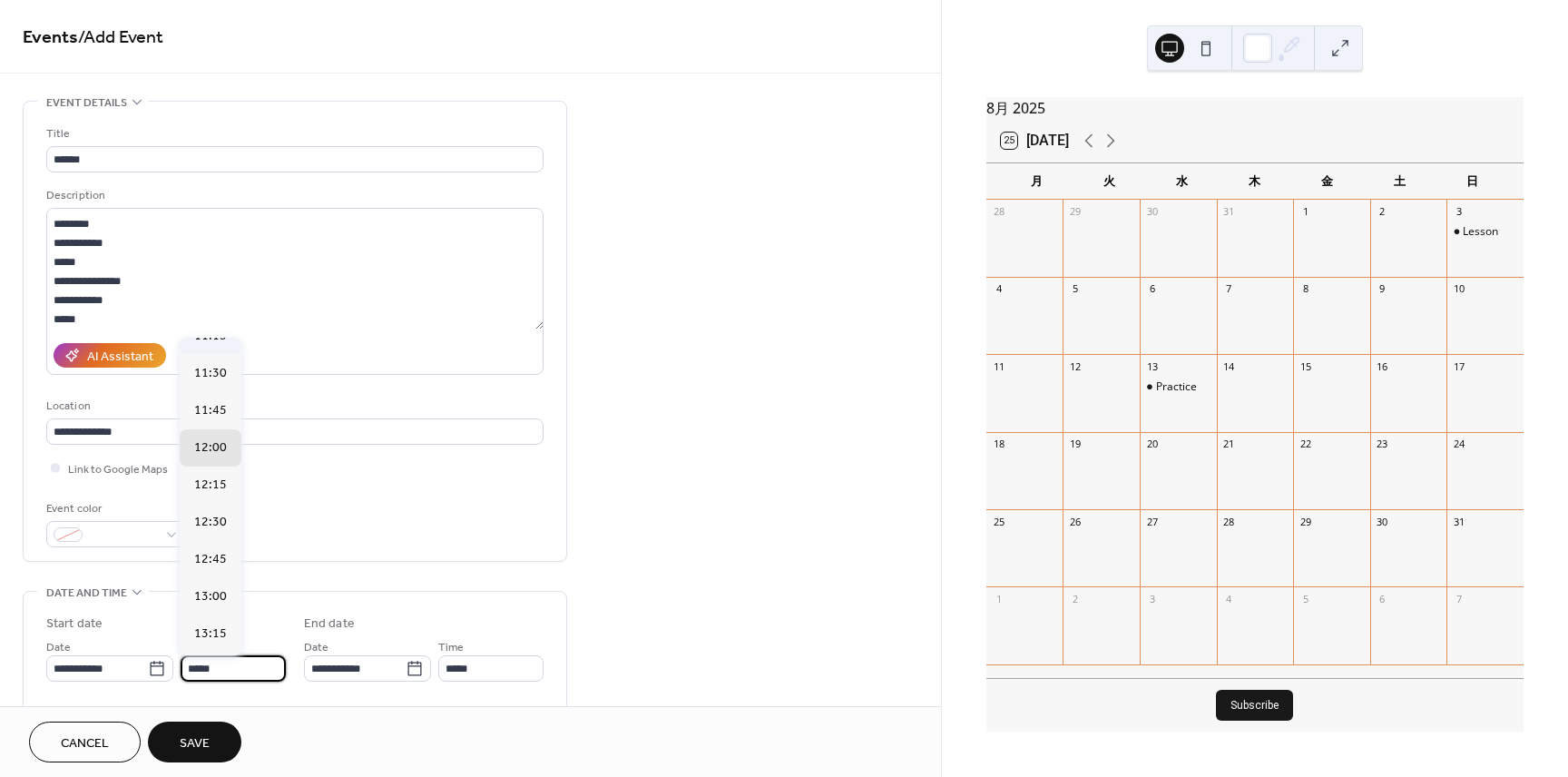 scroll, scrollTop: 1667, scrollLeft: 0, axis: vertical 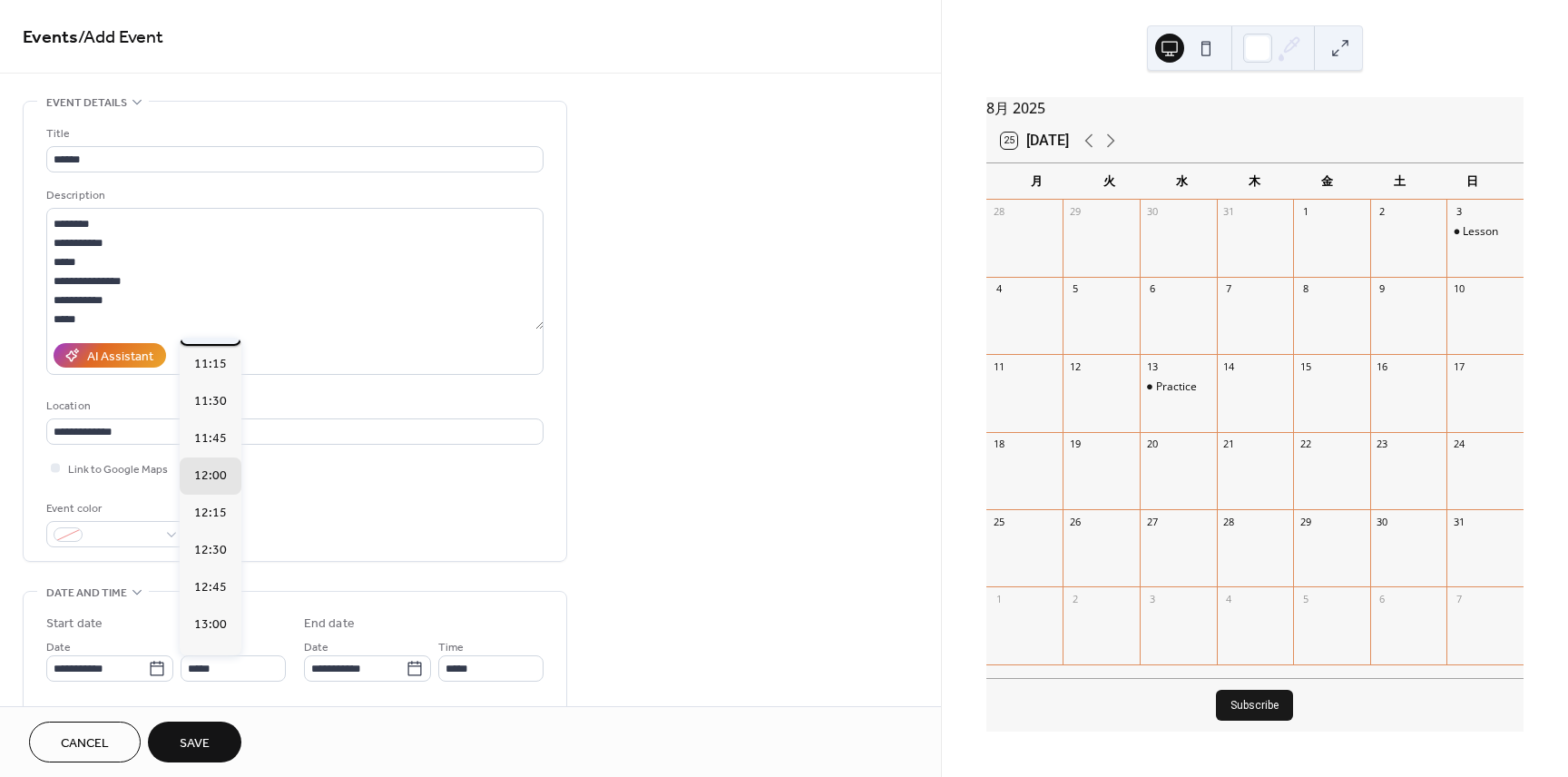 click on "11:00" at bounding box center [211, 327] 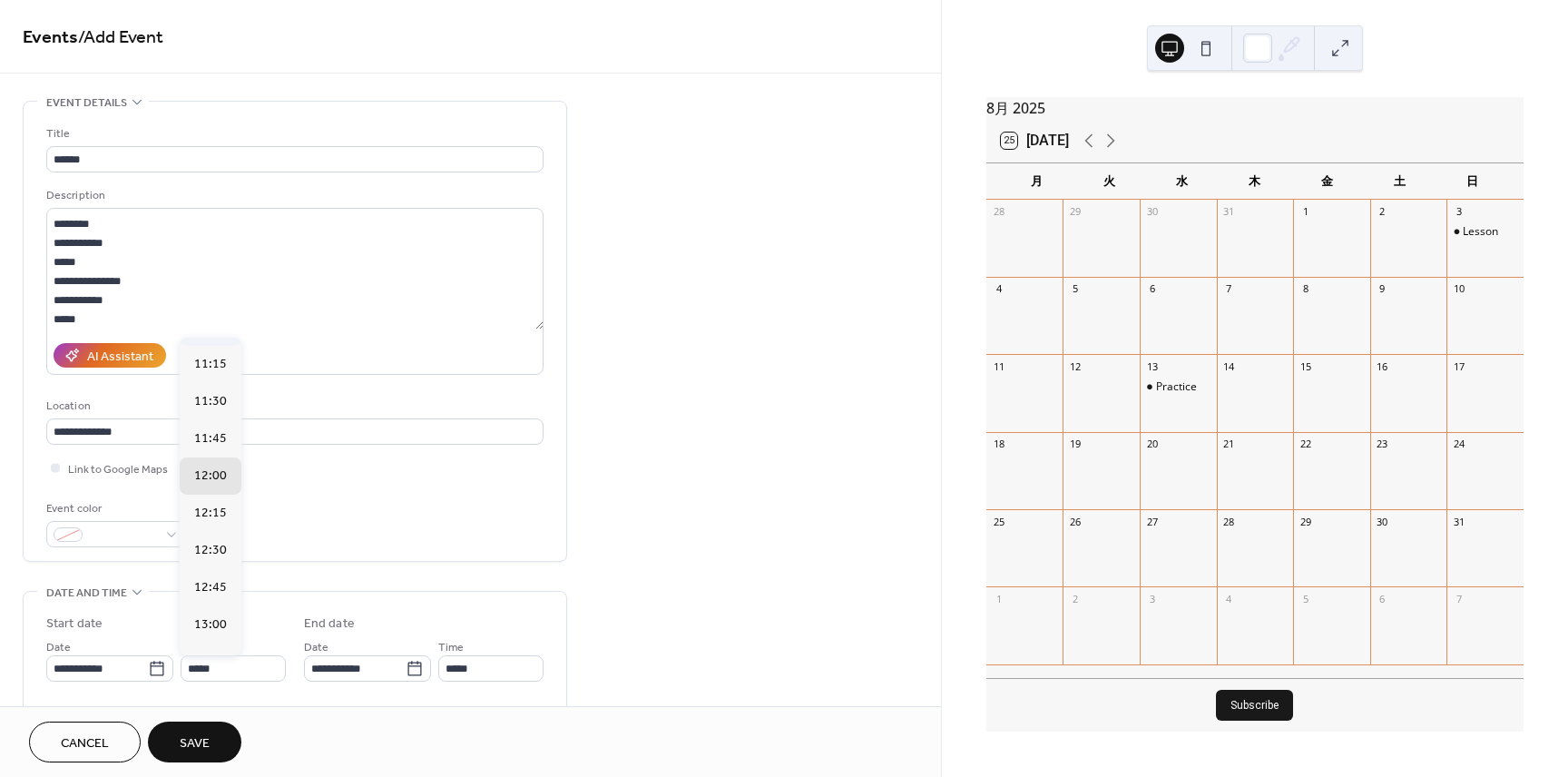 type on "*****" 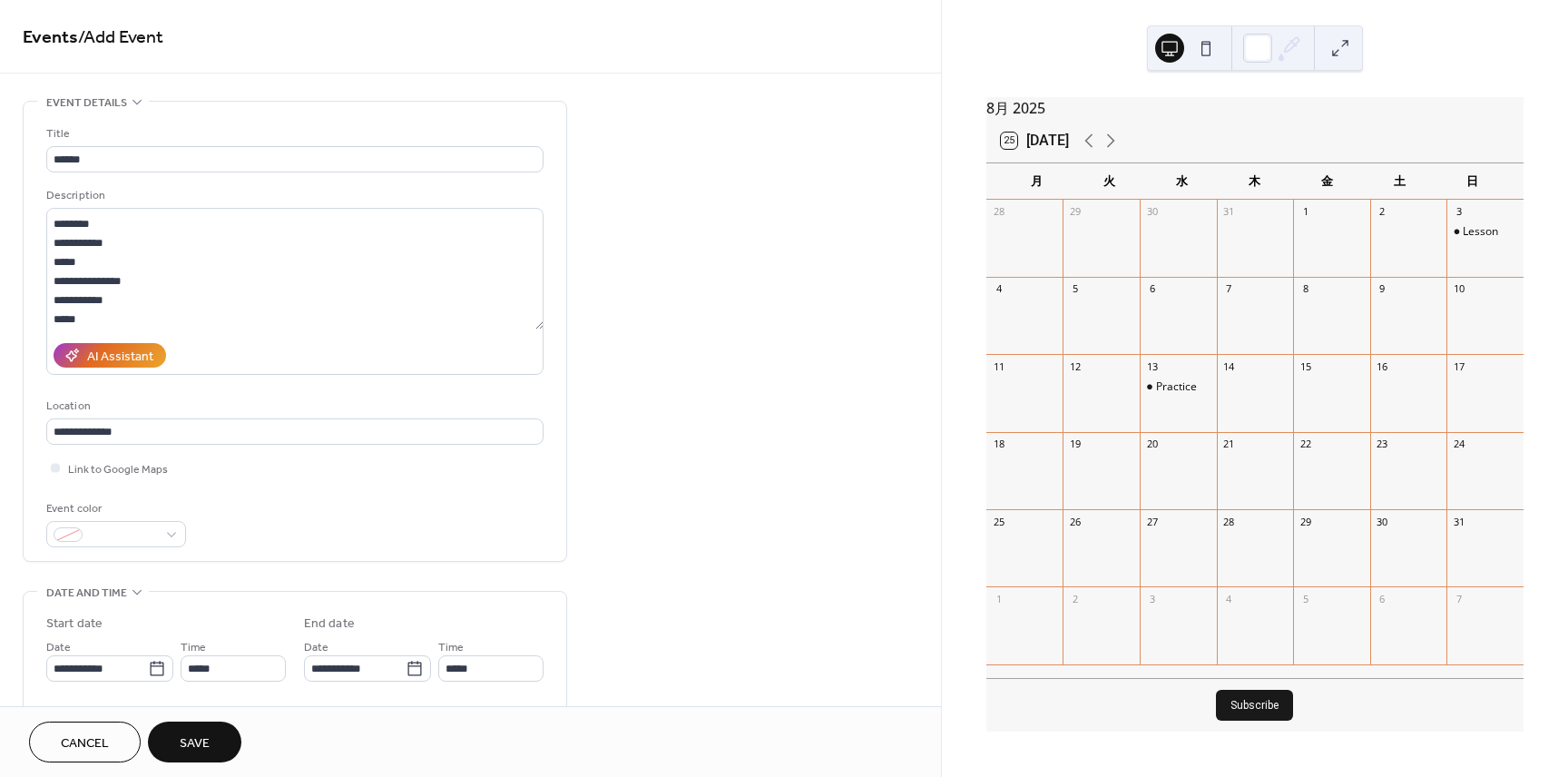 scroll, scrollTop: 2, scrollLeft: 0, axis: vertical 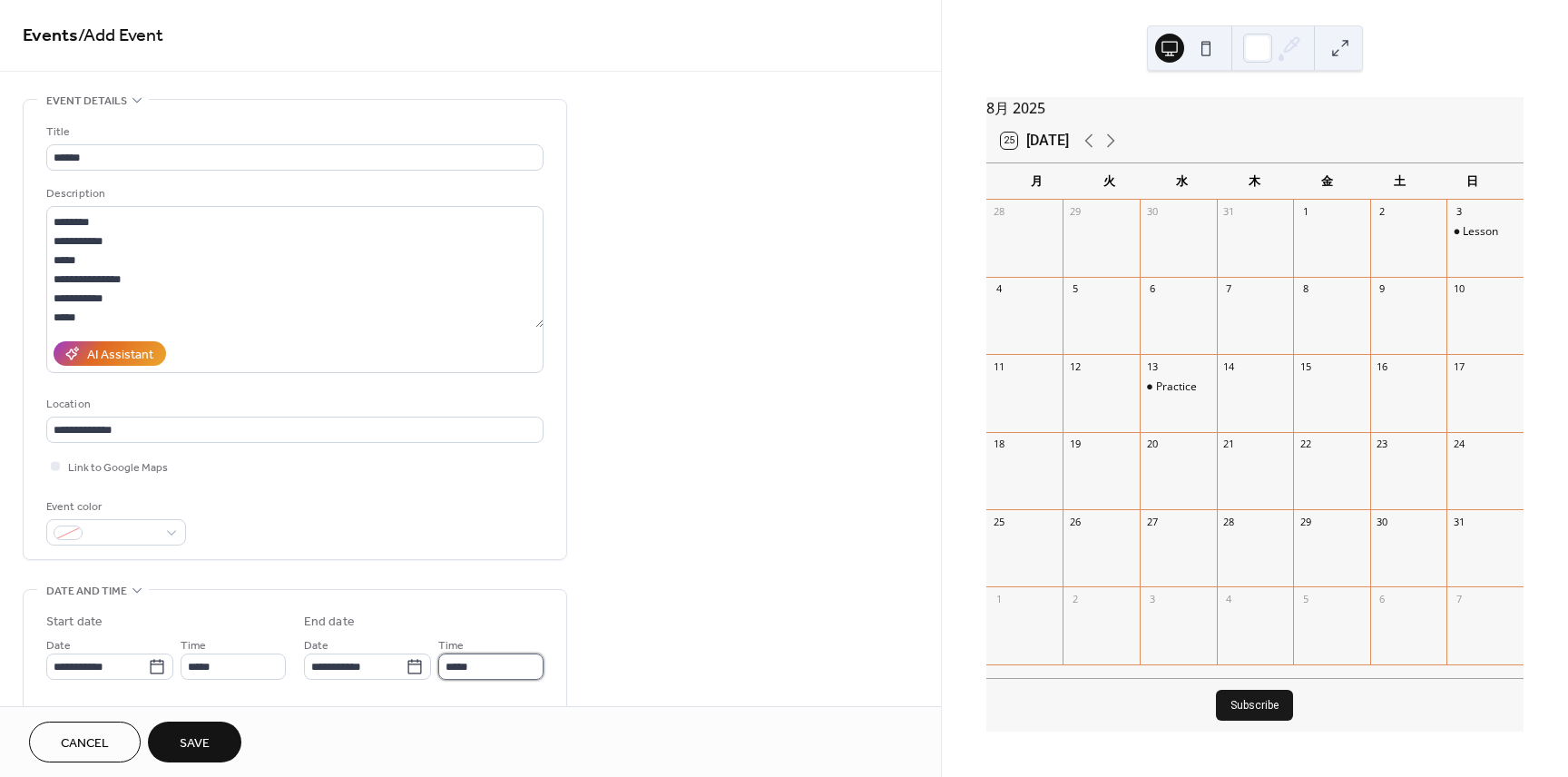 click on "*****" at bounding box center [491, 666] 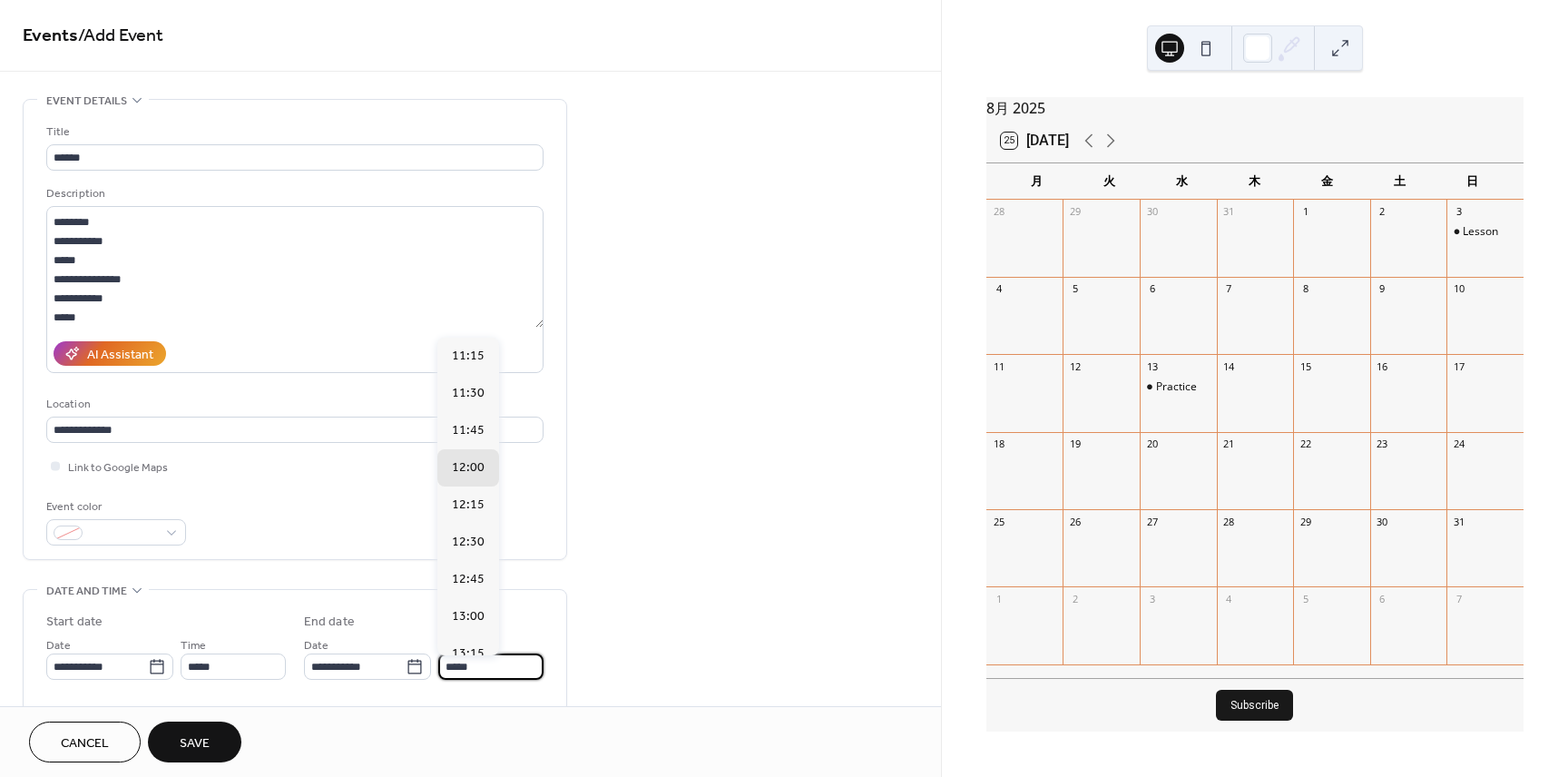 scroll, scrollTop: 0, scrollLeft: 0, axis: both 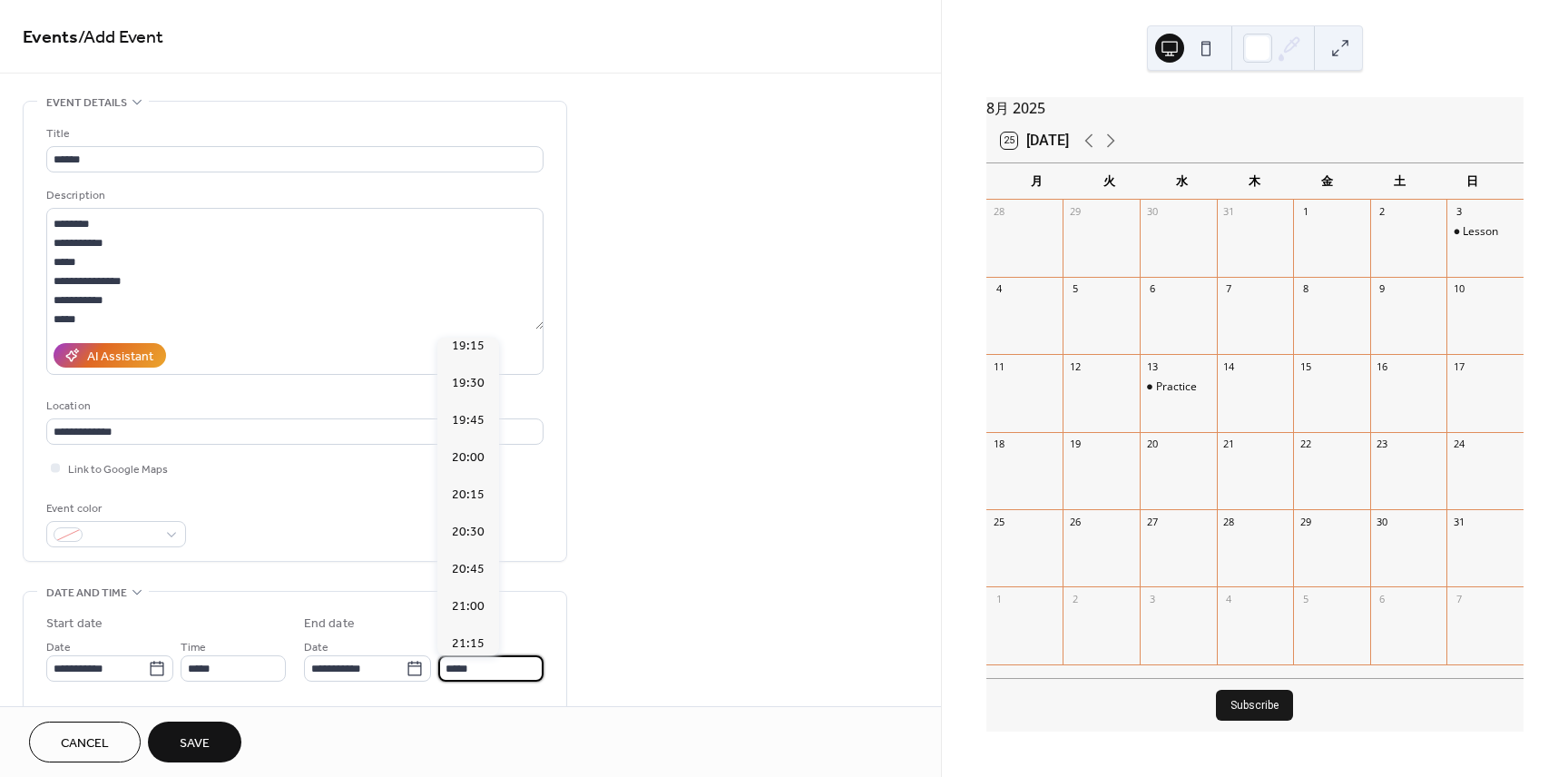 click on "19:00" at bounding box center [468, 309] 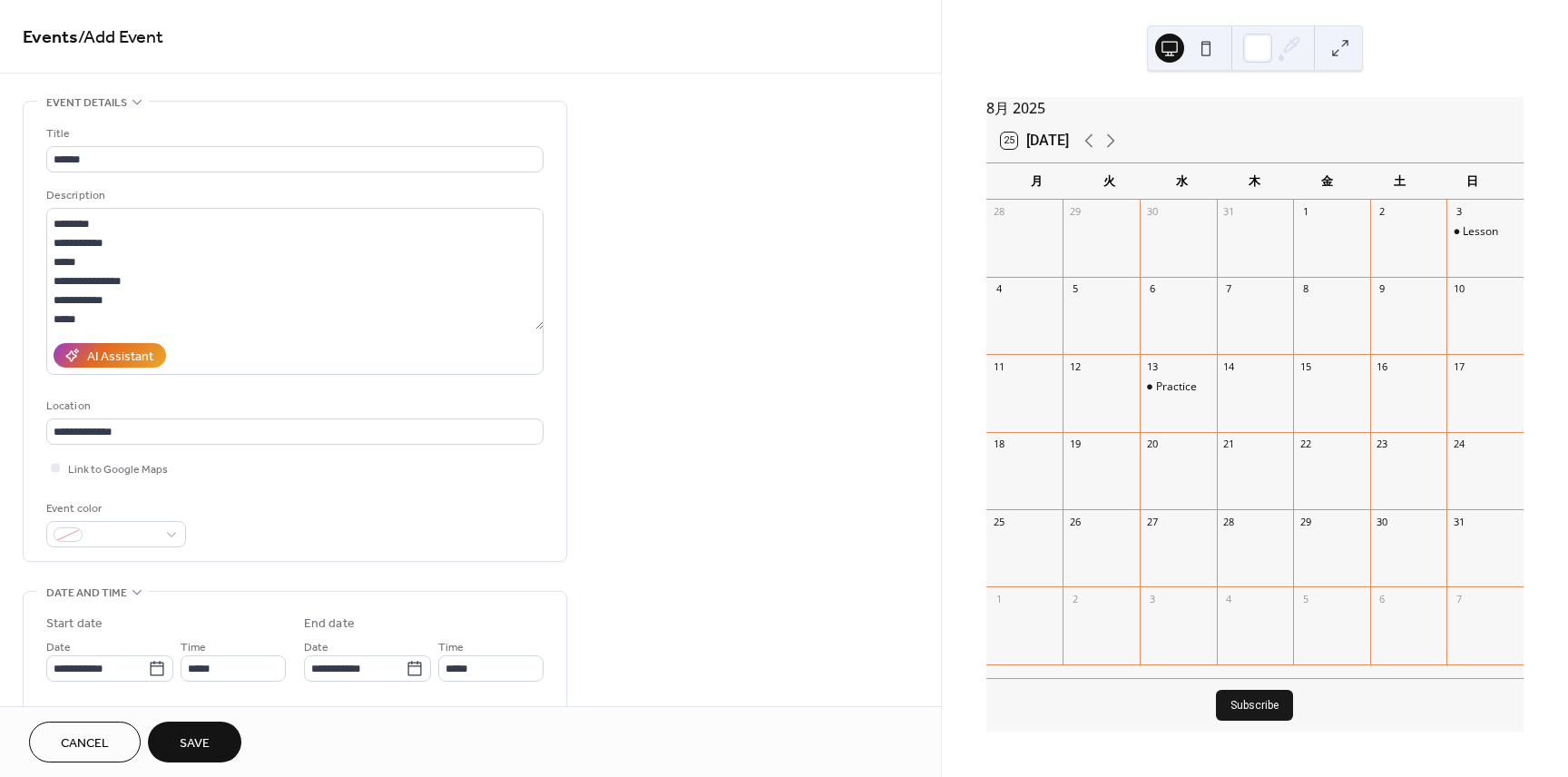 click on "Save" at bounding box center [194, 743] 